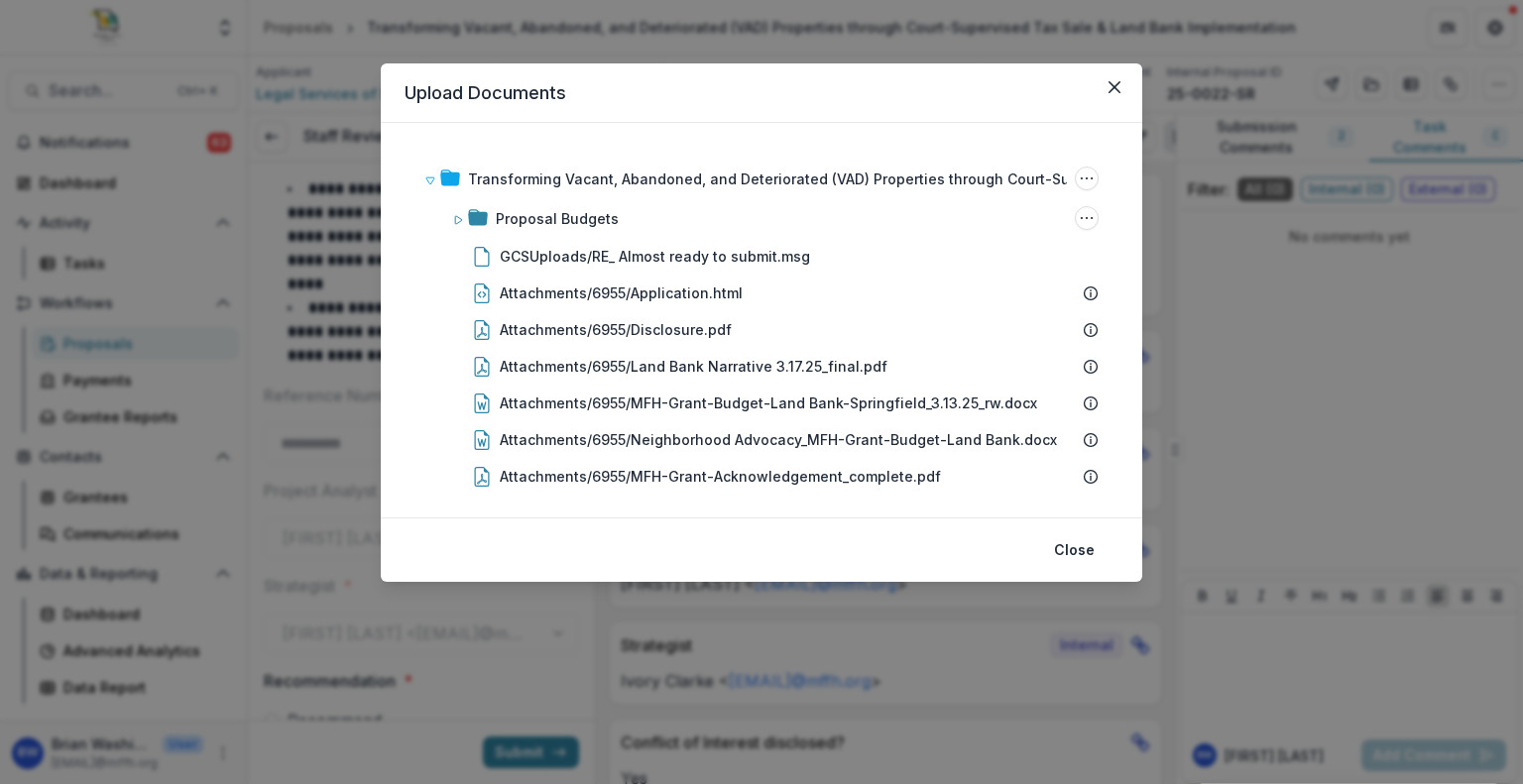 scroll, scrollTop: 0, scrollLeft: 0, axis: both 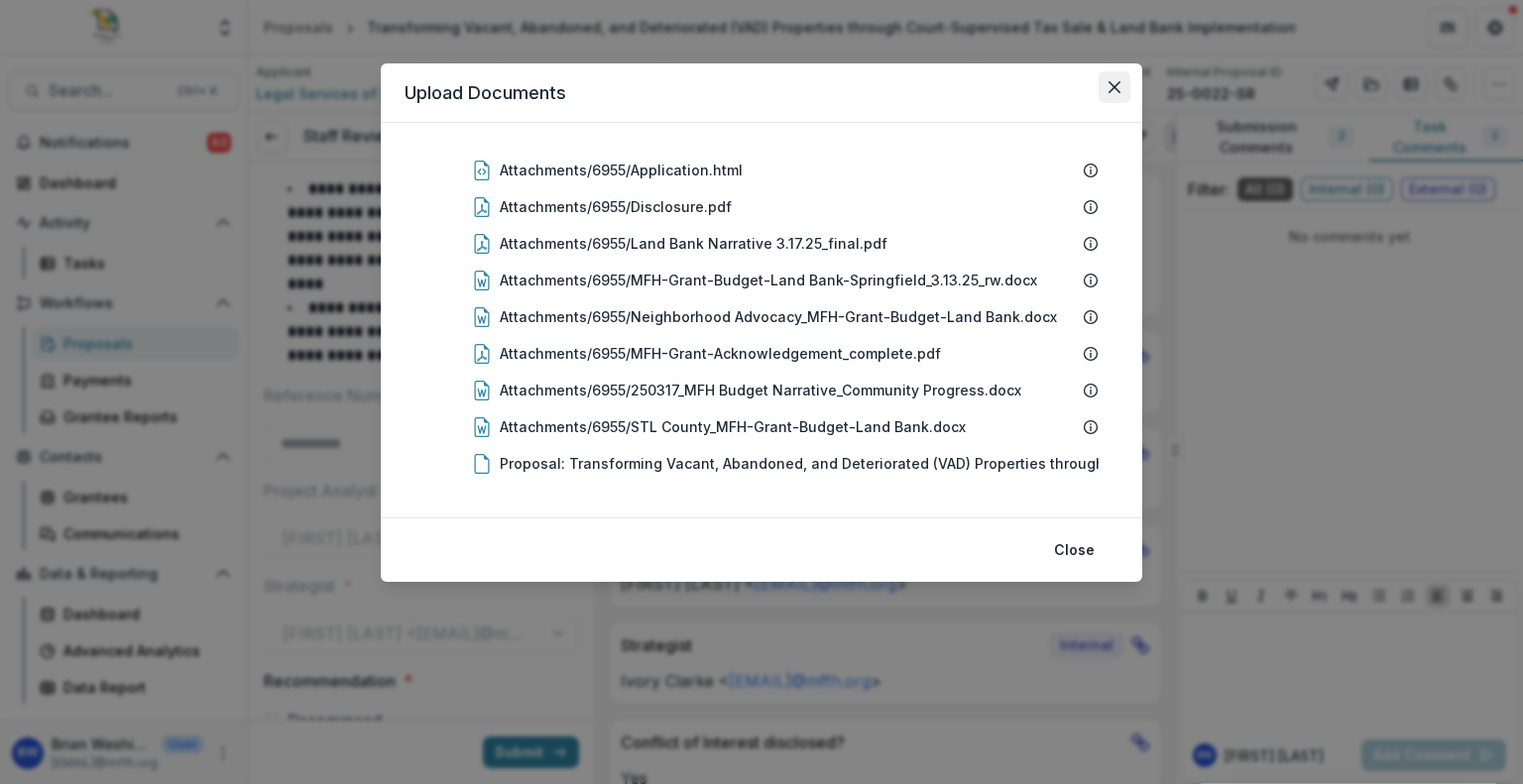 click 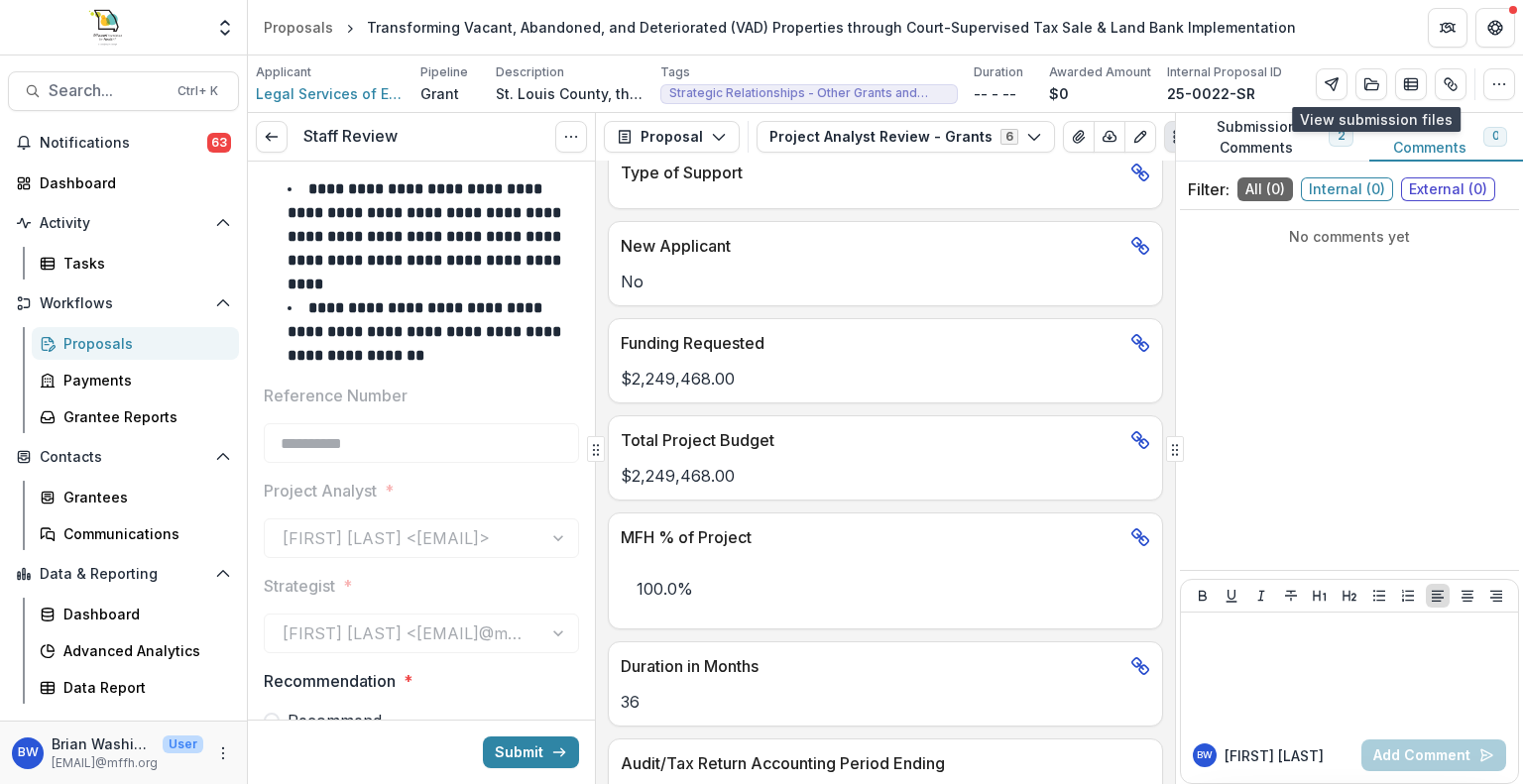 scroll, scrollTop: 1388, scrollLeft: 0, axis: vertical 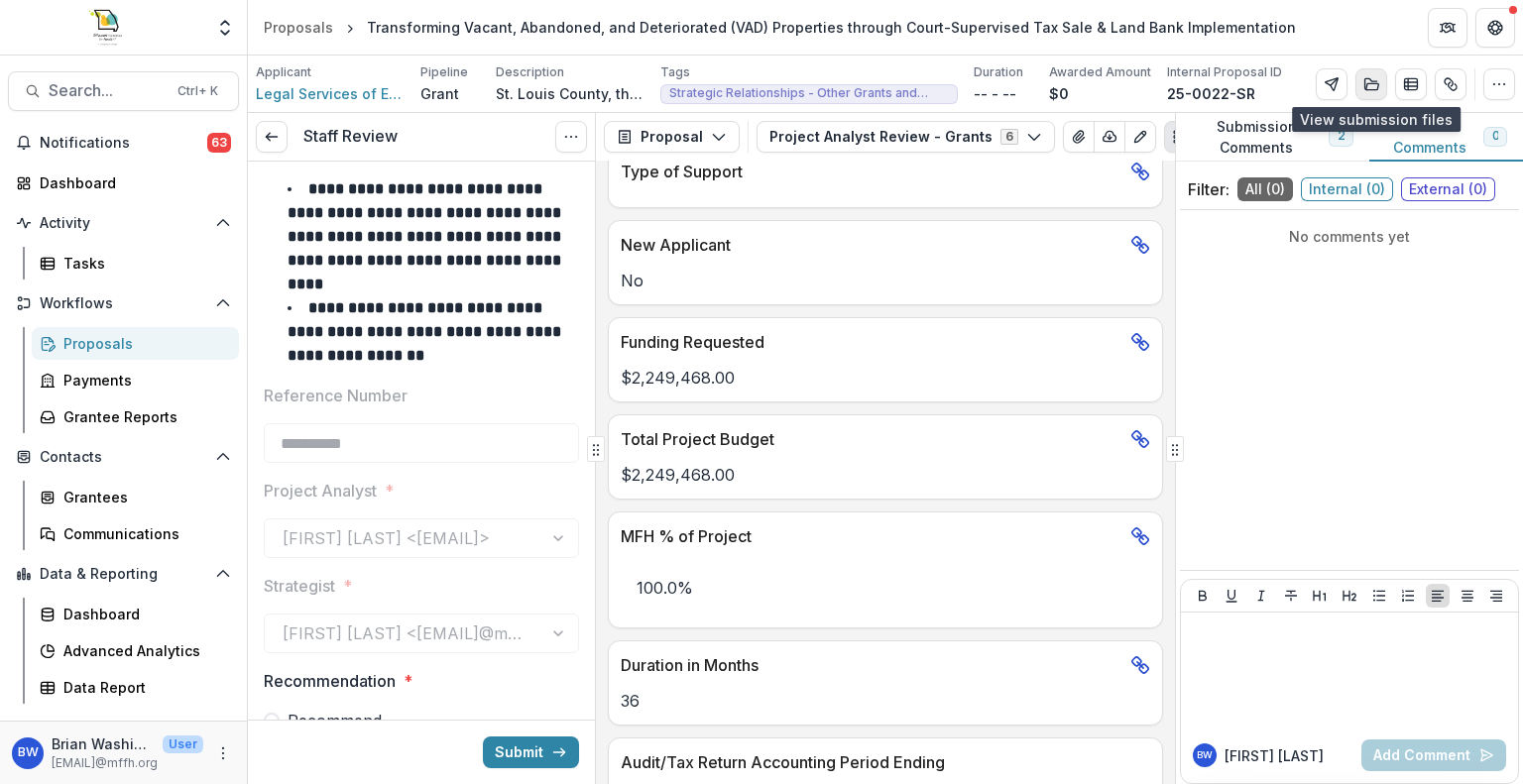 click at bounding box center (1371, 84) 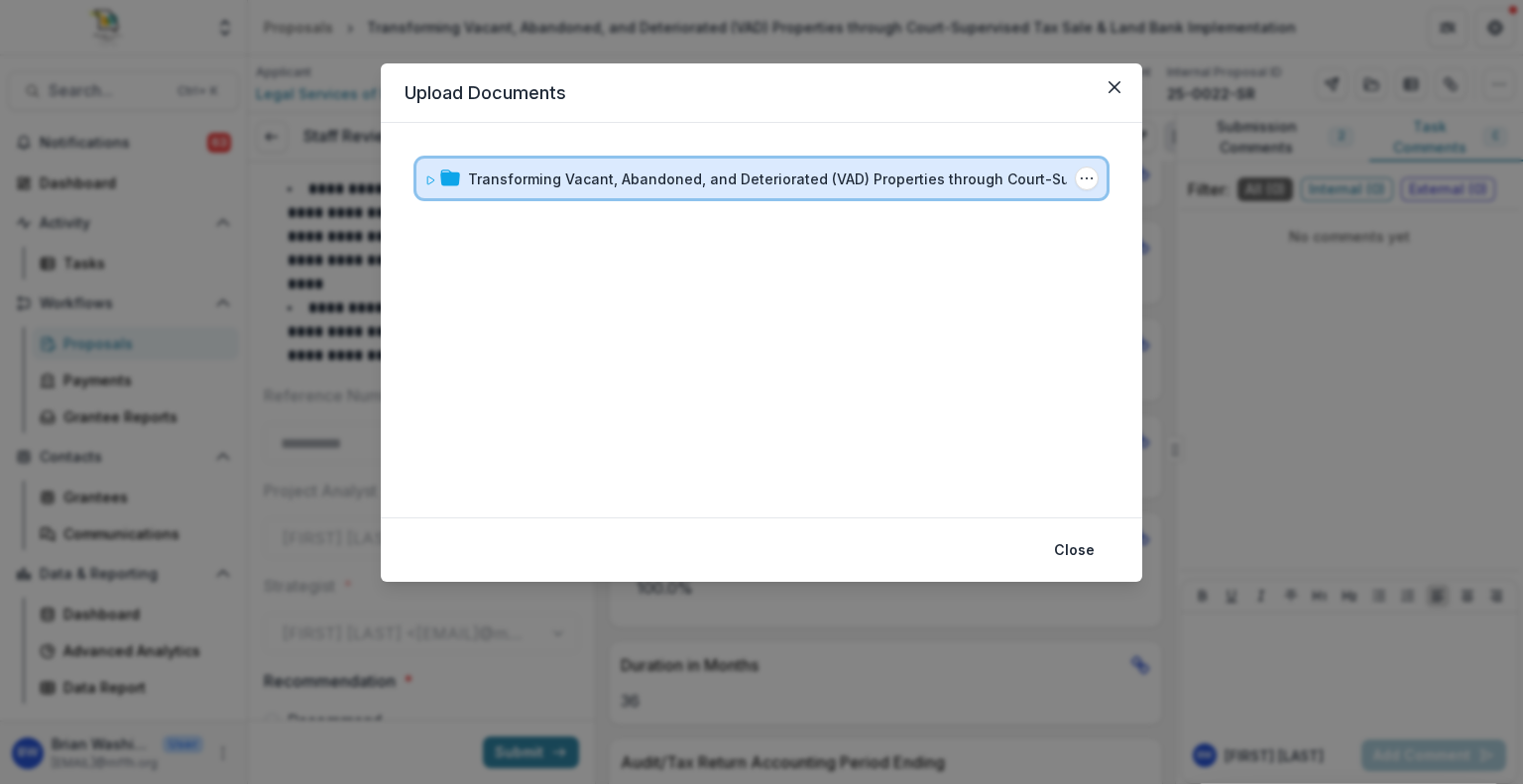 click 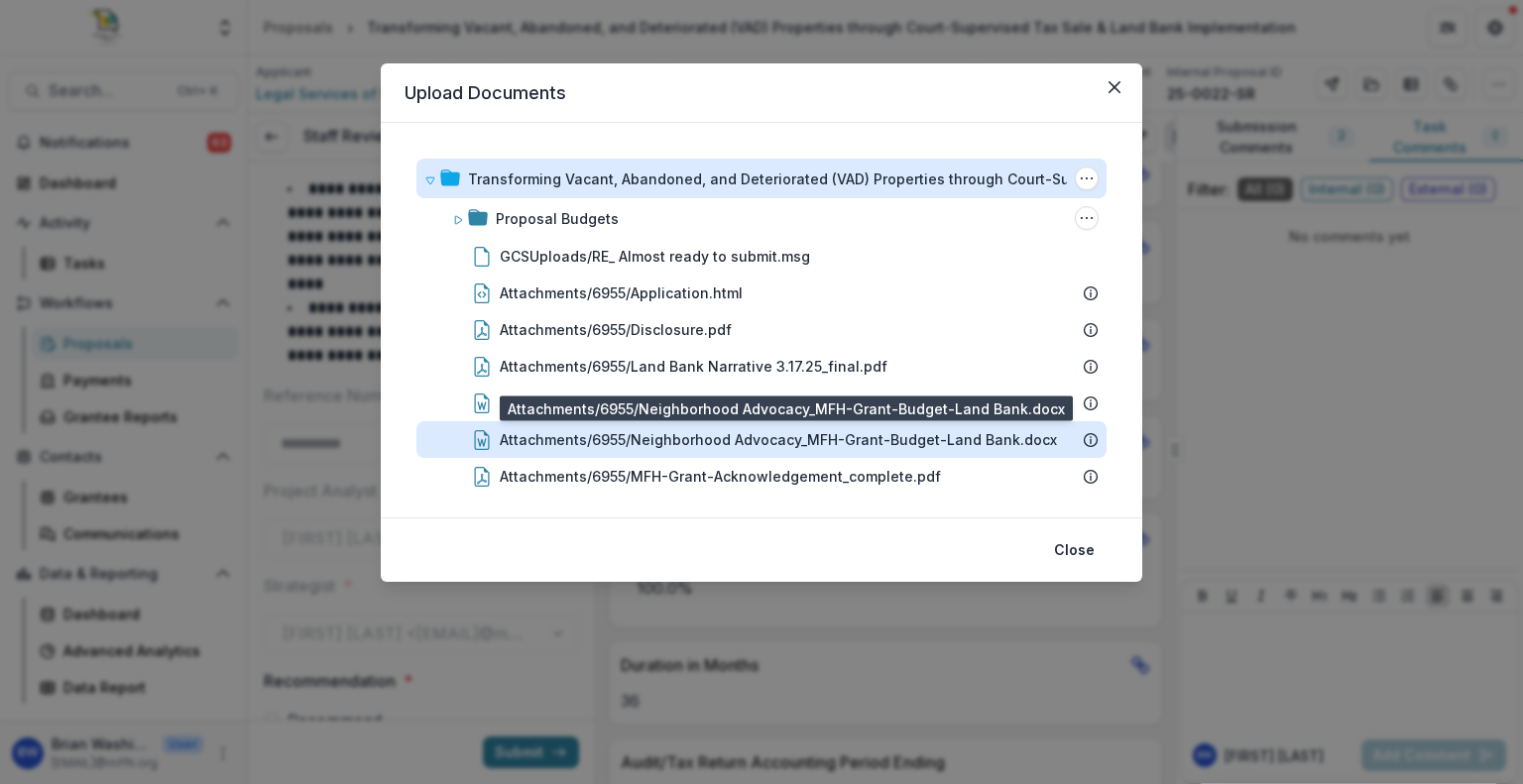 click on "Attachments/6955/Neighborhood Advocacy_MFH-Grant-Budget-Land Bank.docx" at bounding box center (778, 439) 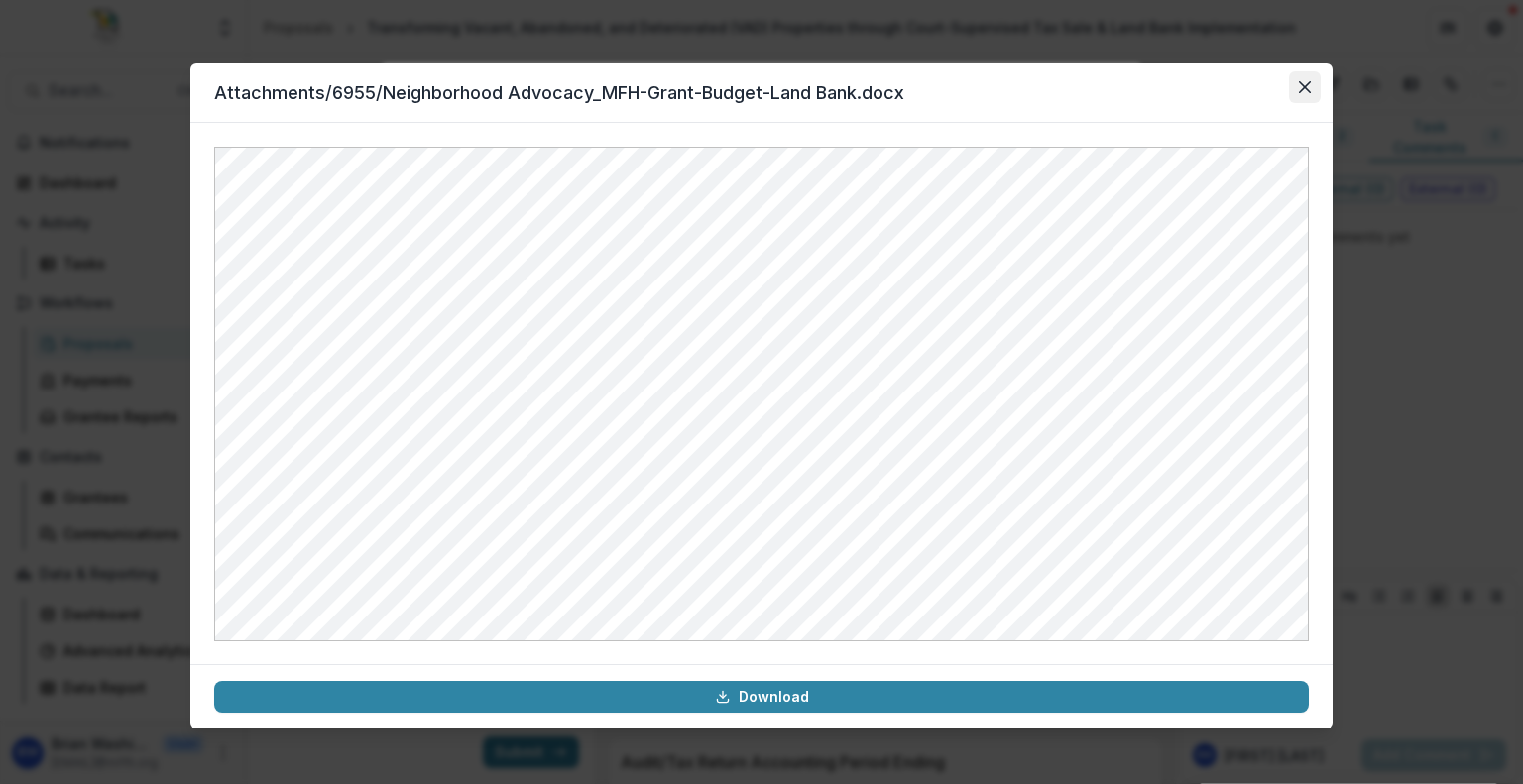 click 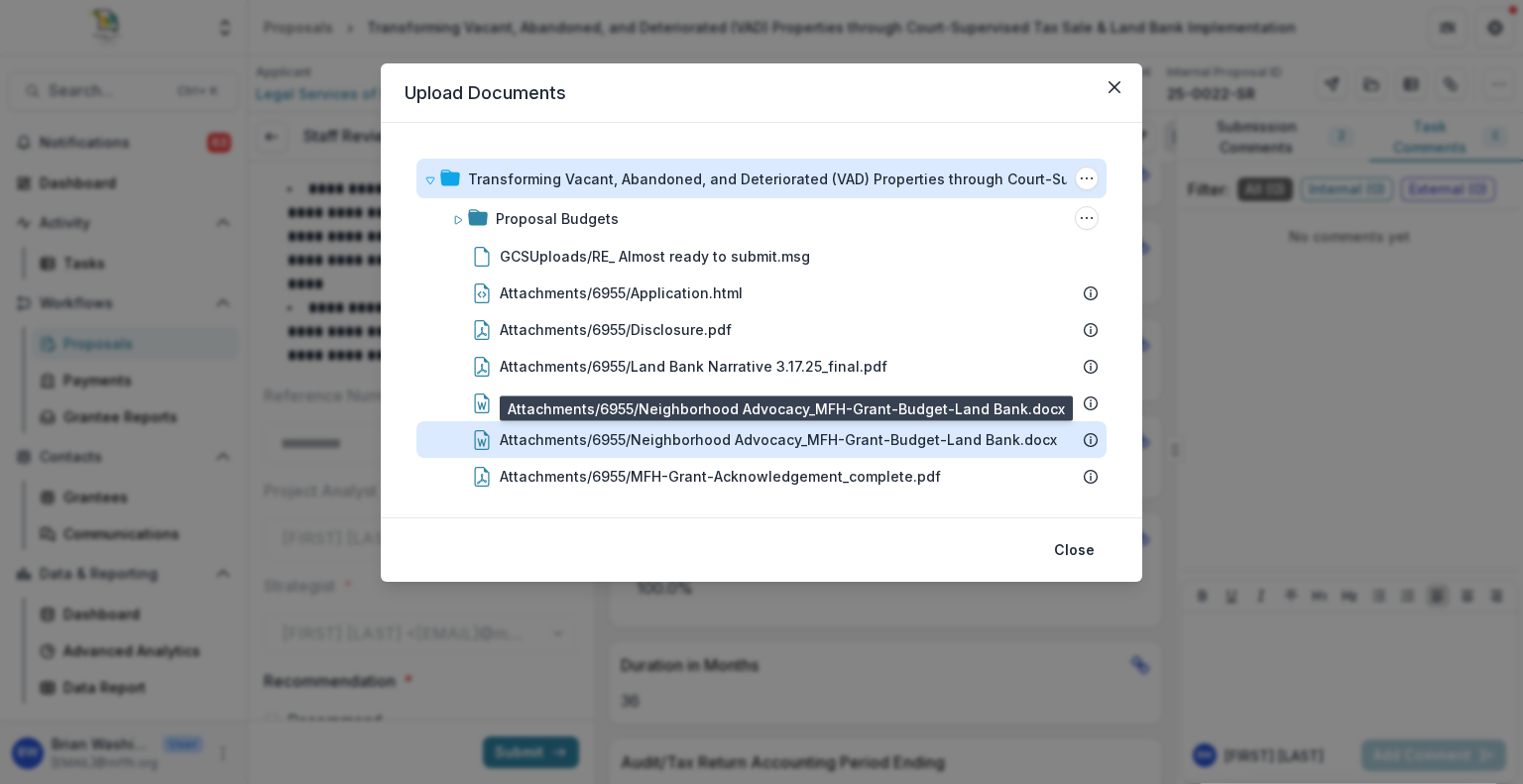 click on "Attachments/6955/Neighborhood Advocacy_MFH-Grant-Budget-Land Bank.docx" at bounding box center (778, 439) 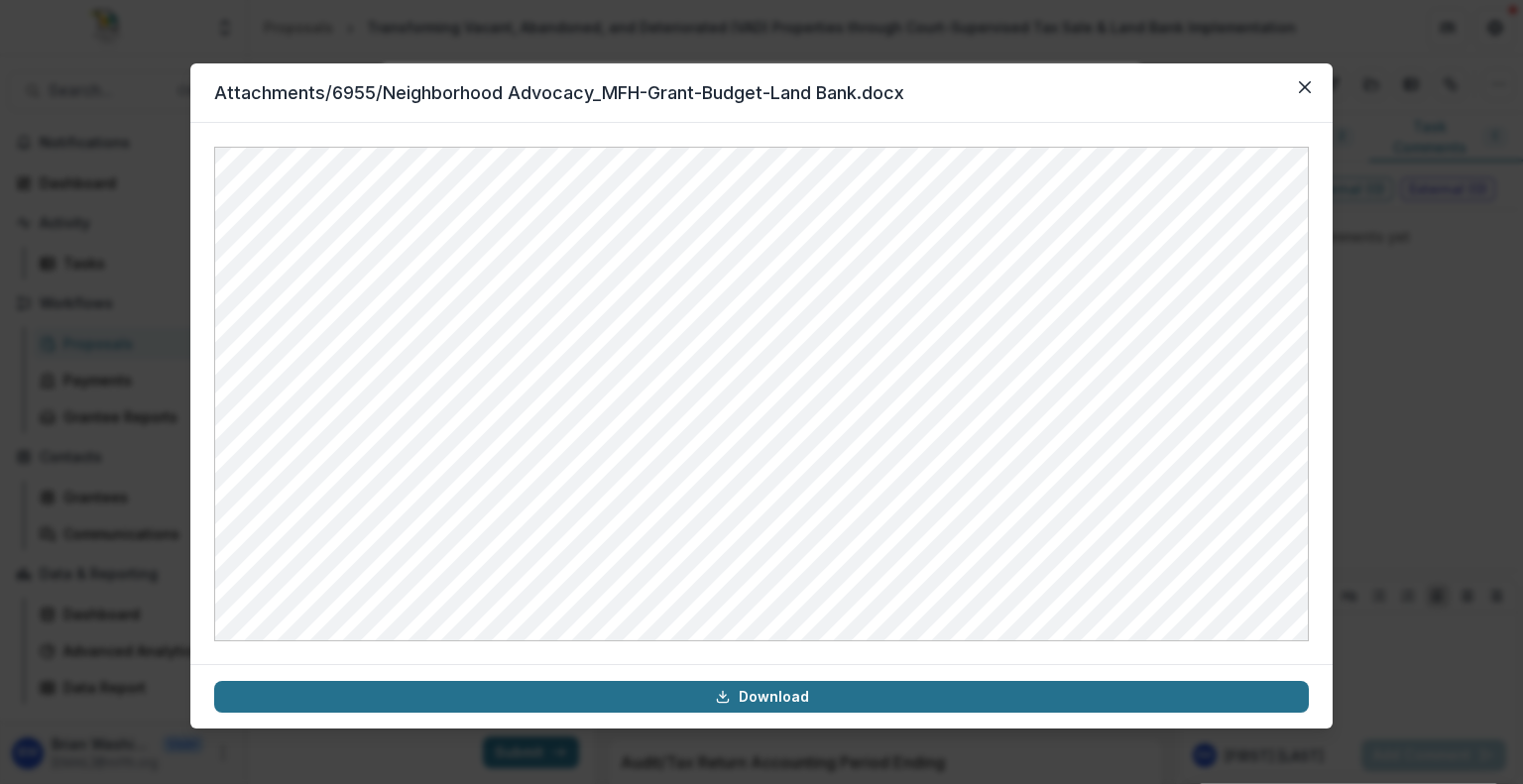 click on "Download" at bounding box center [762, 697] 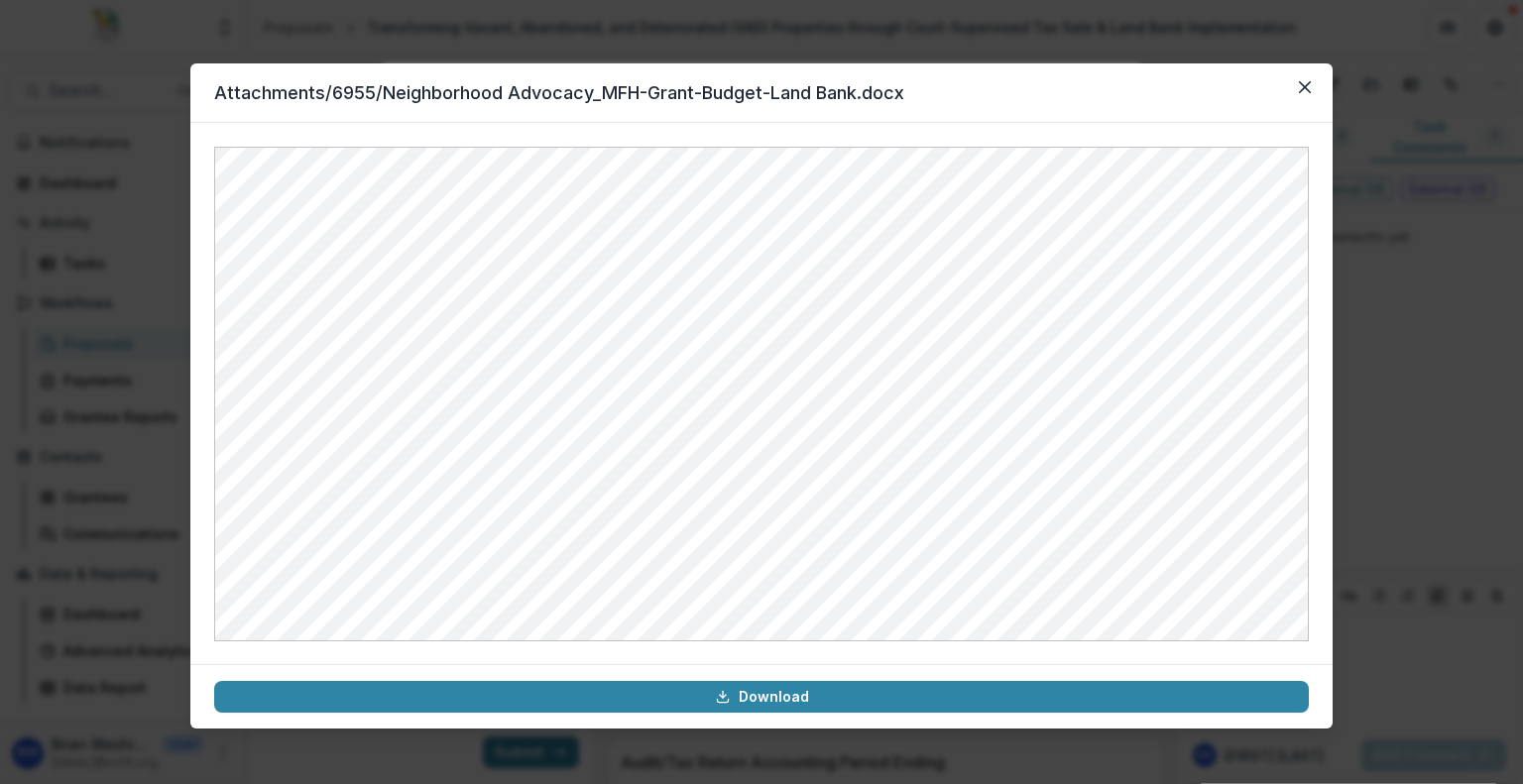 drag, startPoint x: 1001, startPoint y: 98, endPoint x: 1057, endPoint y: 103, distance: 56.22277 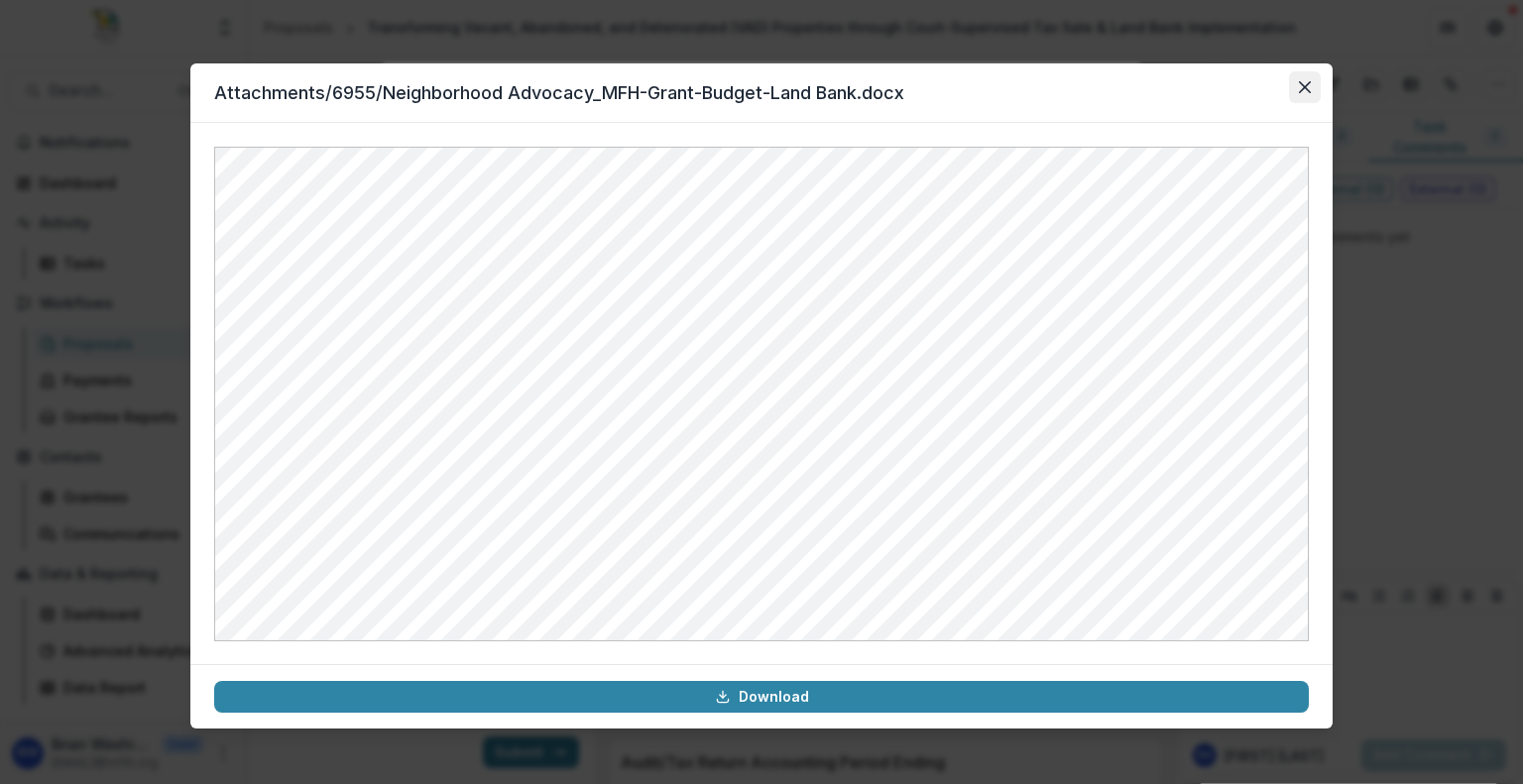 click 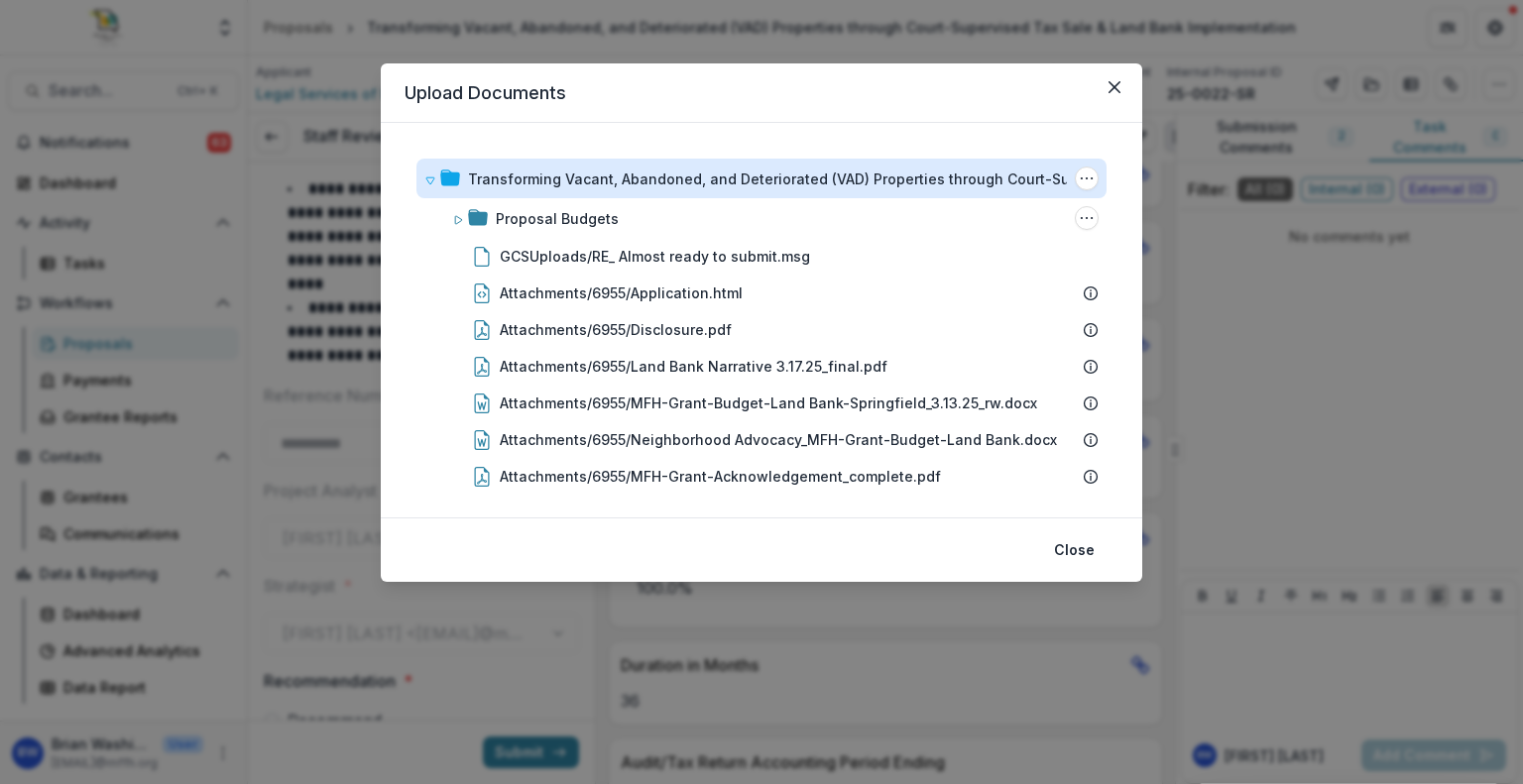 click on "Upload Documents" at bounding box center (762, 93) 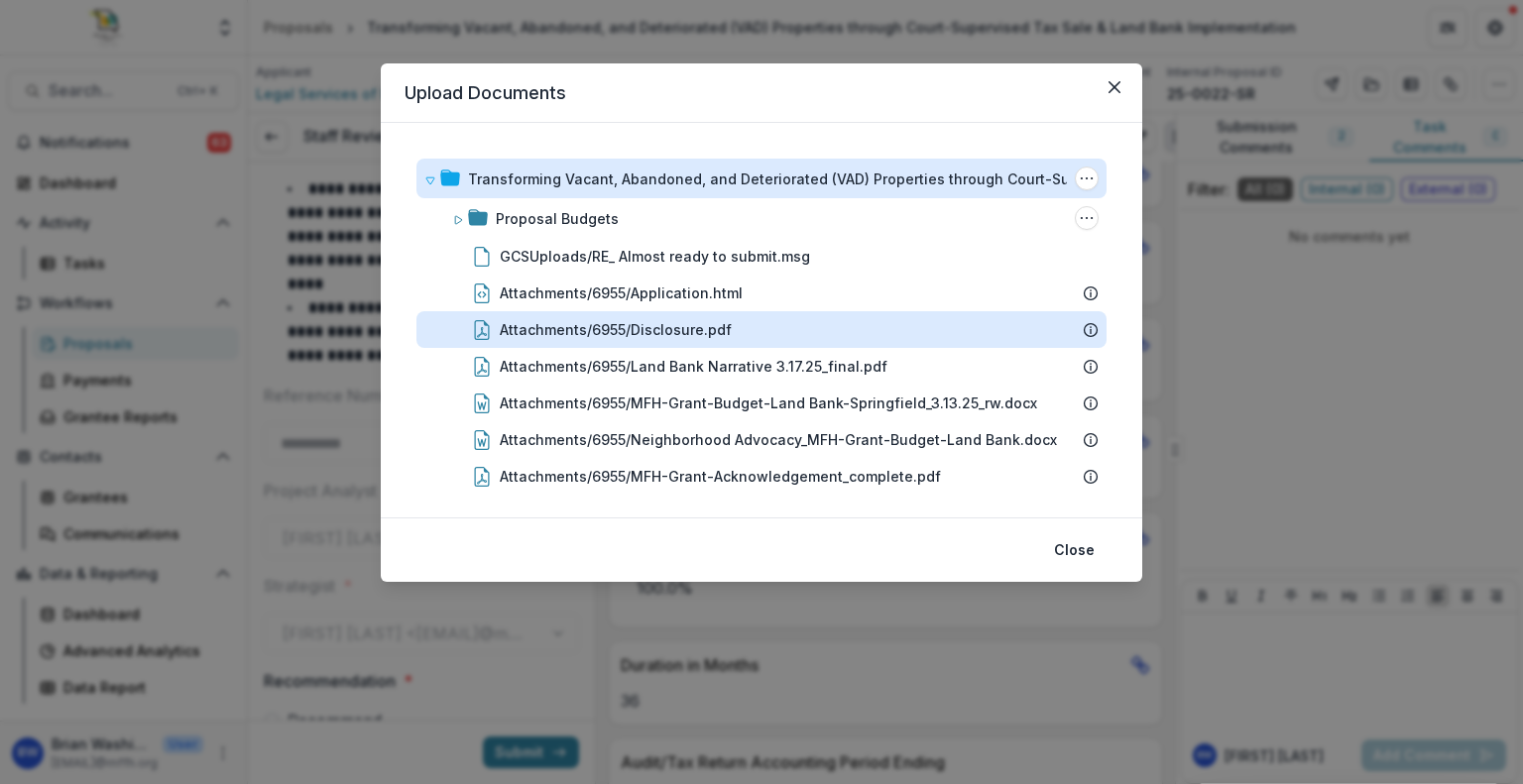 scroll, scrollTop: 99, scrollLeft: 0, axis: vertical 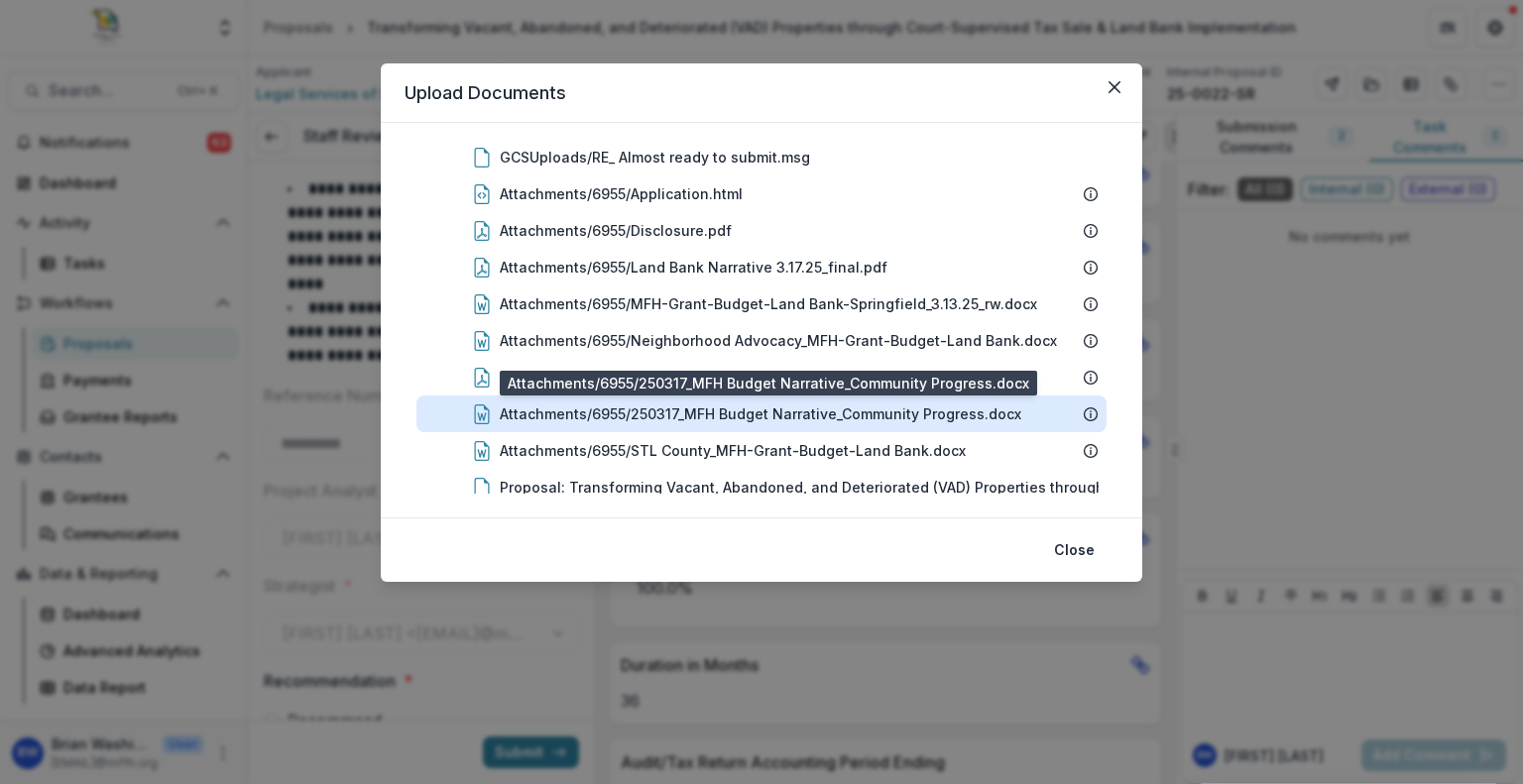 click on "Attachments/6955/250317_MFH Budget Narrative_Community Progress.docx" at bounding box center [761, 413] 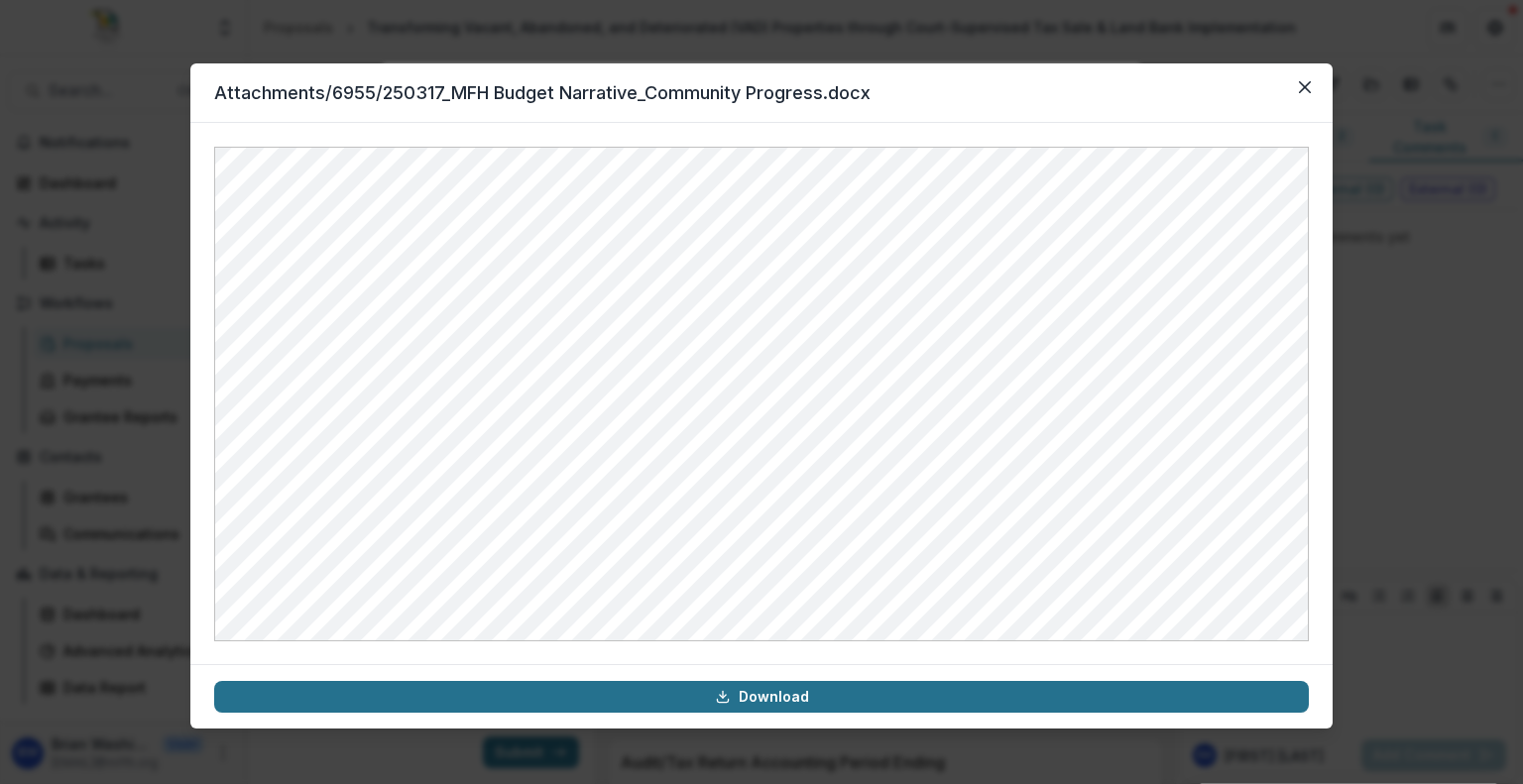 click on "Download" at bounding box center [762, 697] 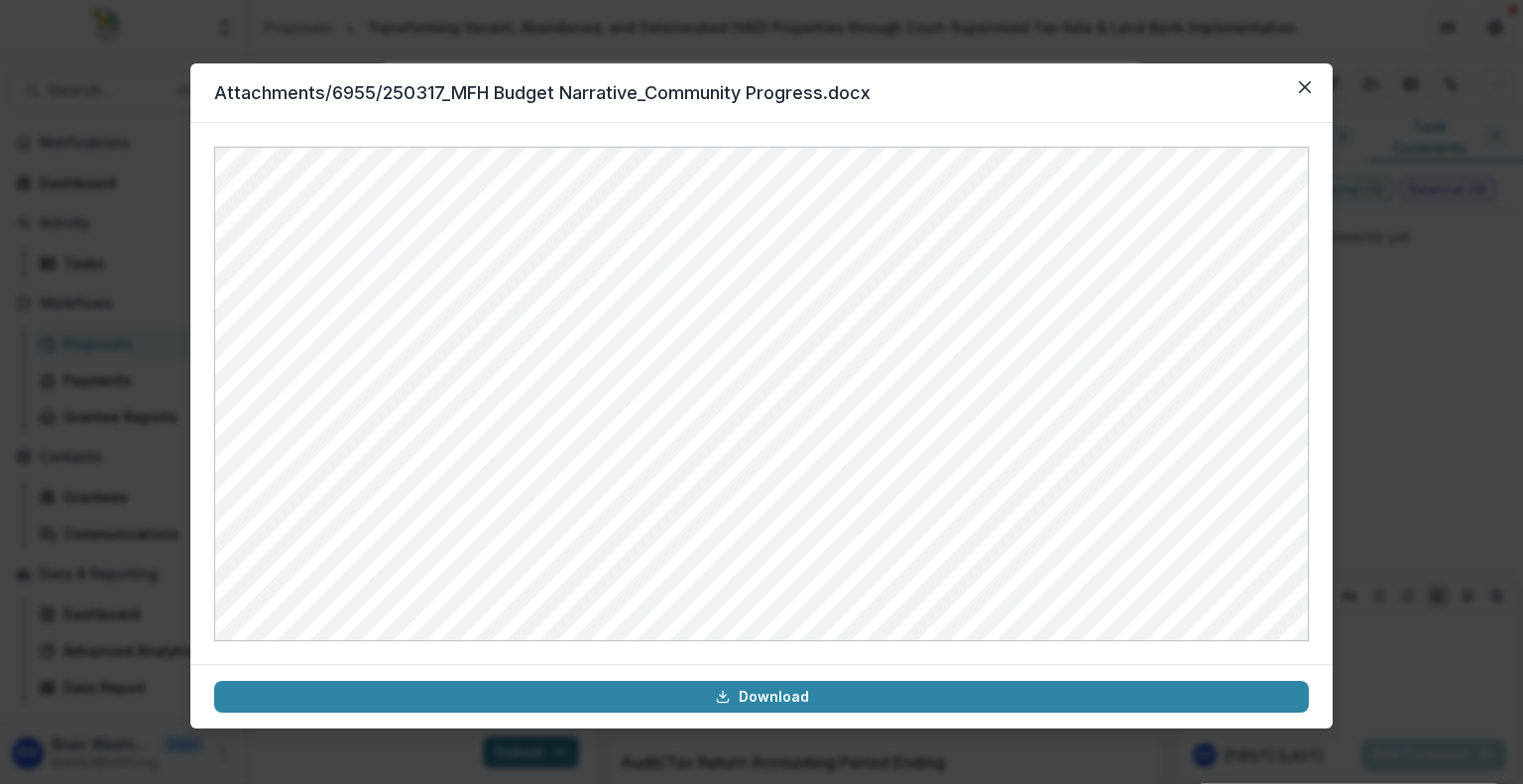 click on "Attachments/6955/250317_MFH Budget Narrative_Community Progress.docx" at bounding box center (762, 93) 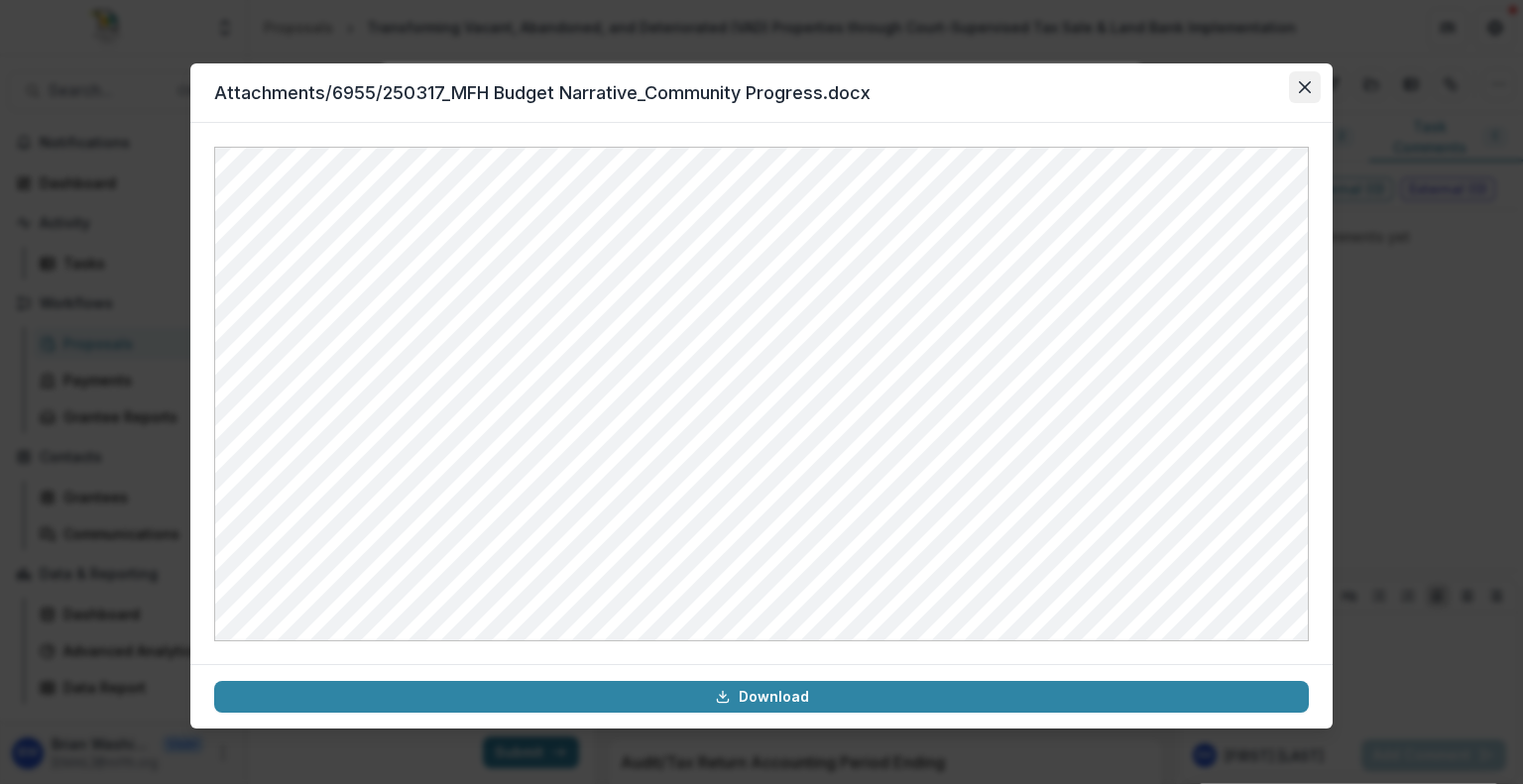 click 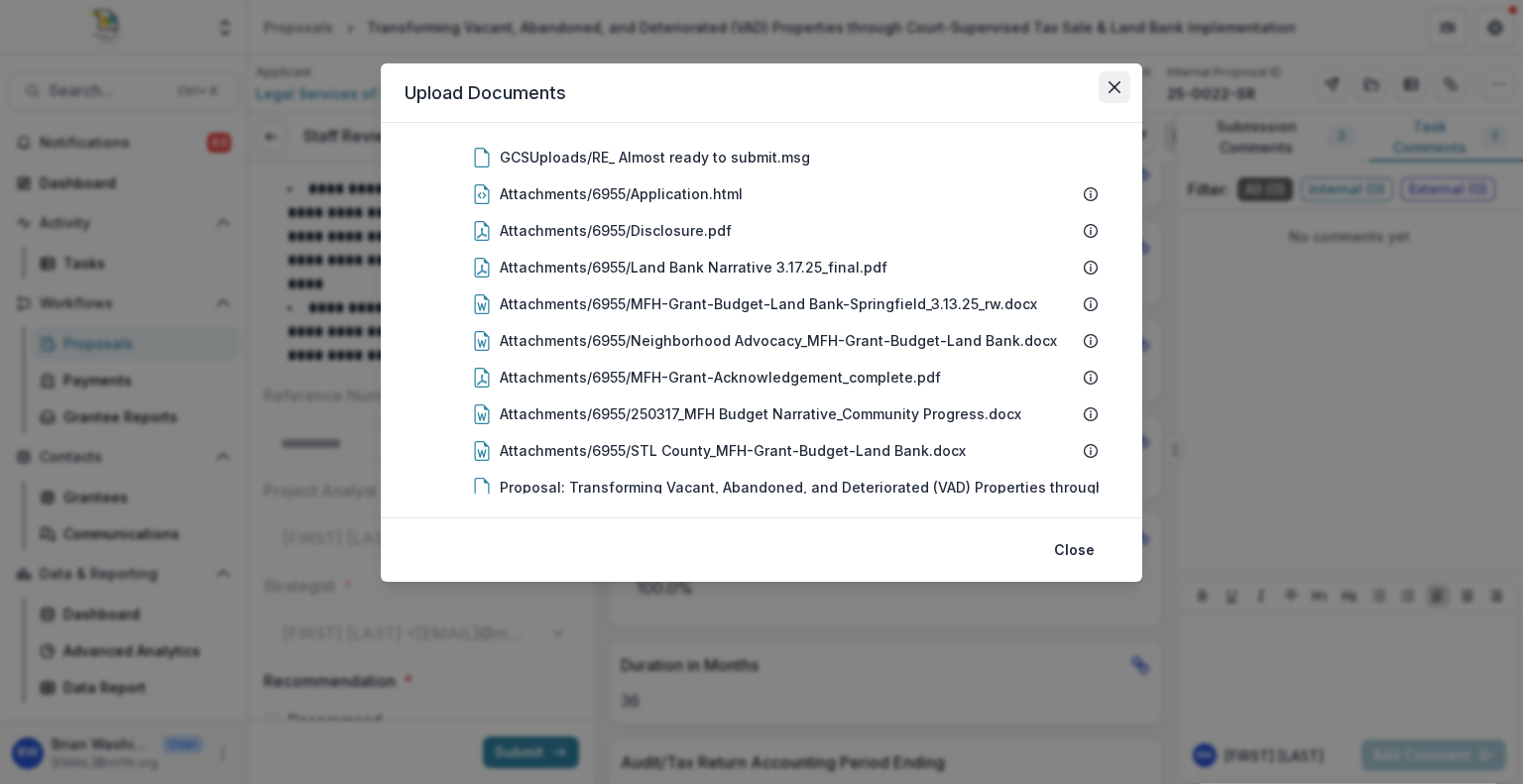 click at bounding box center (1114, 87) 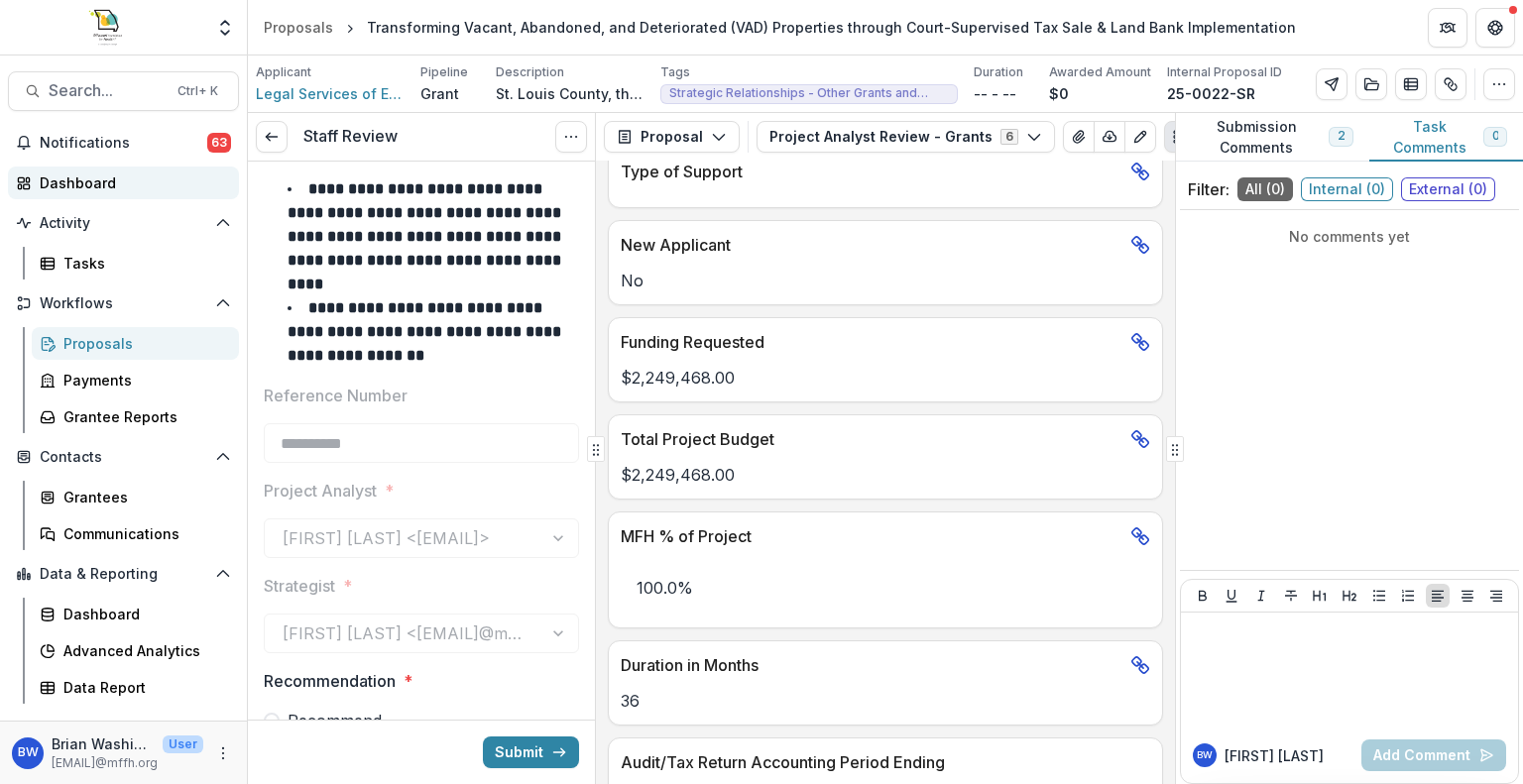 click on "Dashboard" at bounding box center [131, 182] 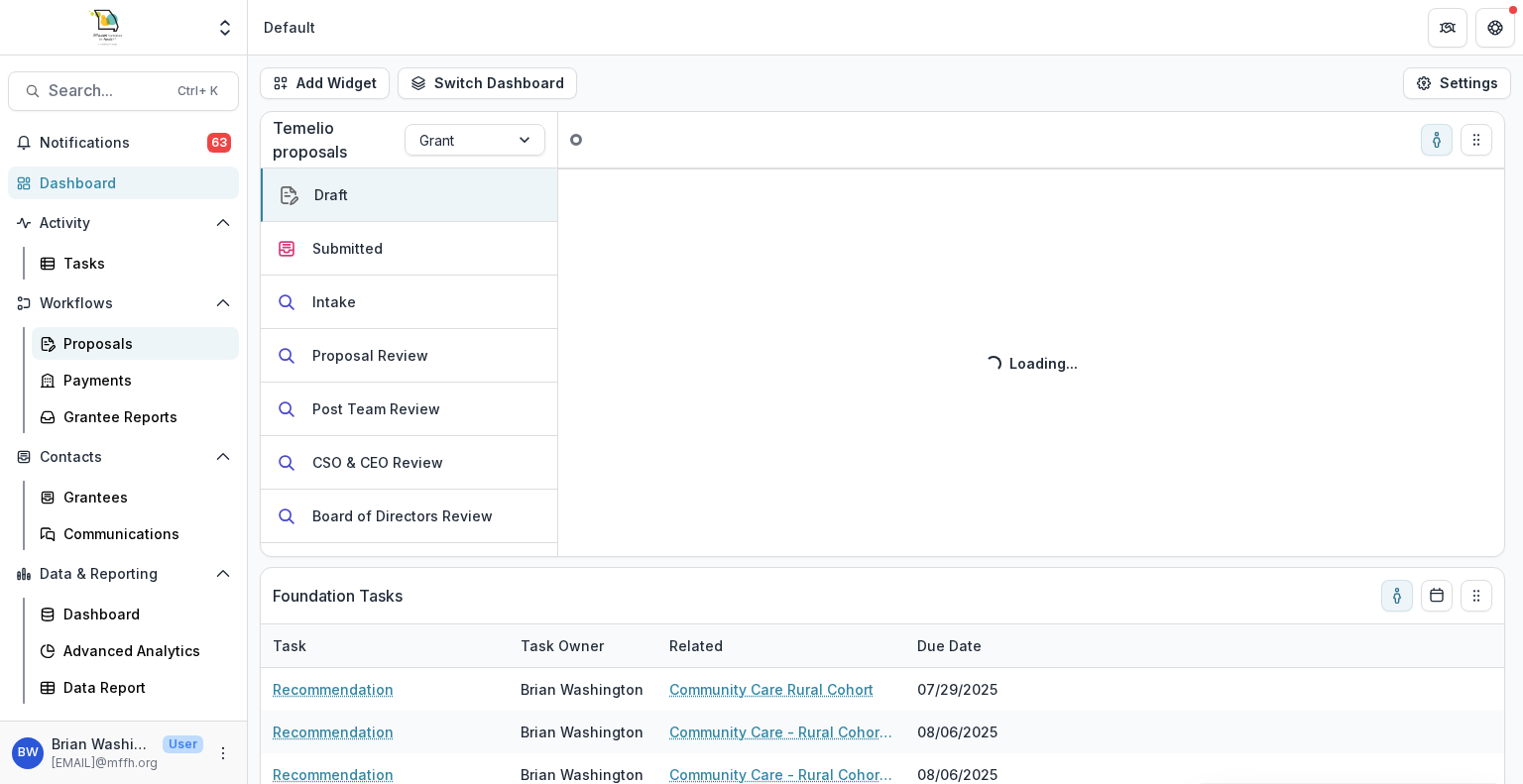 click on "Proposals" at bounding box center (135, 343) 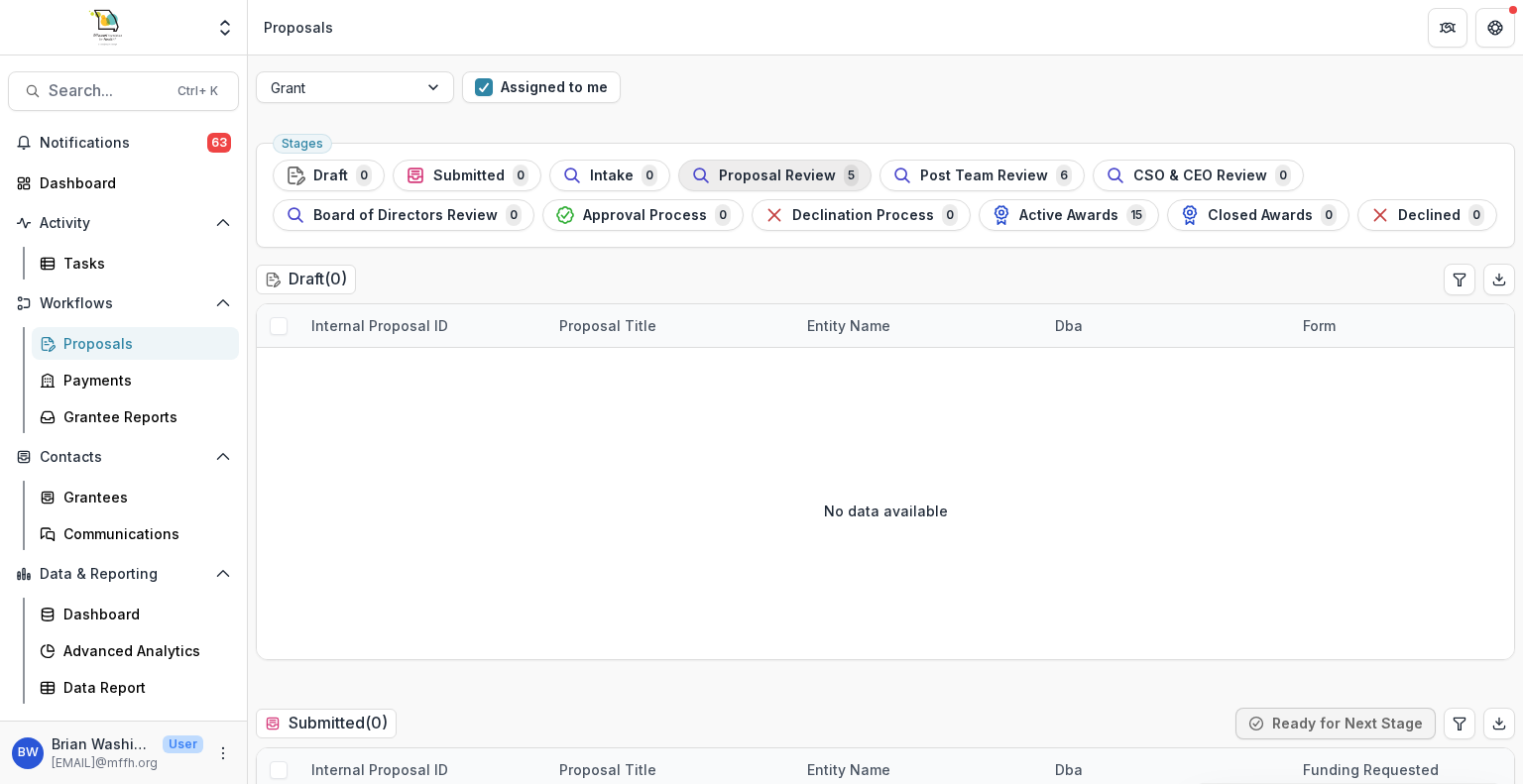 click on "Proposal Review 5" at bounding box center [774, 175] 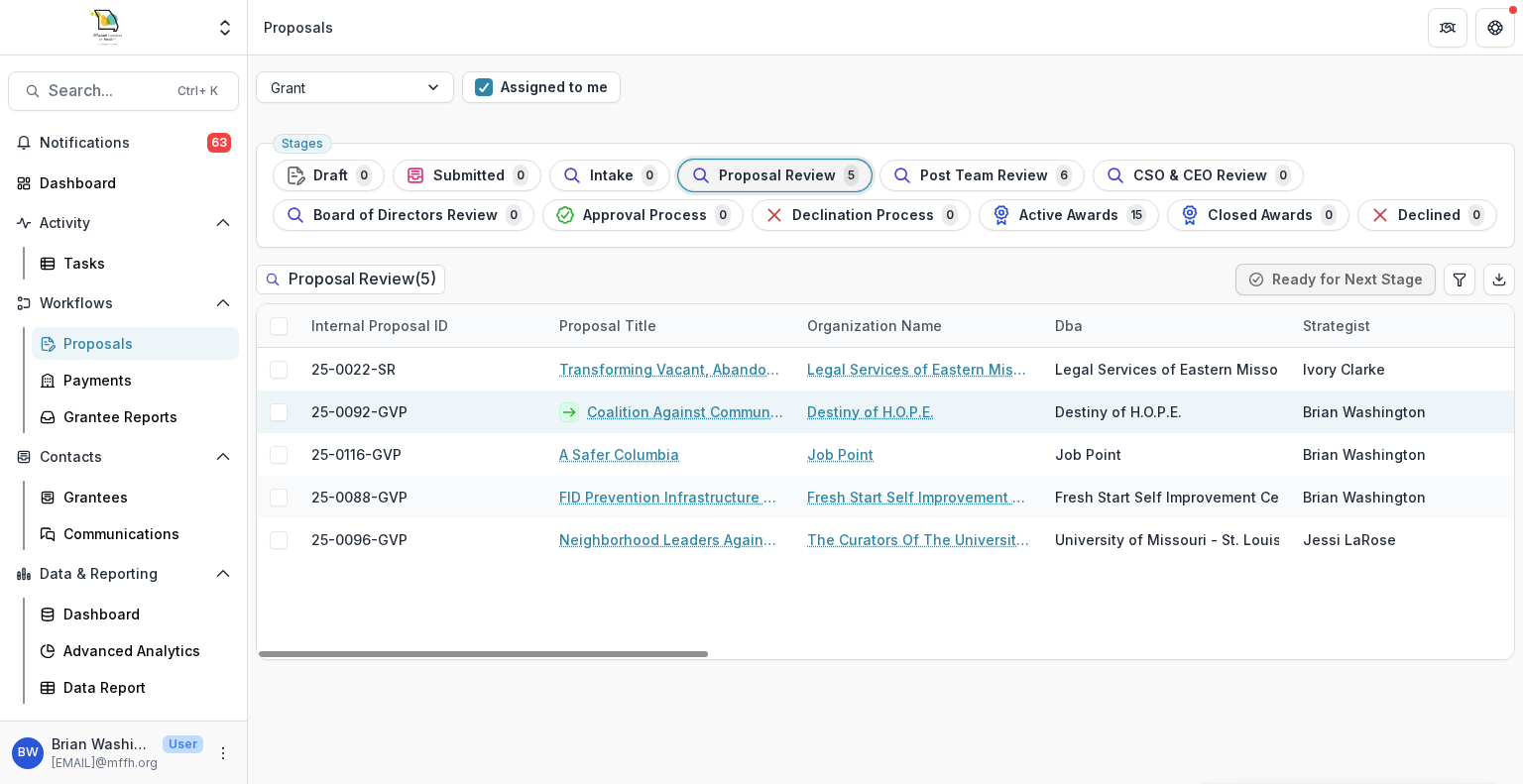 click on "Coalition Against Community Violence - Resource Assessment" at bounding box center (685, 411) 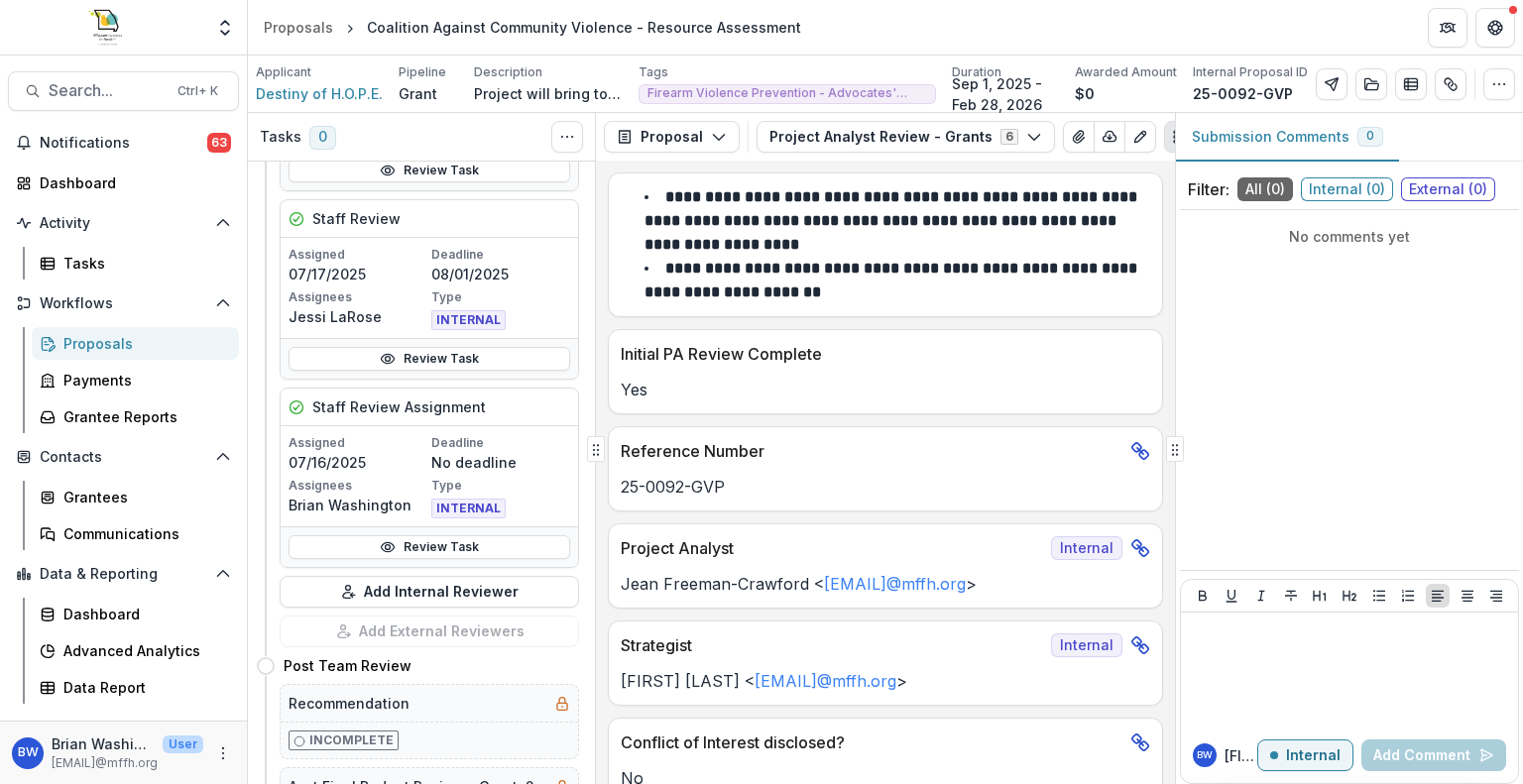 scroll, scrollTop: 793, scrollLeft: 0, axis: vertical 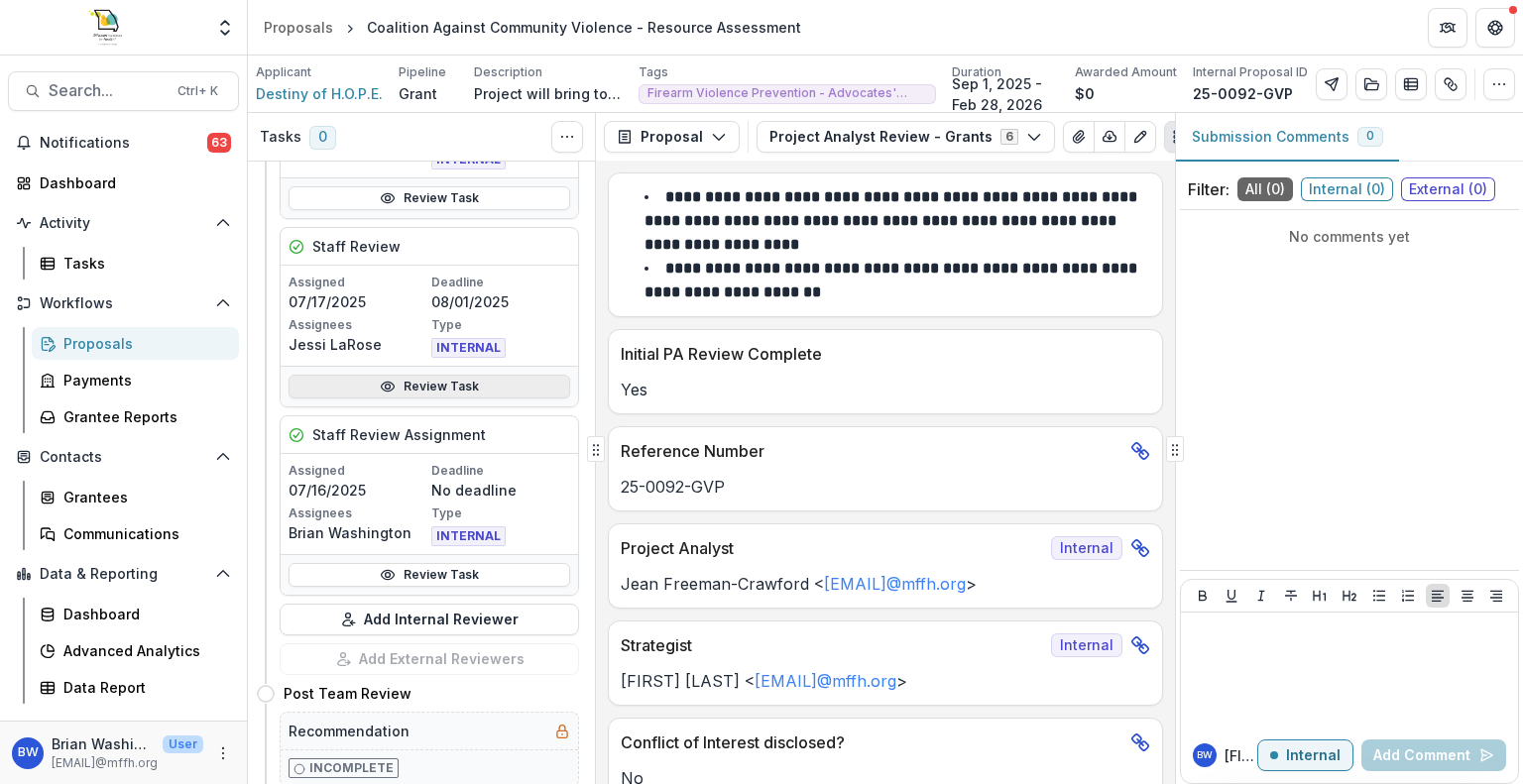click on "Review Task" at bounding box center (429, 387) 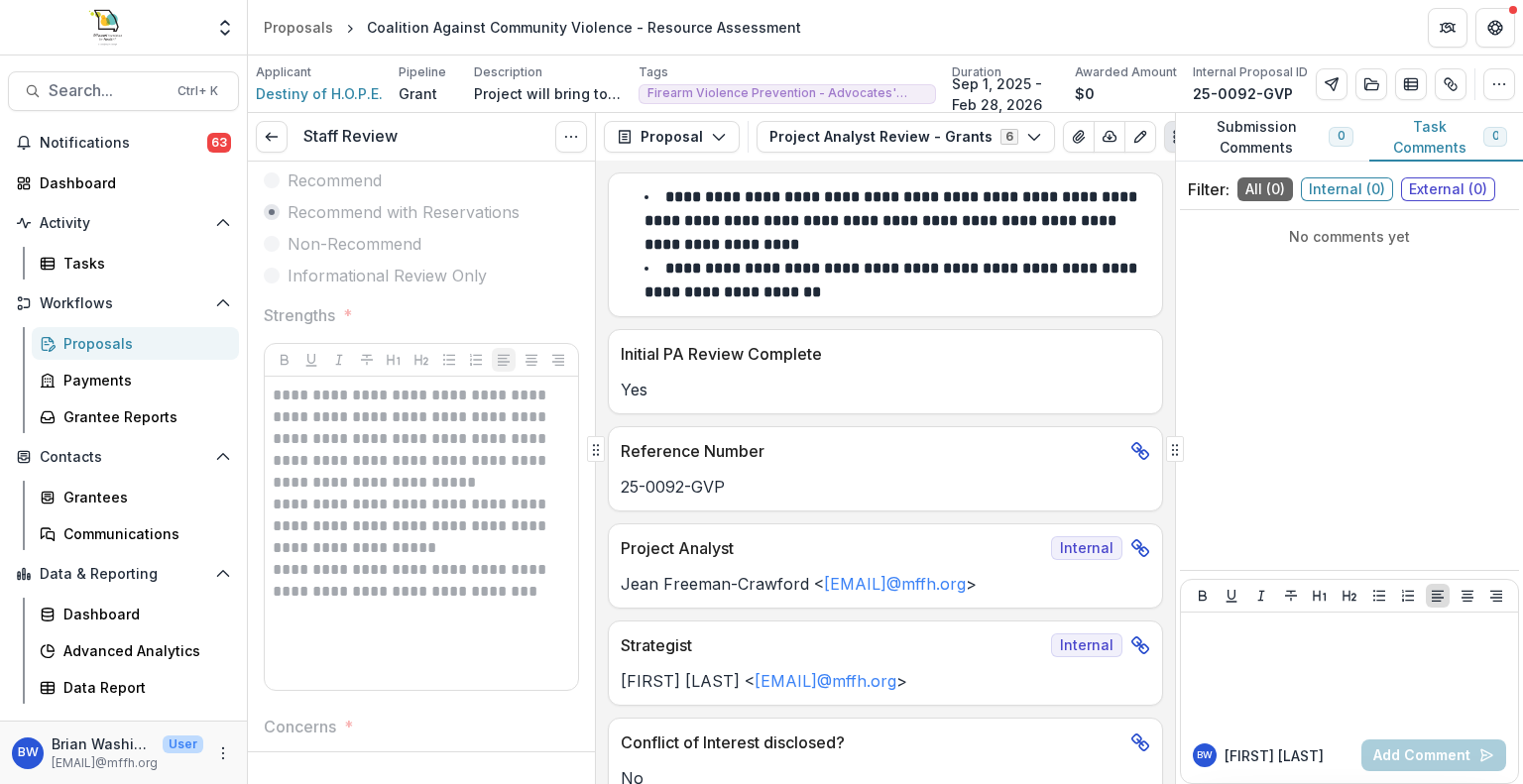 scroll, scrollTop: 595, scrollLeft: 0, axis: vertical 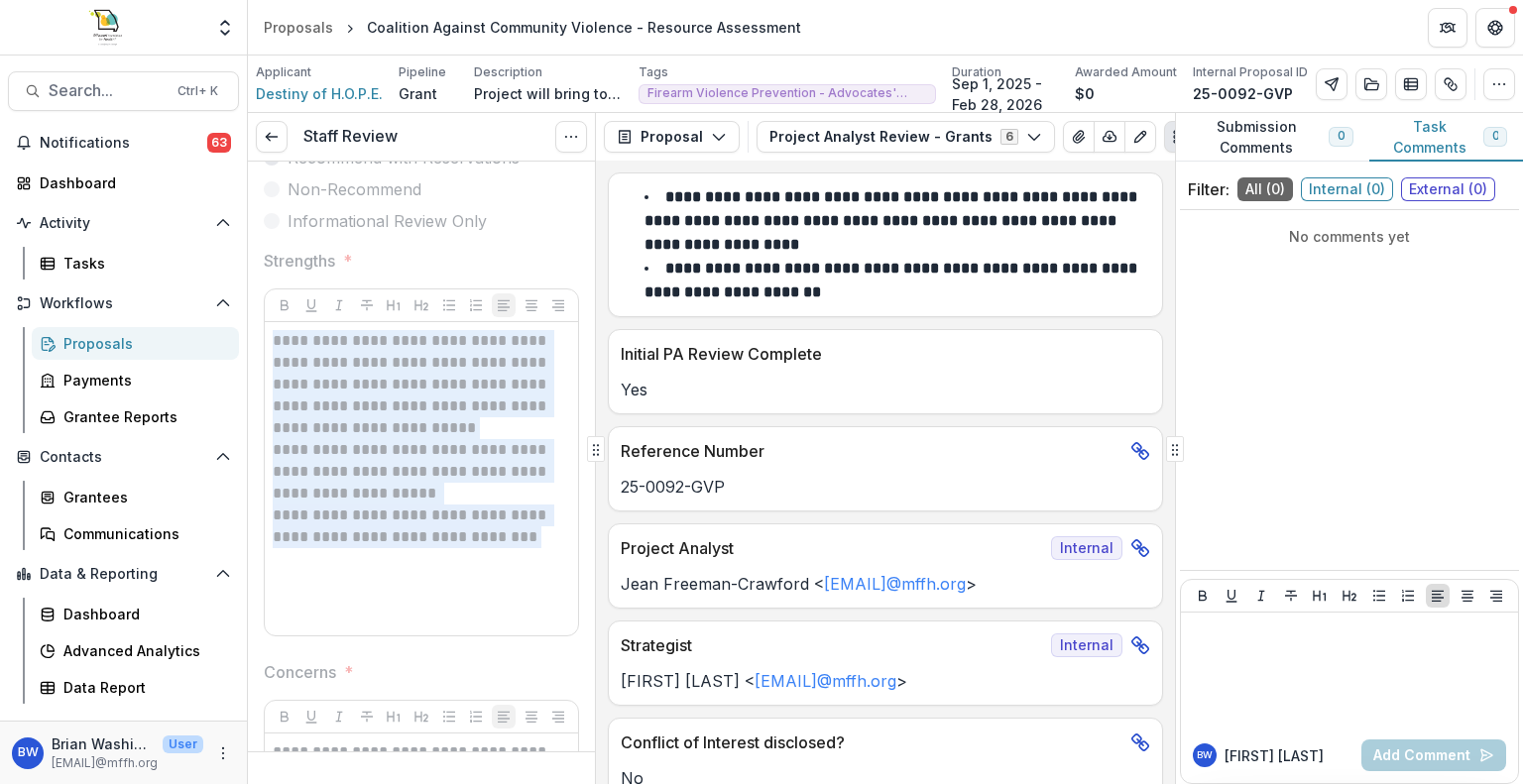 drag, startPoint x: 448, startPoint y: 562, endPoint x: 274, endPoint y: 329, distance: 290.80062 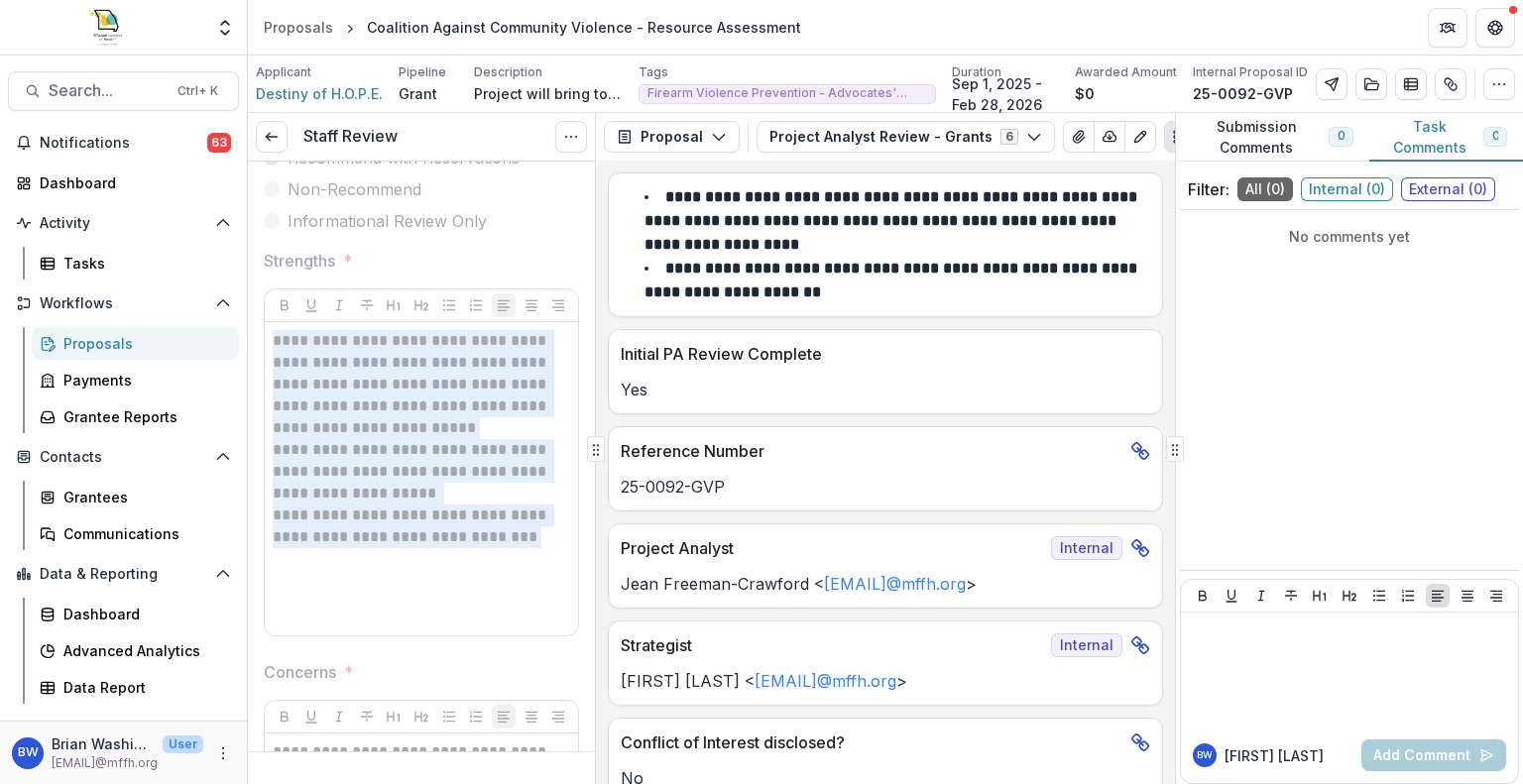 click on "**********" at bounding box center [421, 479] 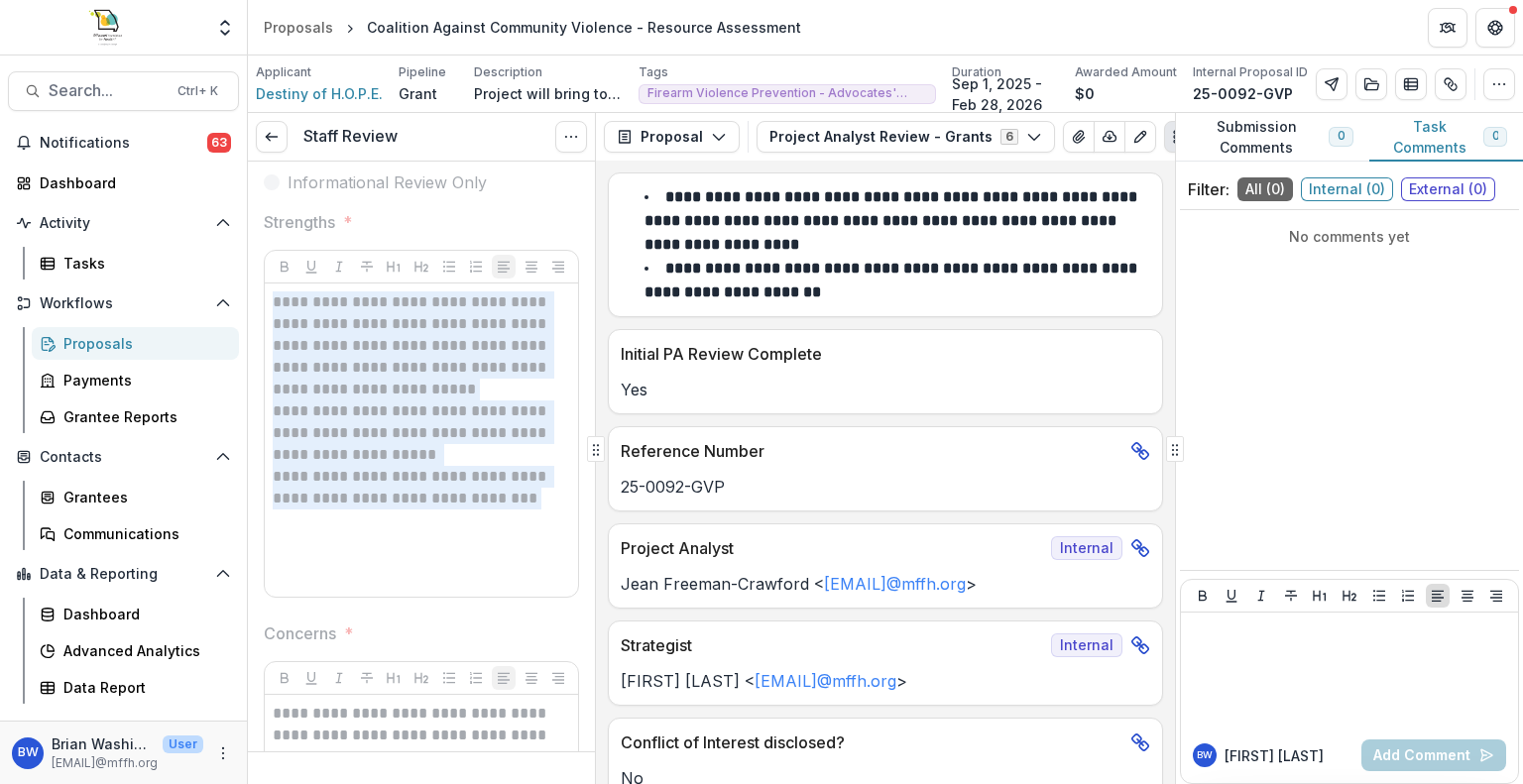 scroll, scrollTop: 694, scrollLeft: 0, axis: vertical 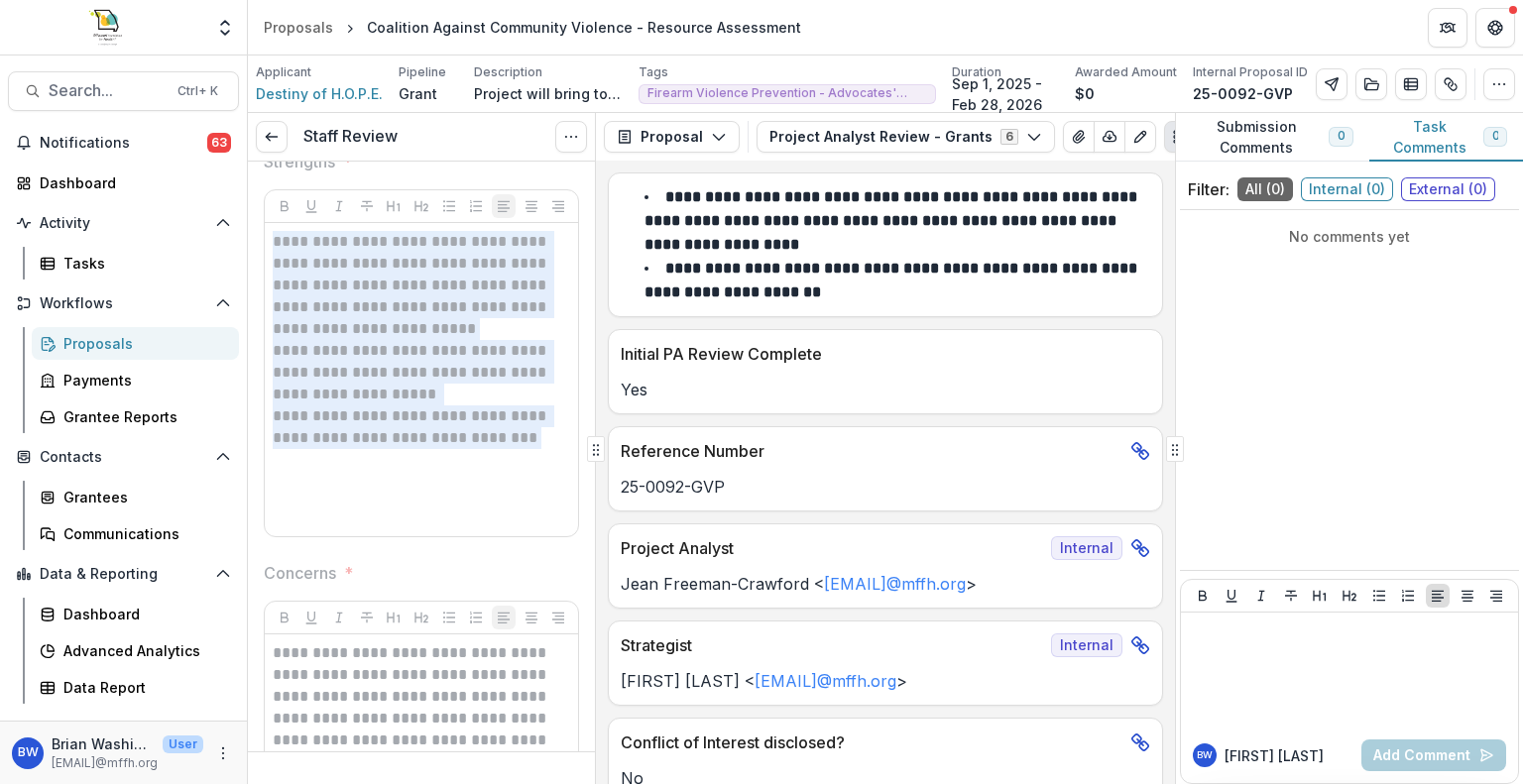 click on "**********" at bounding box center (418, 438) 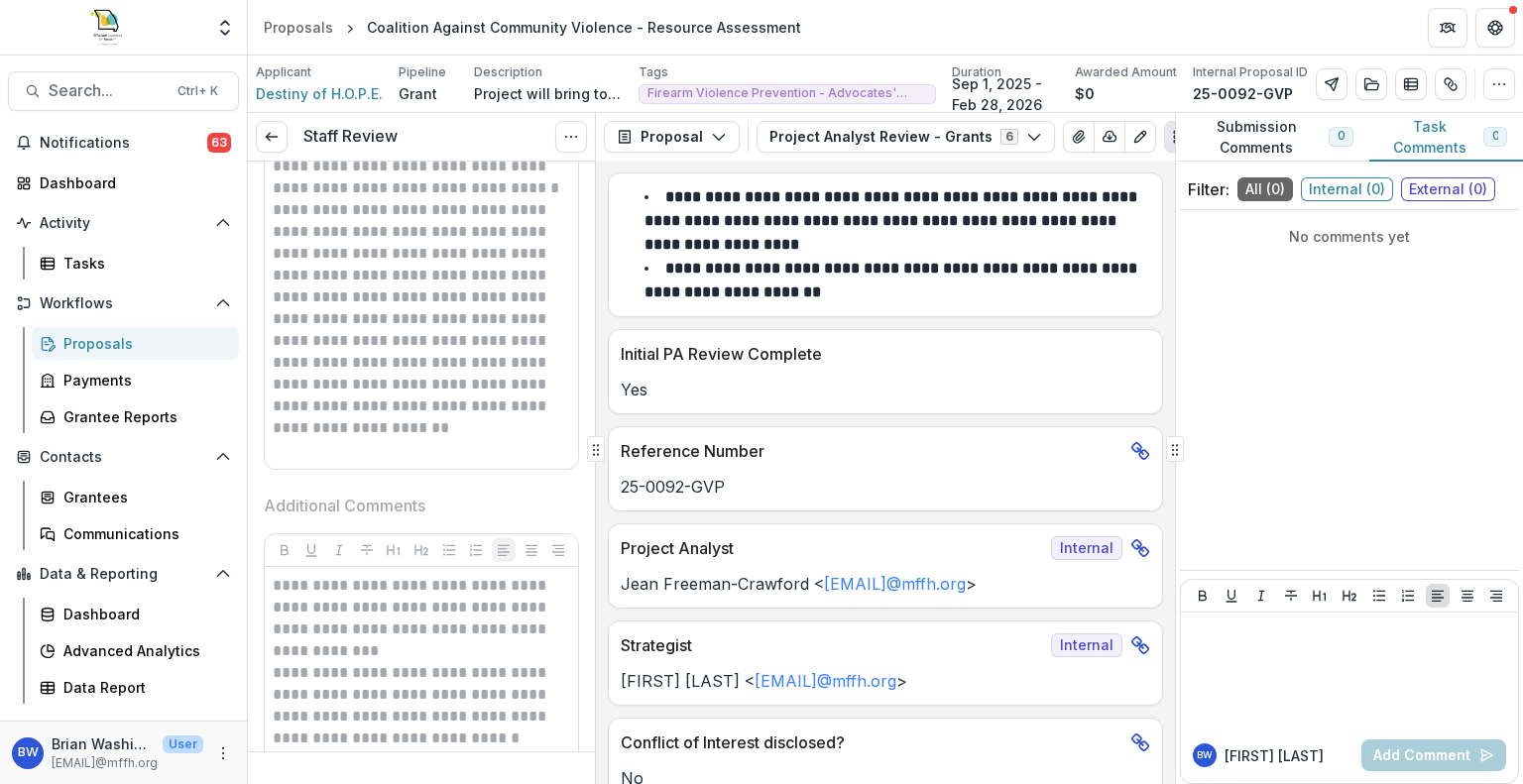 scroll, scrollTop: 1170, scrollLeft: 0, axis: vertical 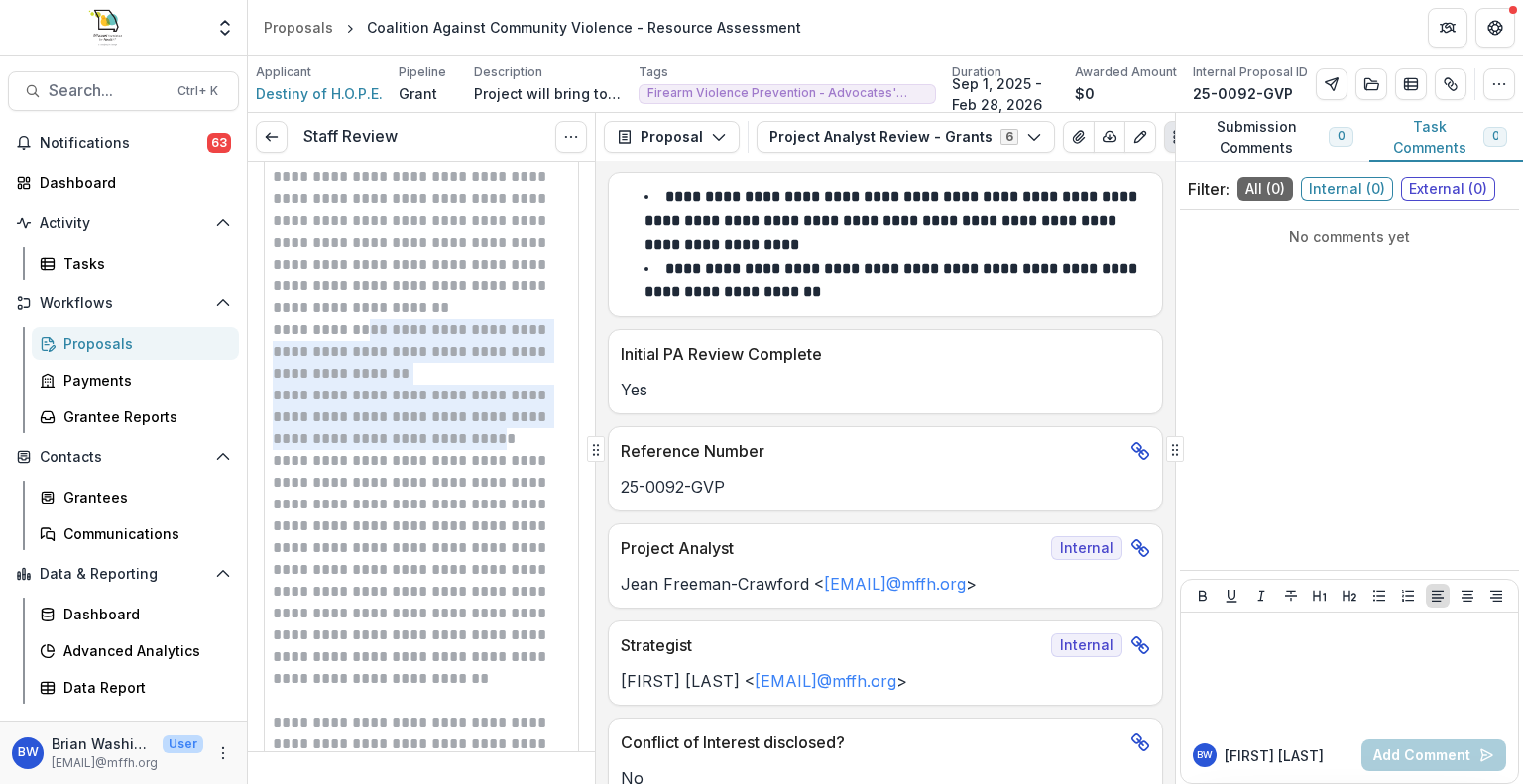 drag, startPoint x: 502, startPoint y: 433, endPoint x: 368, endPoint y: 328, distance: 170.23807 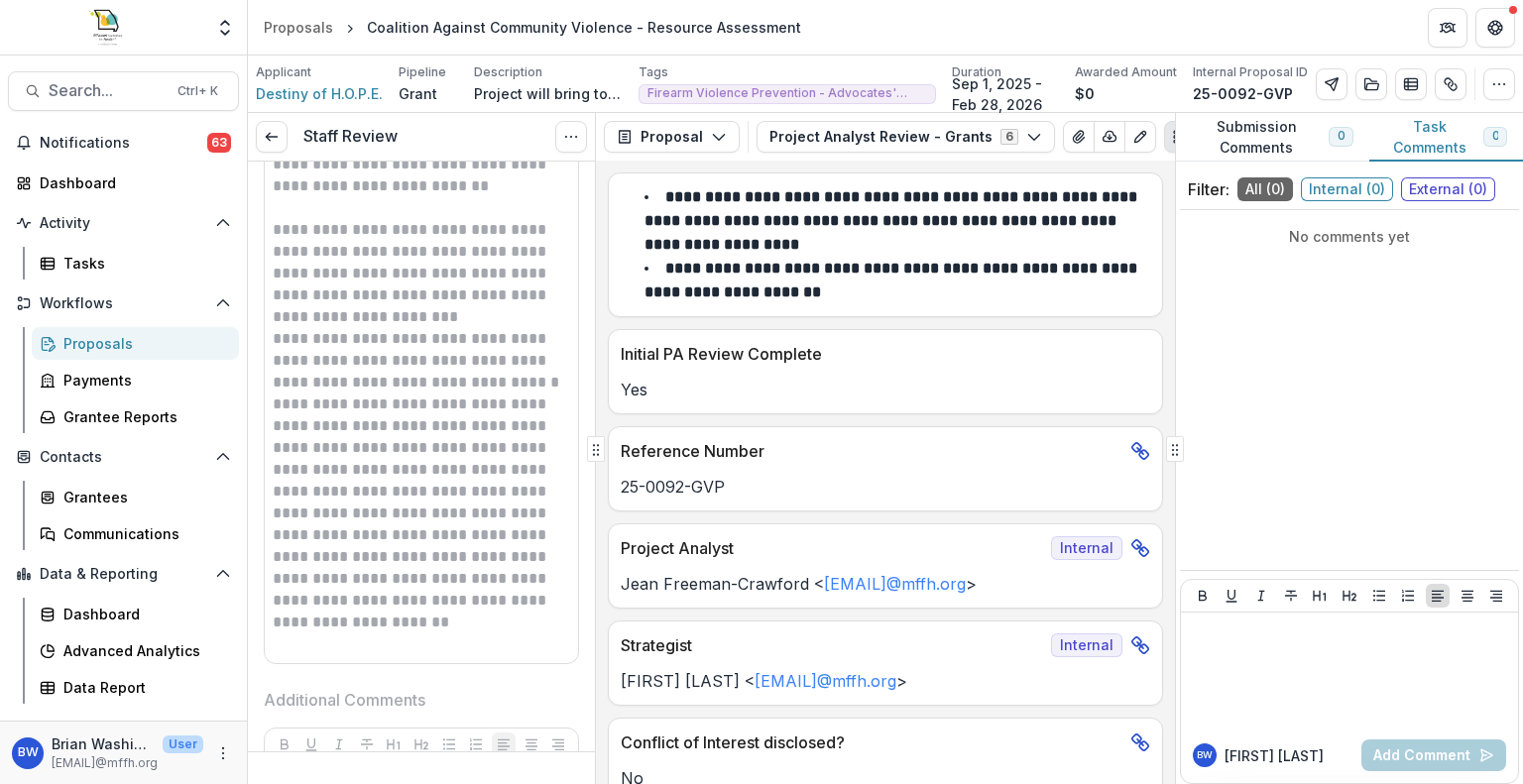 scroll, scrollTop: 1665, scrollLeft: 0, axis: vertical 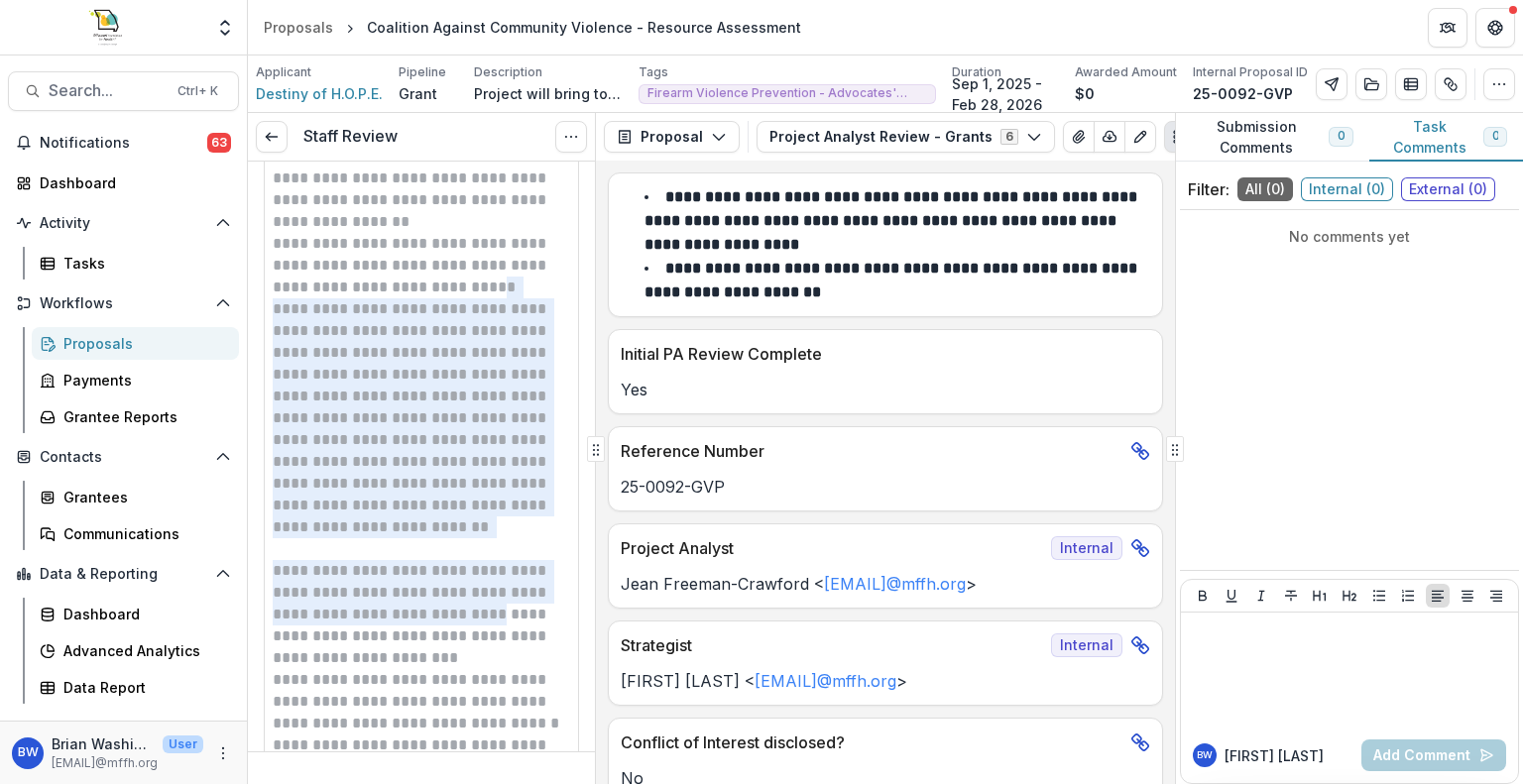 click on "**********" at bounding box center (421, 505) 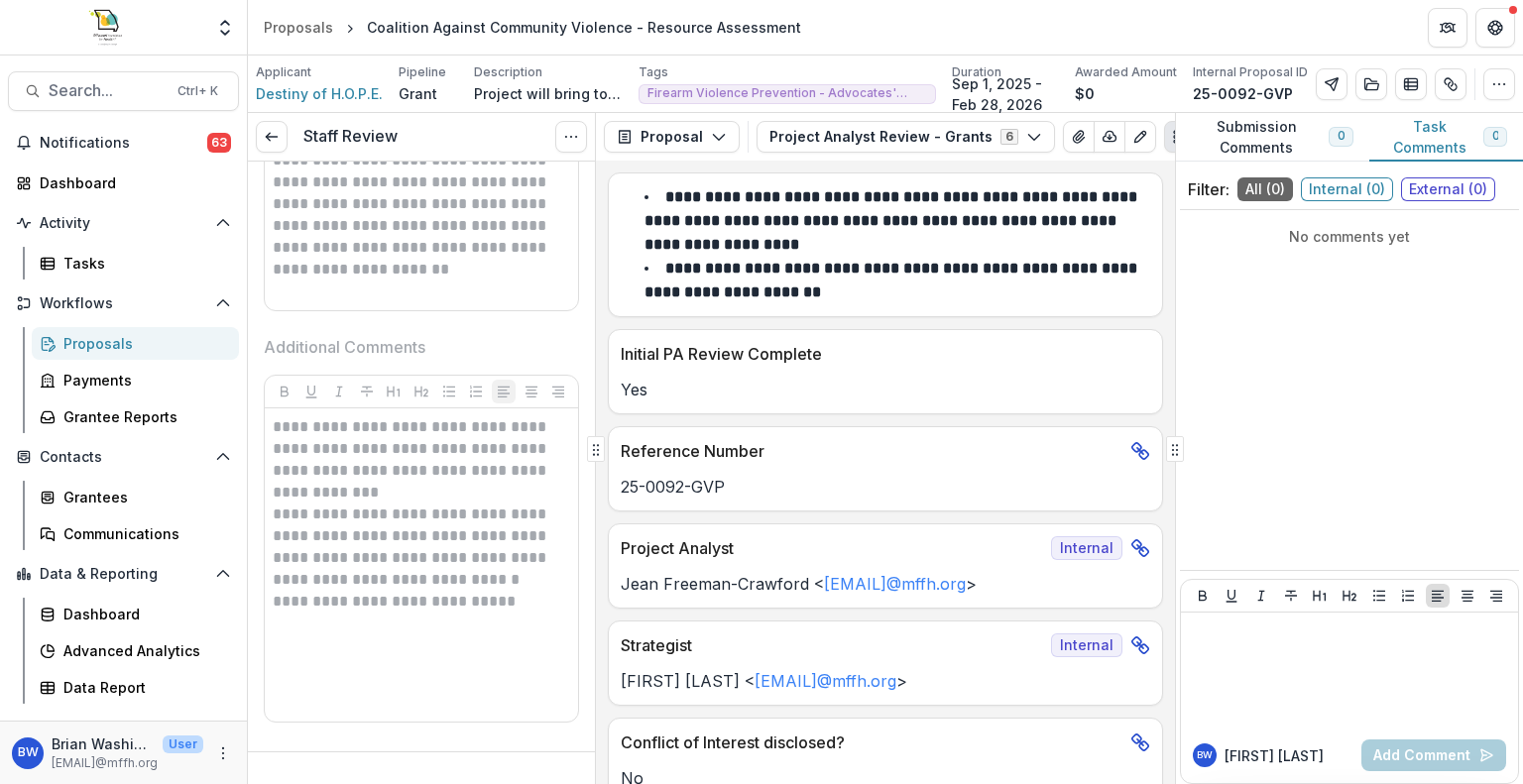 click on "**********" at bounding box center (421, -188) 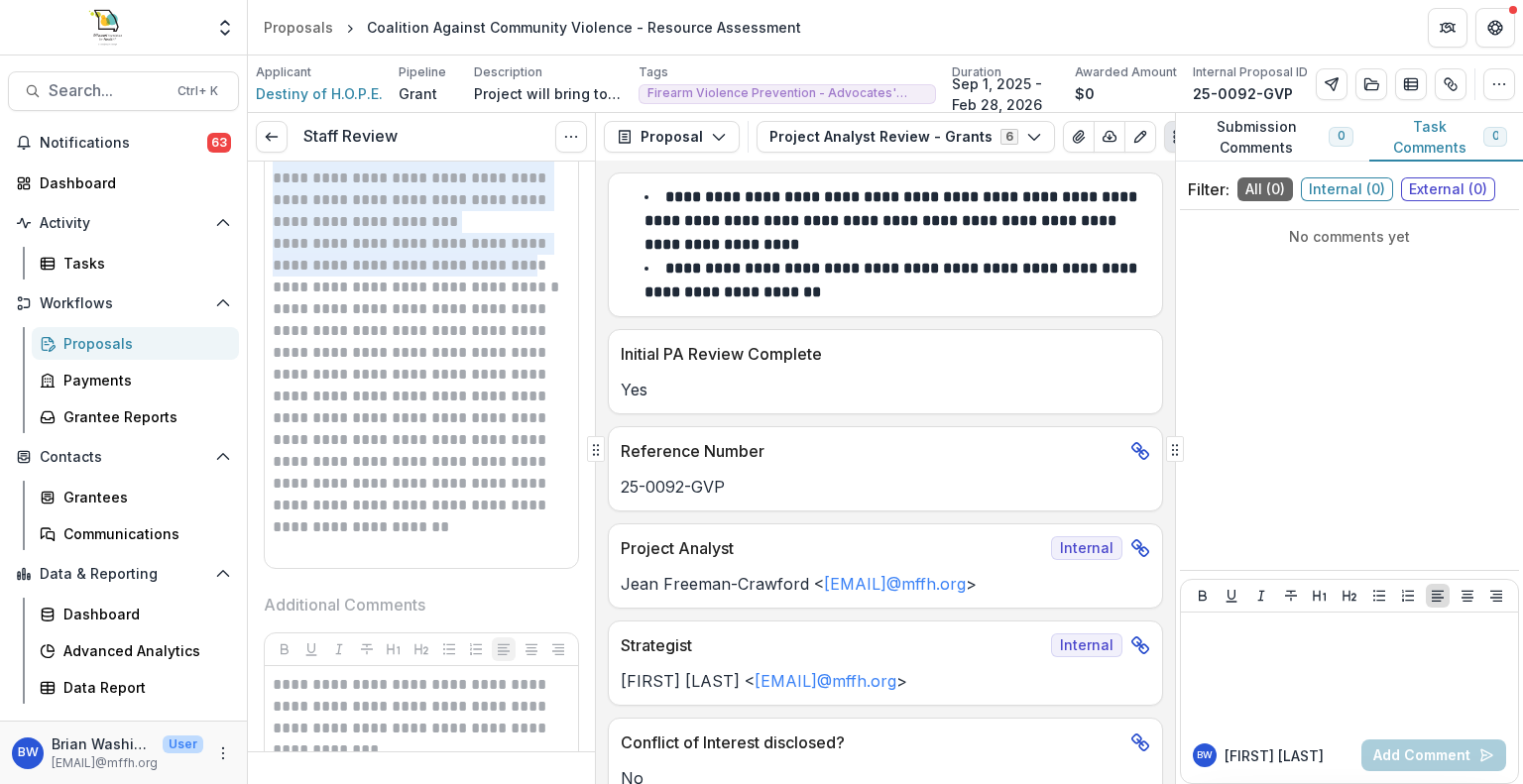 click on "**********" at bounding box center (418, 418) 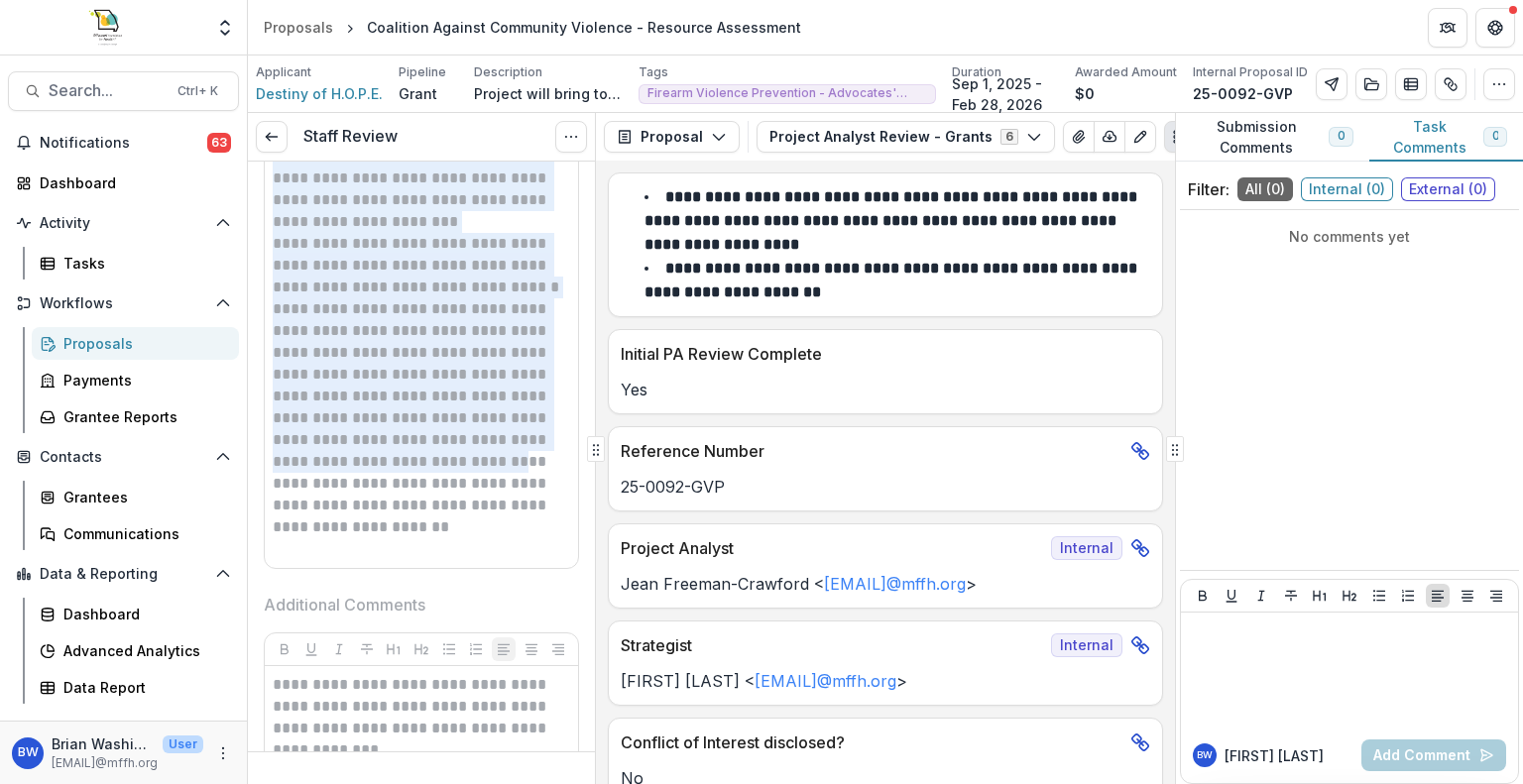drag, startPoint x: 494, startPoint y: 524, endPoint x: 331, endPoint y: 483, distance: 168.07736 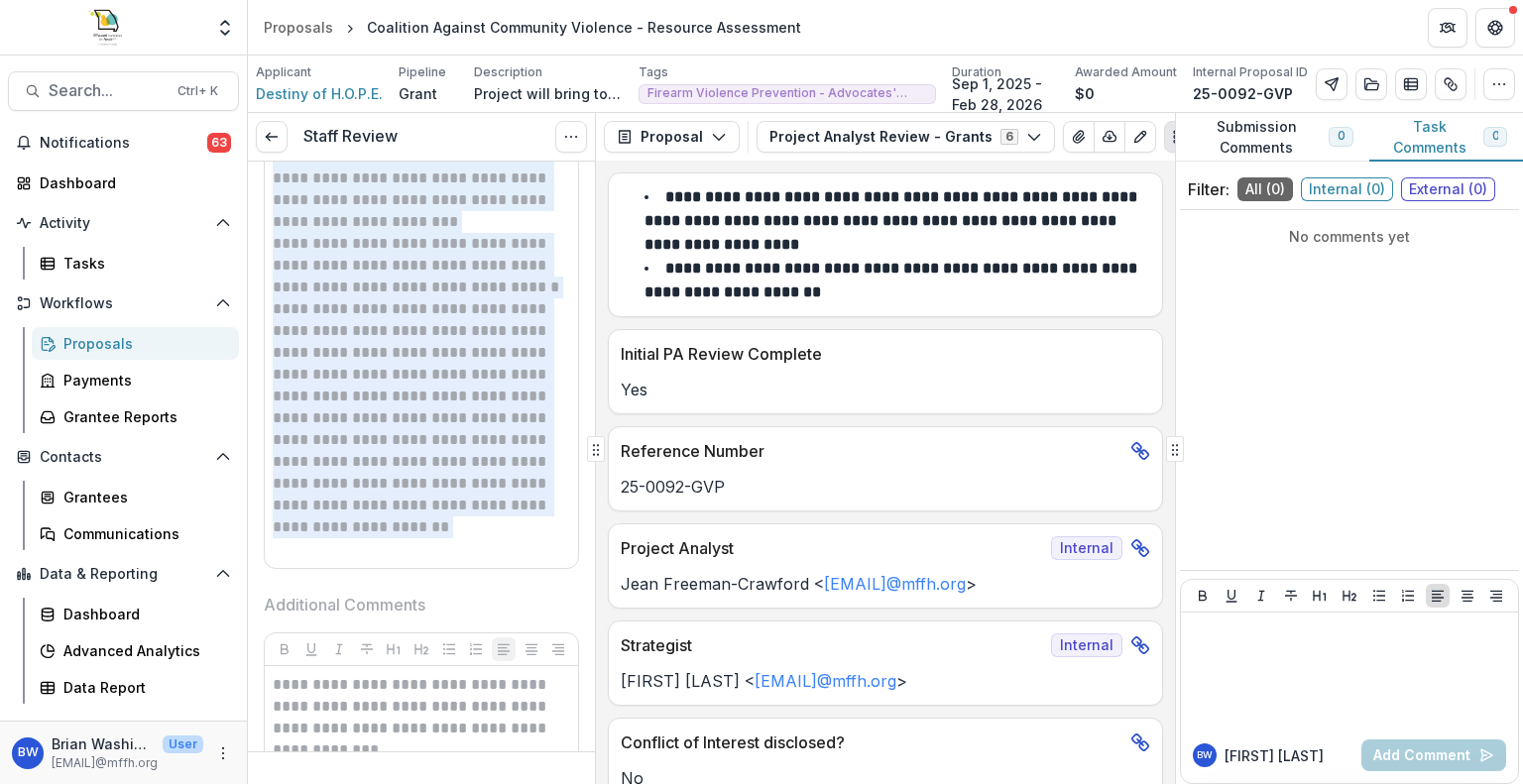 click on "**********" at bounding box center (418, 418) 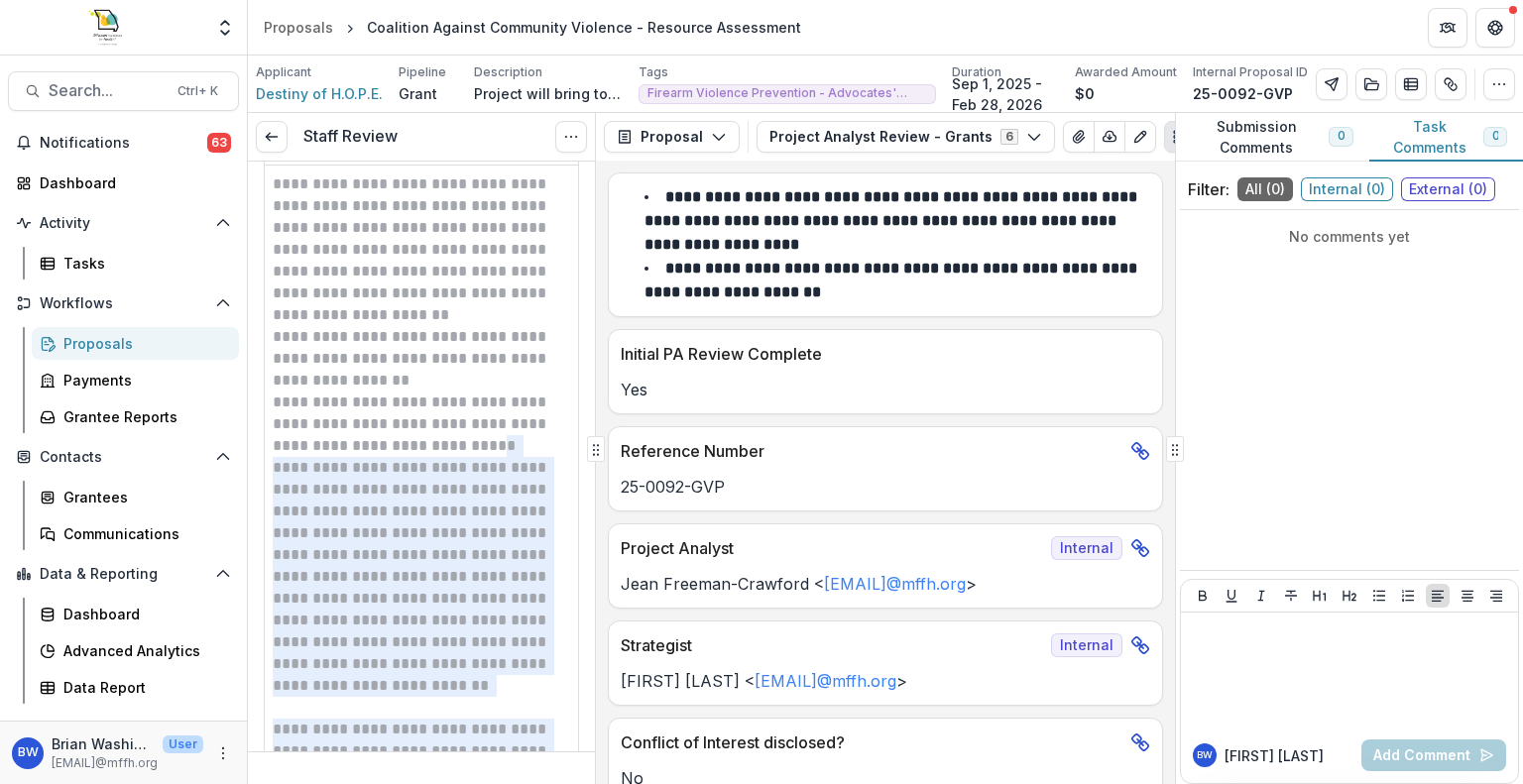 click on "**********" at bounding box center (421, 664) 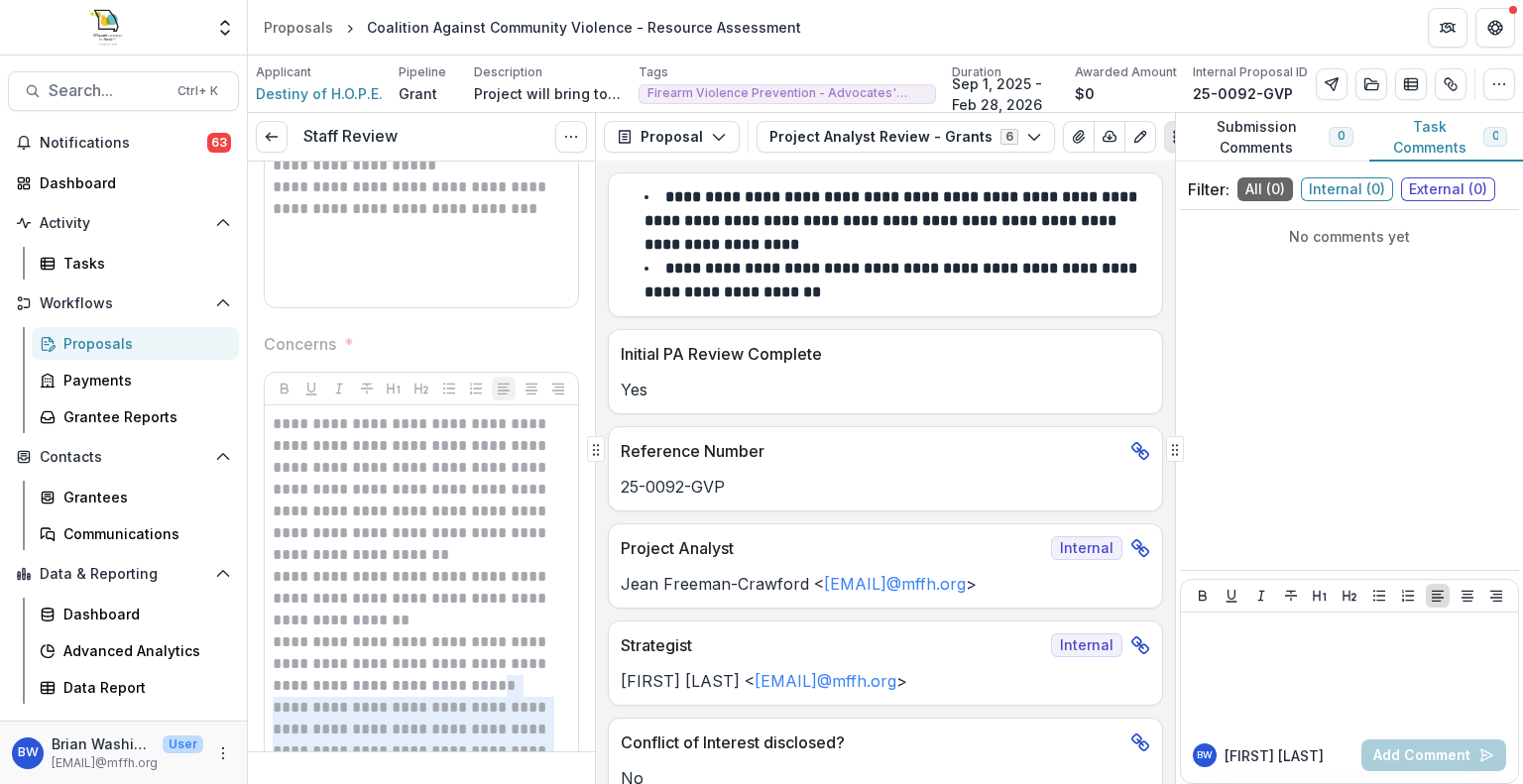 scroll, scrollTop: 620, scrollLeft: 0, axis: vertical 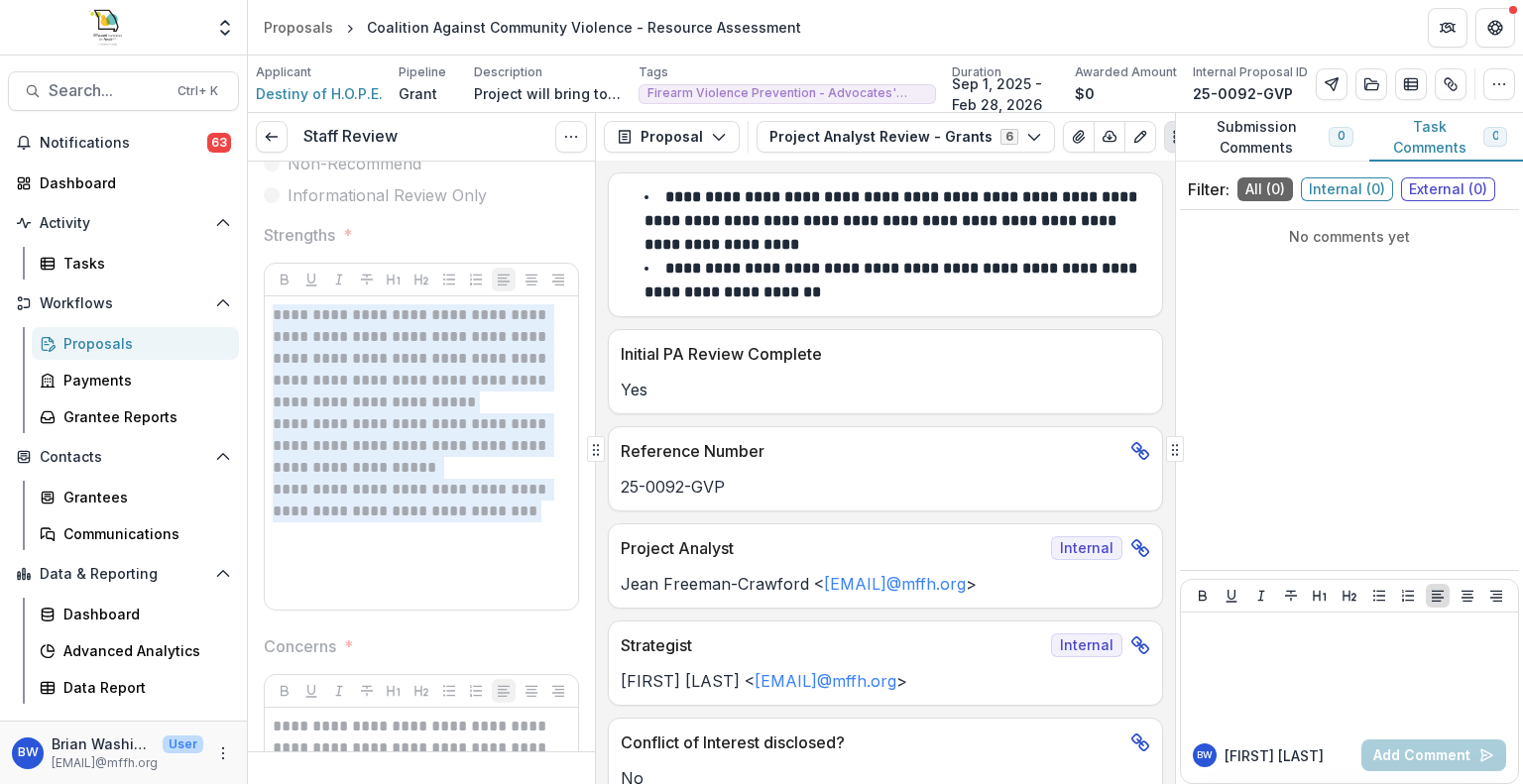click on "**********" at bounding box center (418, 359) 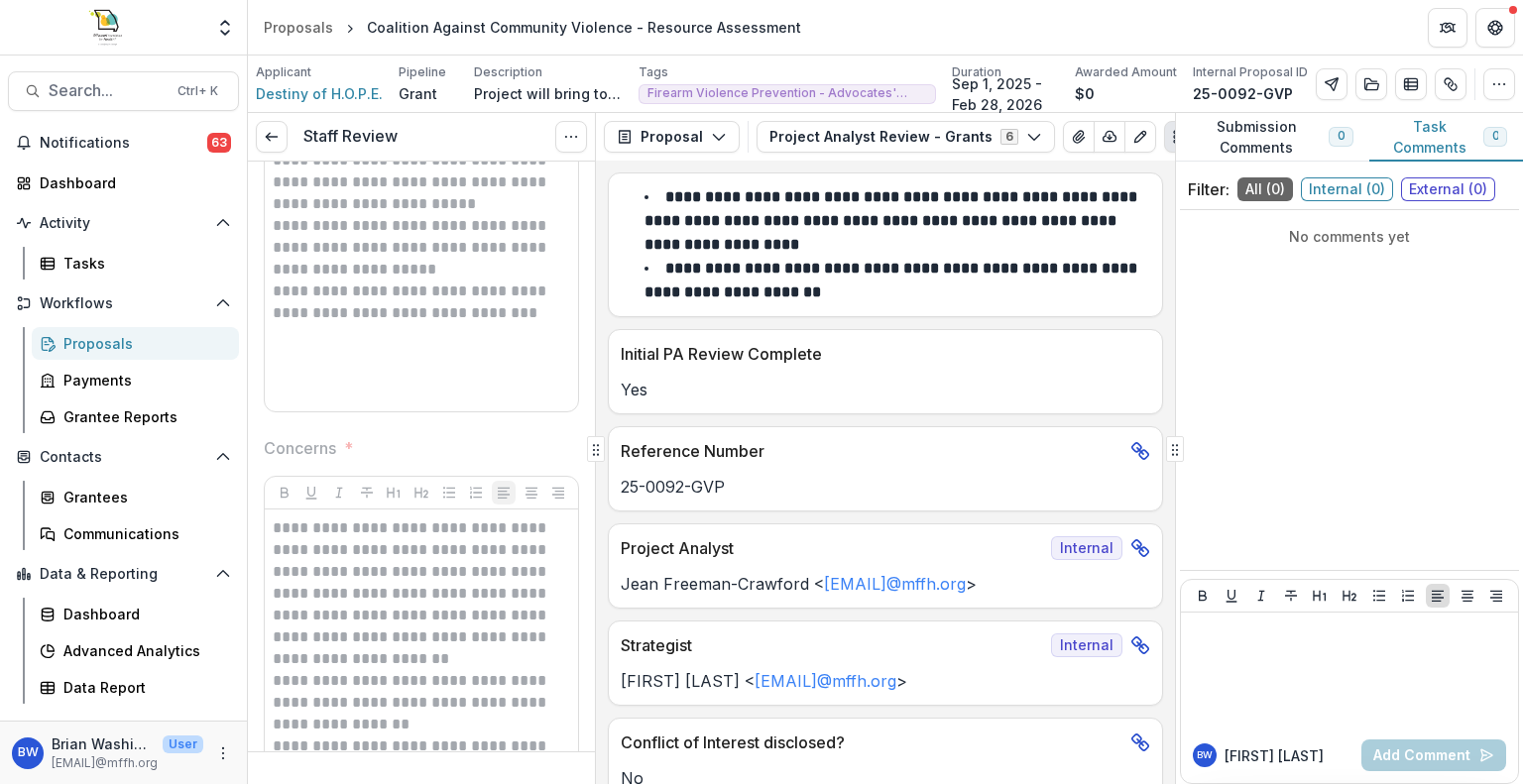 click on "**********" at bounding box center (421, 1008) 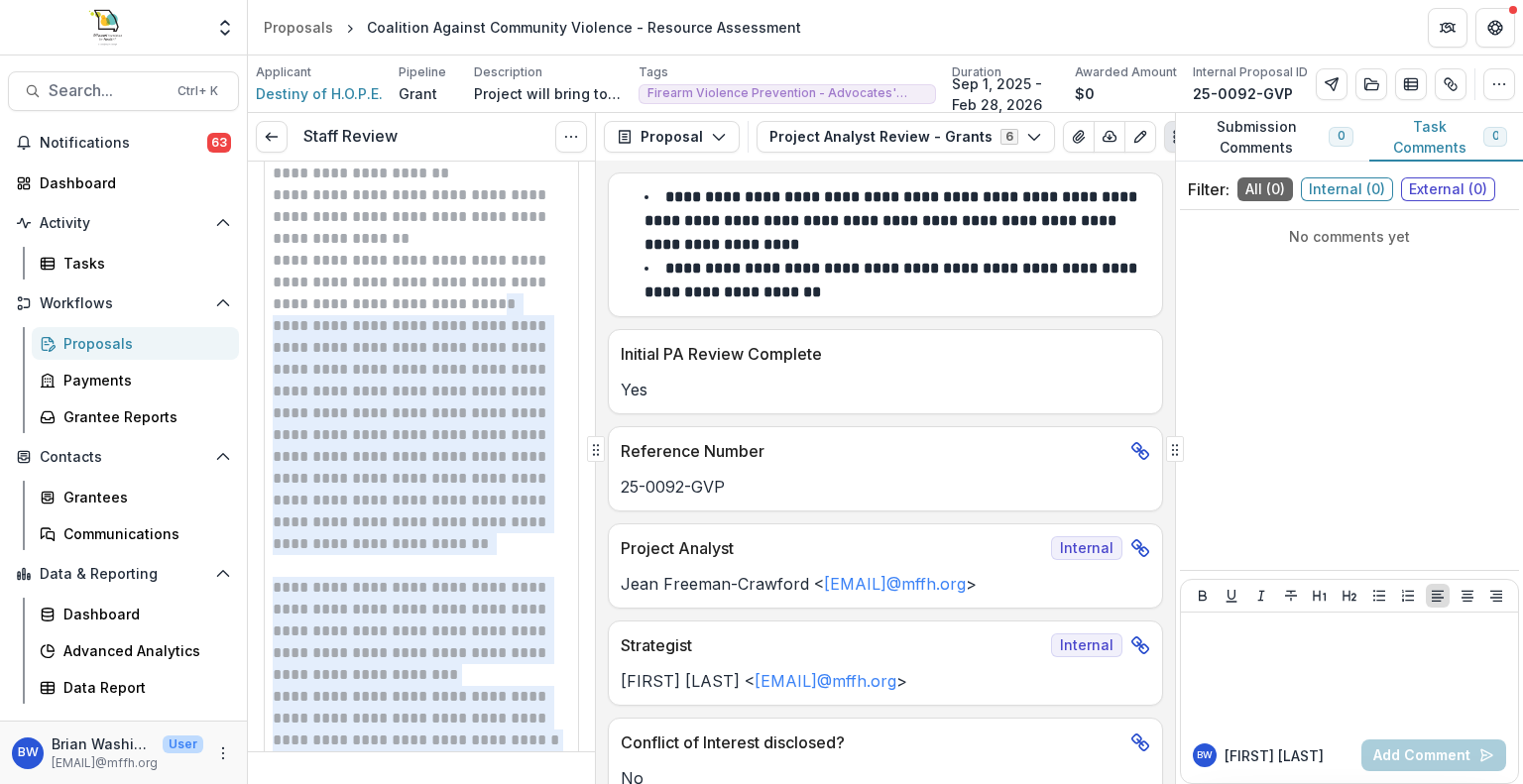 scroll, scrollTop: 1064, scrollLeft: 0, axis: vertical 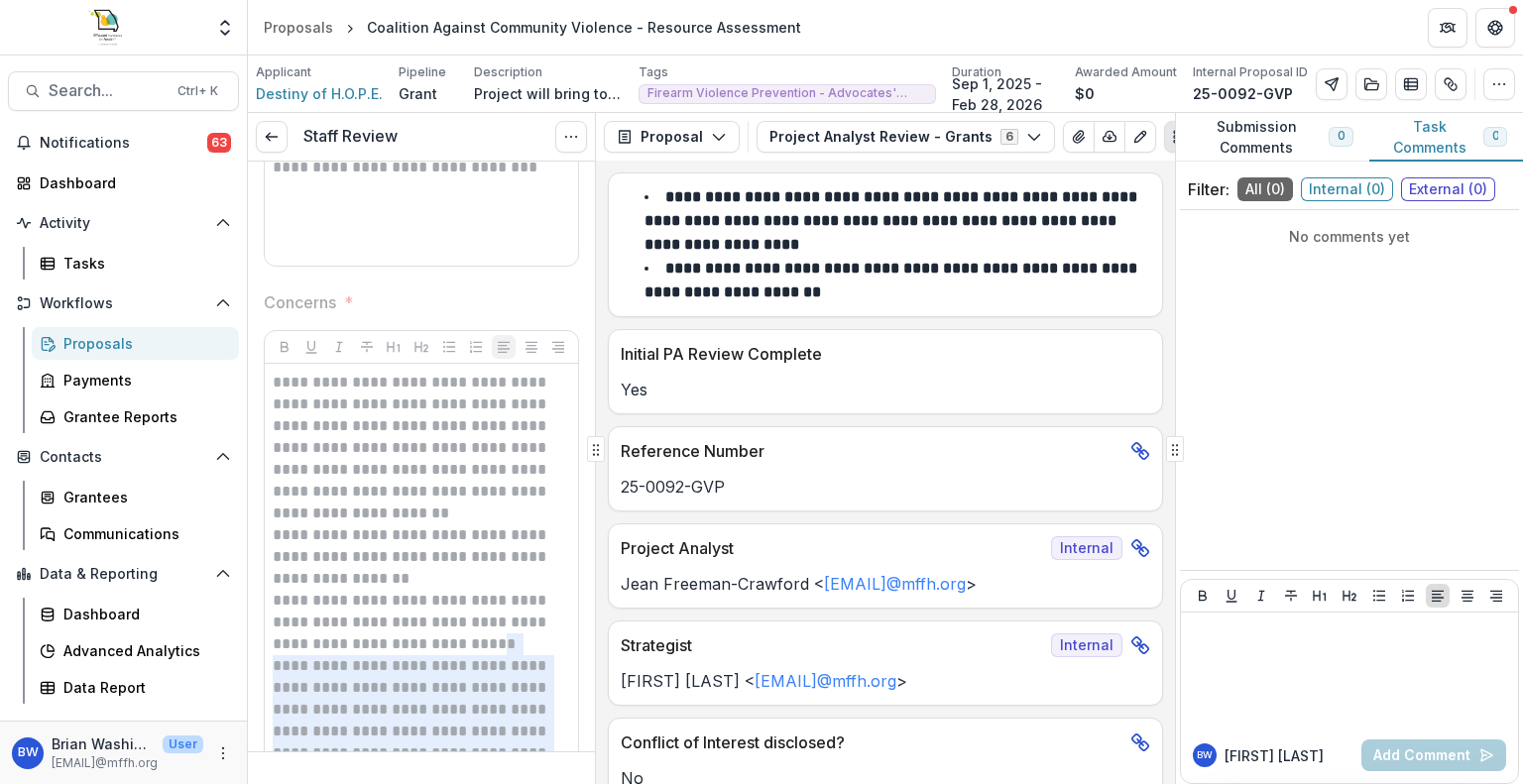 click on "**********" at bounding box center (421, 862) 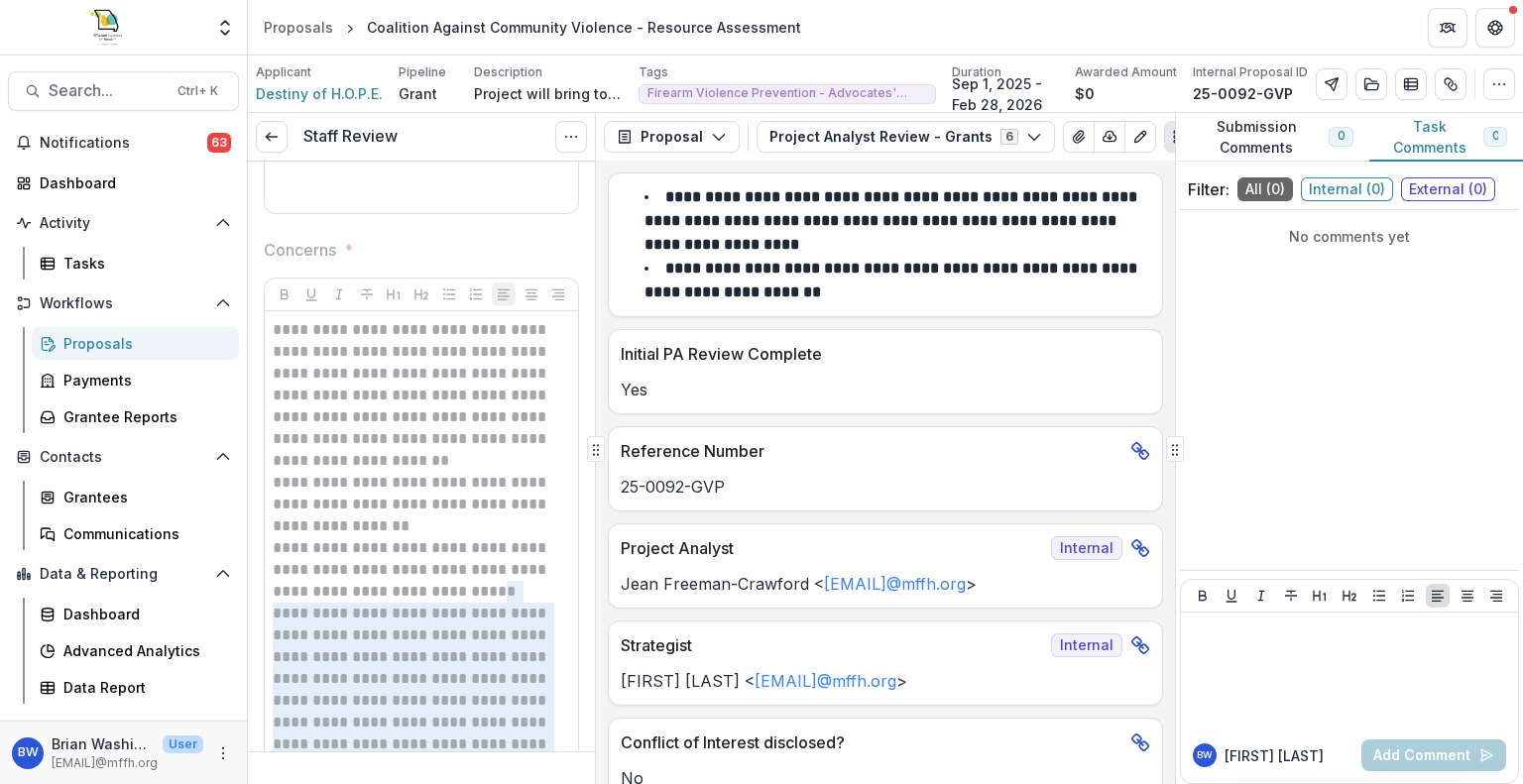 click on "**********" at bounding box center [421, 810] 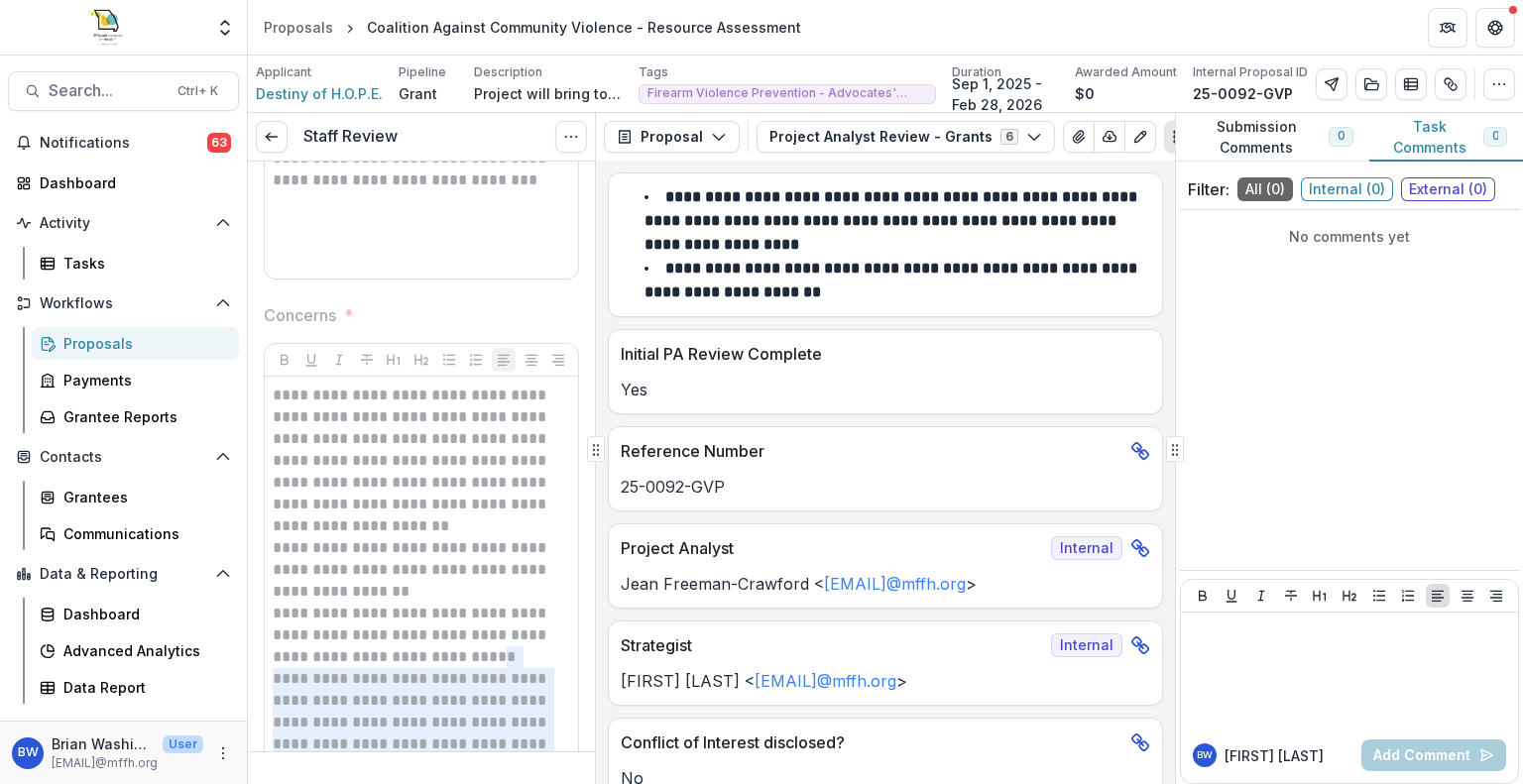 scroll, scrollTop: 918, scrollLeft: 0, axis: vertical 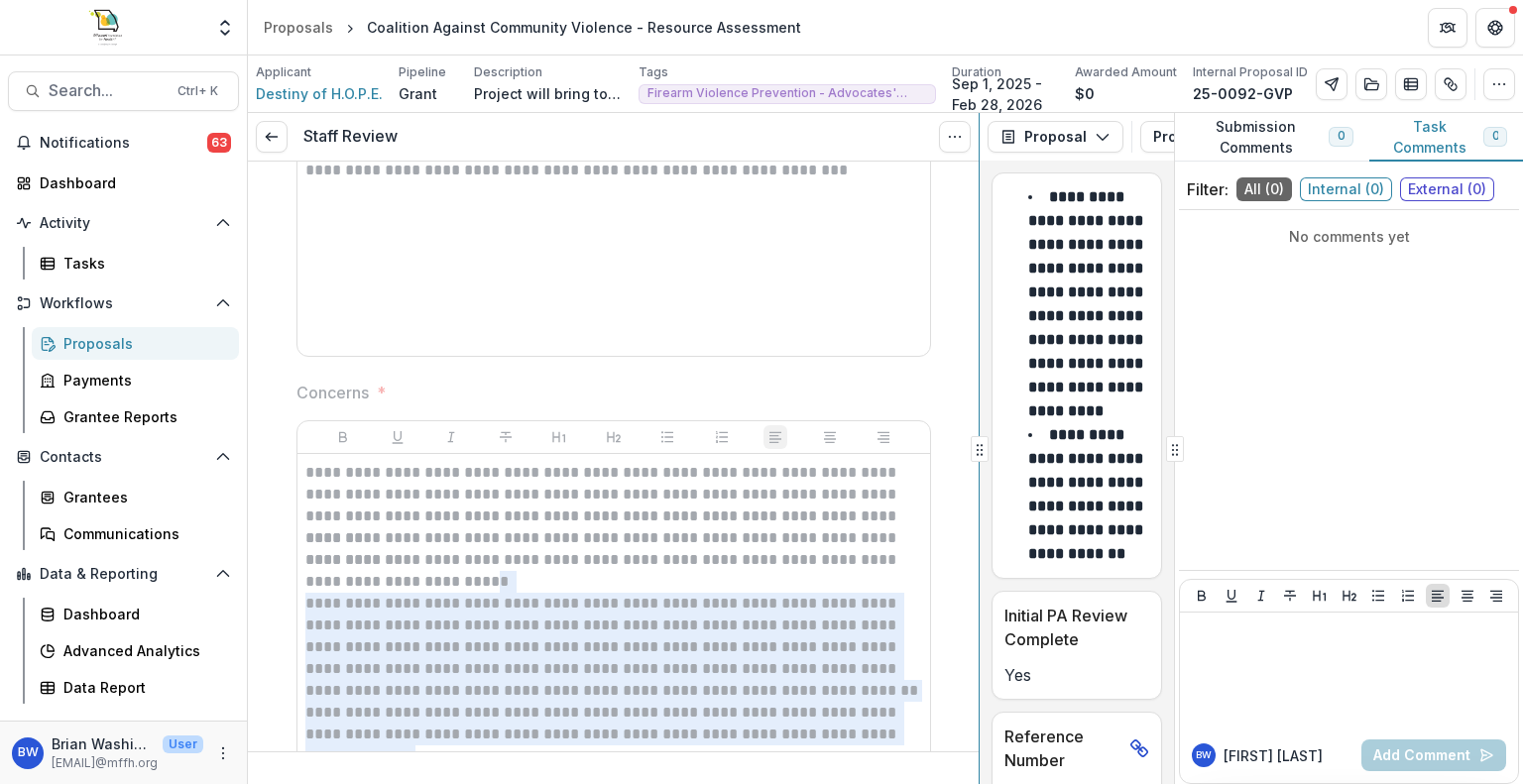 click on "**********" at bounding box center [885, 448] 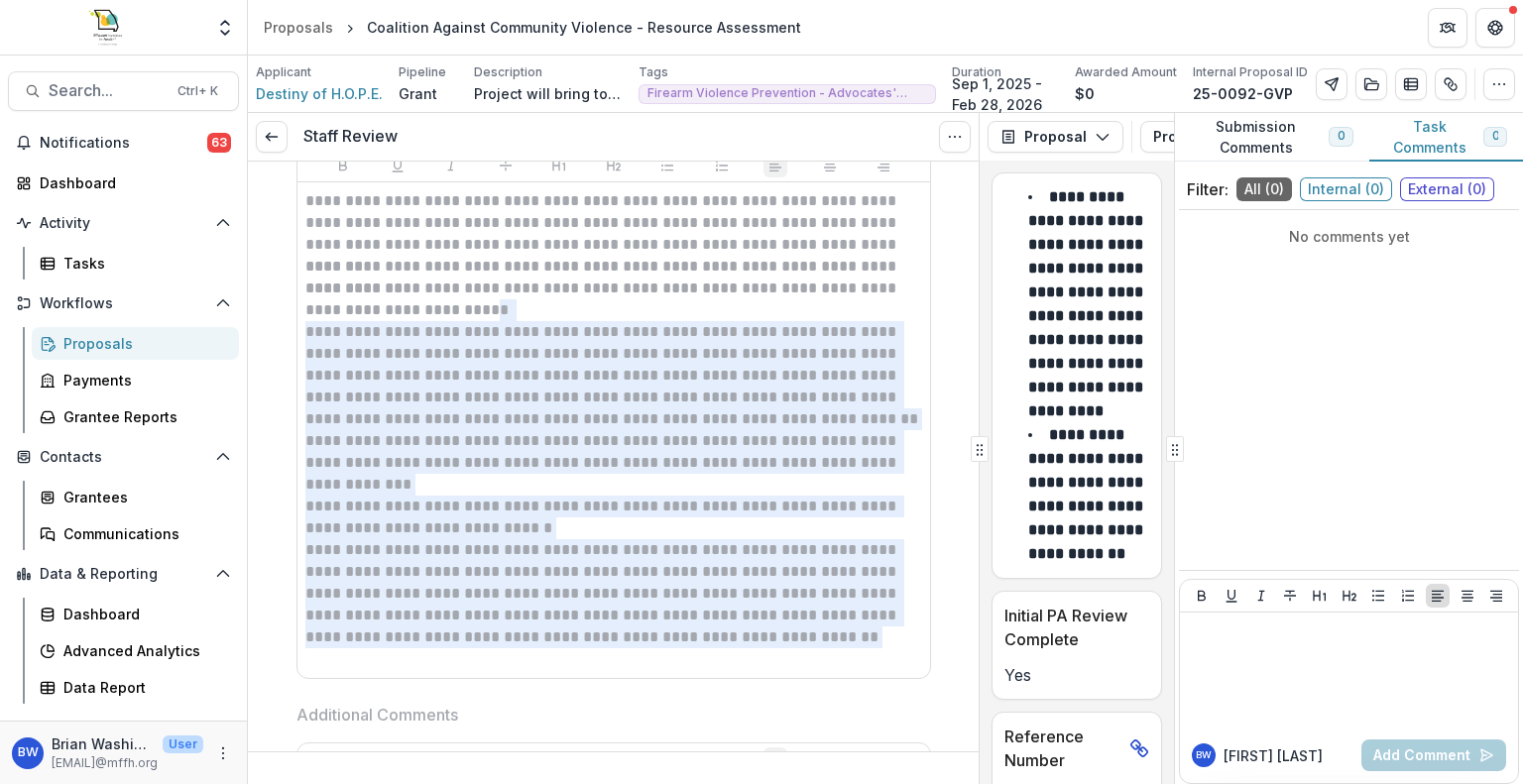 scroll, scrollTop: 1076, scrollLeft: 0, axis: vertical 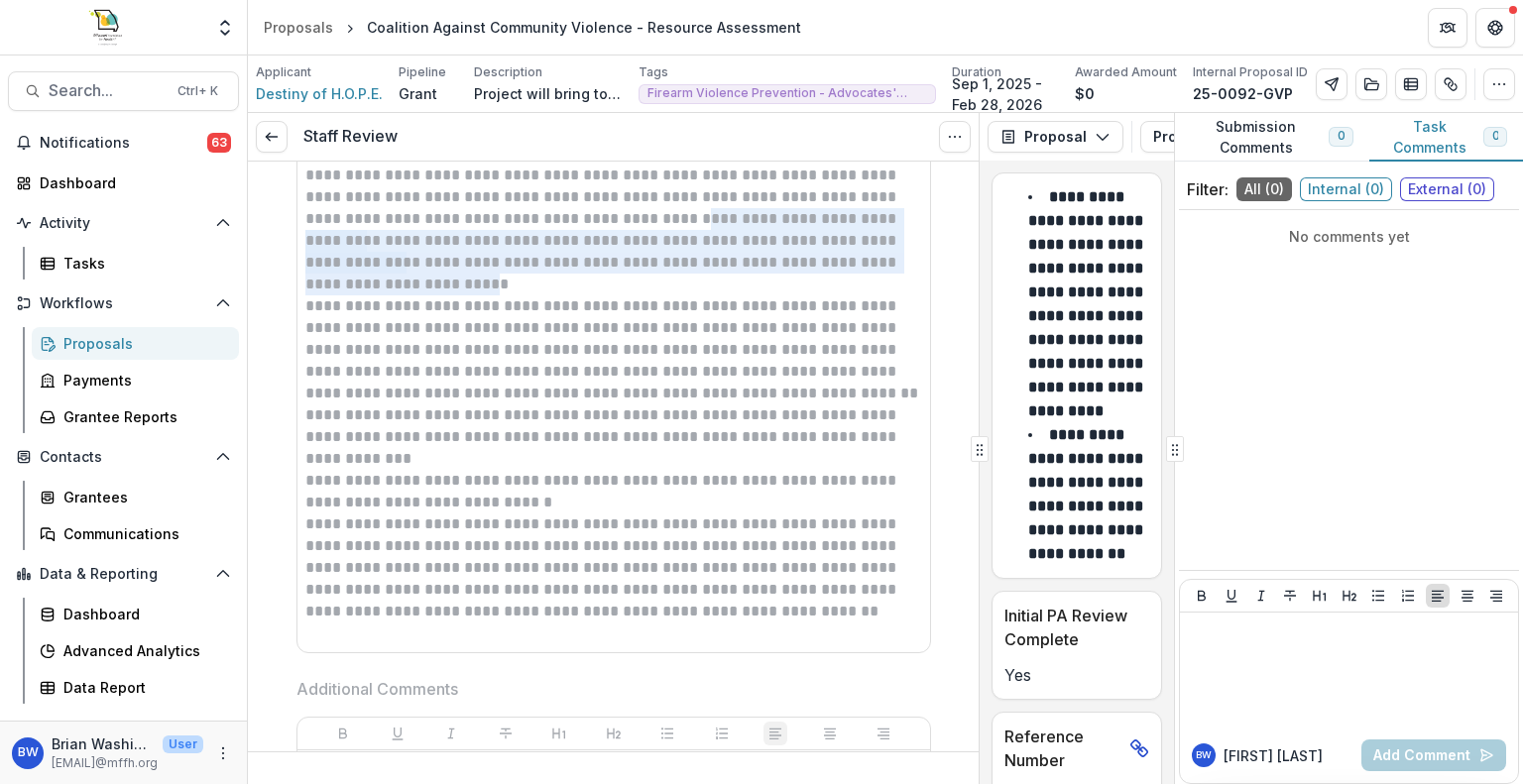 click on "**********" at bounding box center [614, 197] 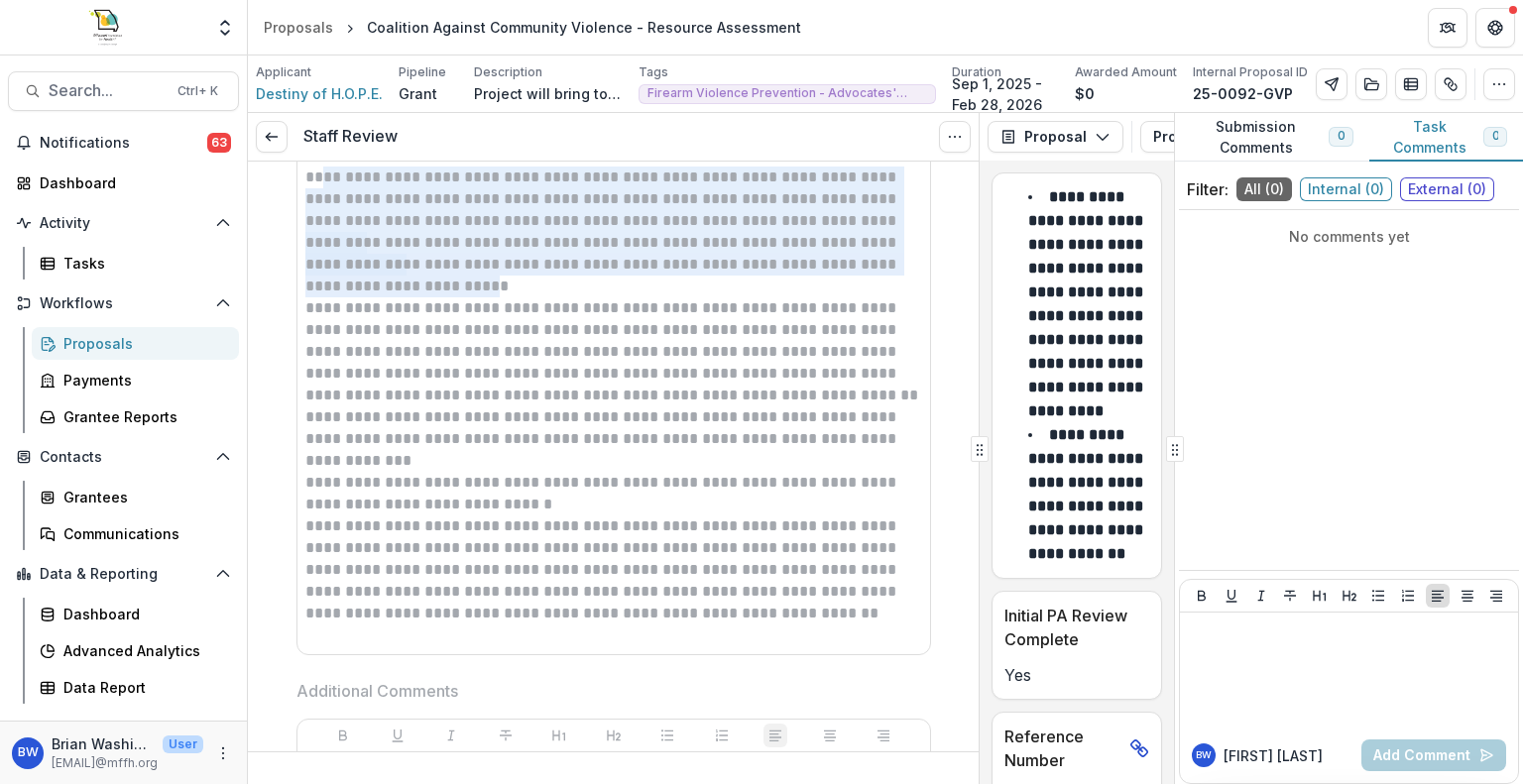 click on "**********" at bounding box center [614, 570] 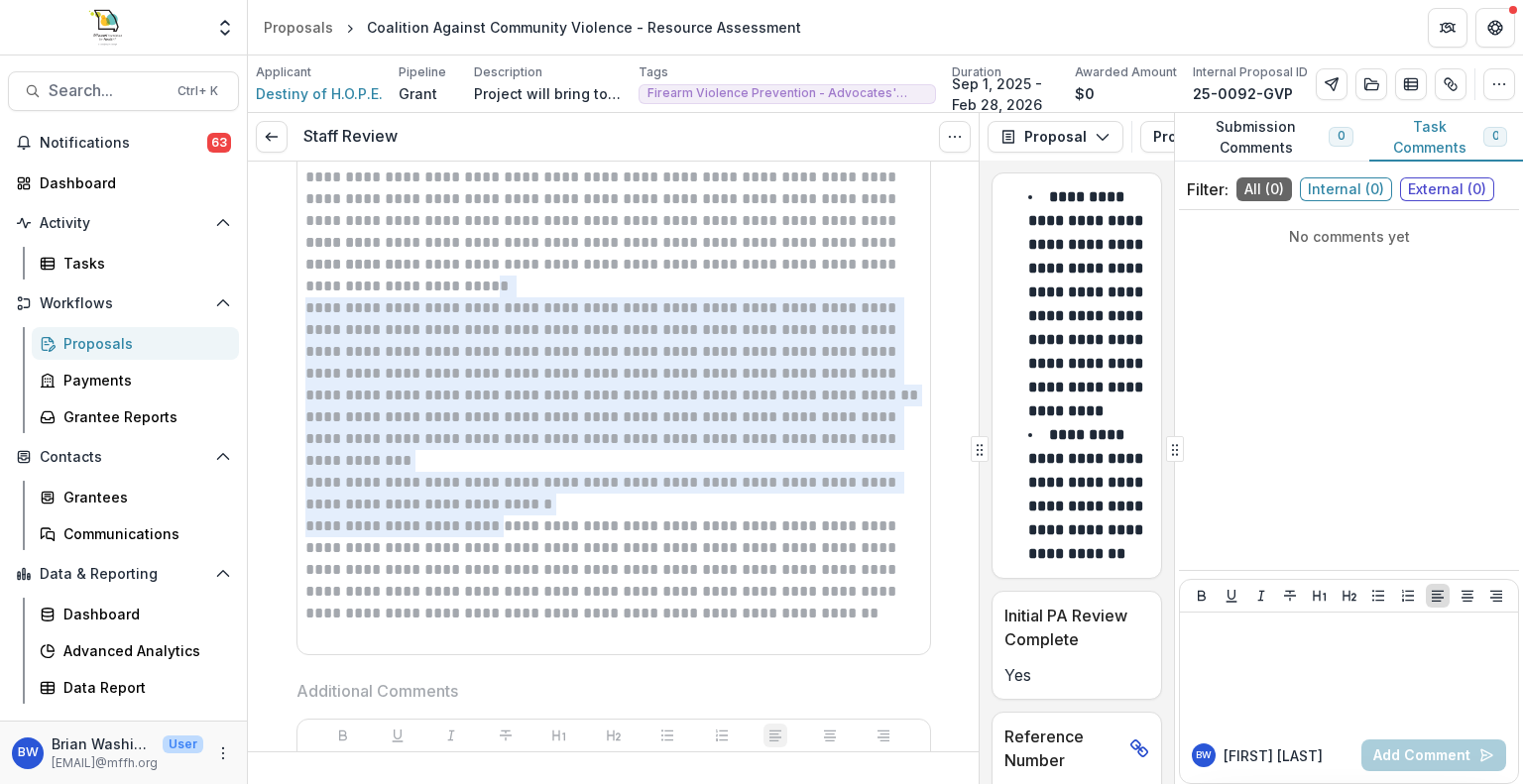 drag, startPoint x: 714, startPoint y: 615, endPoint x: 500, endPoint y: 526, distance: 231.7693 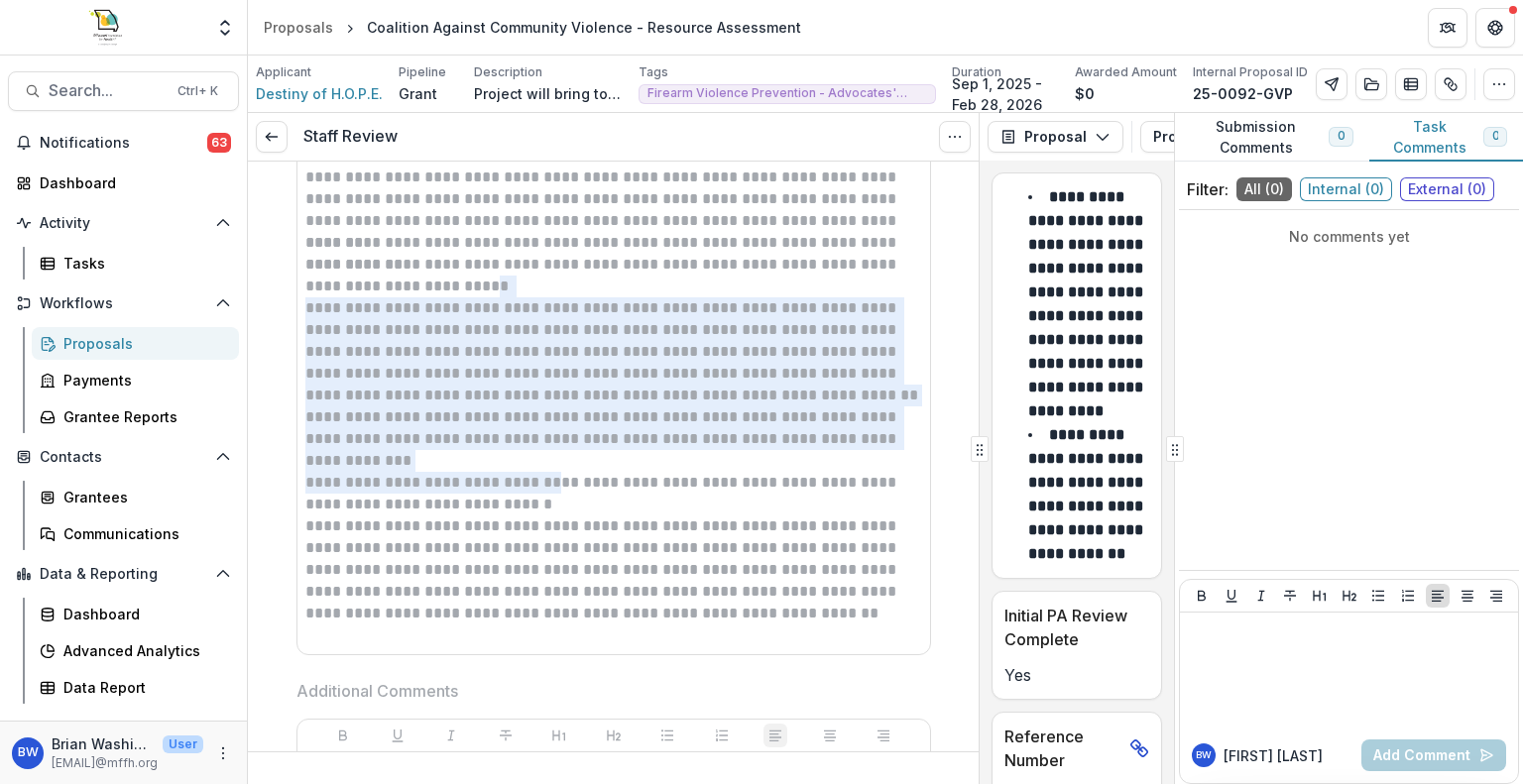 drag, startPoint x: 727, startPoint y: 621, endPoint x: 535, endPoint y: 483, distance: 236.44873 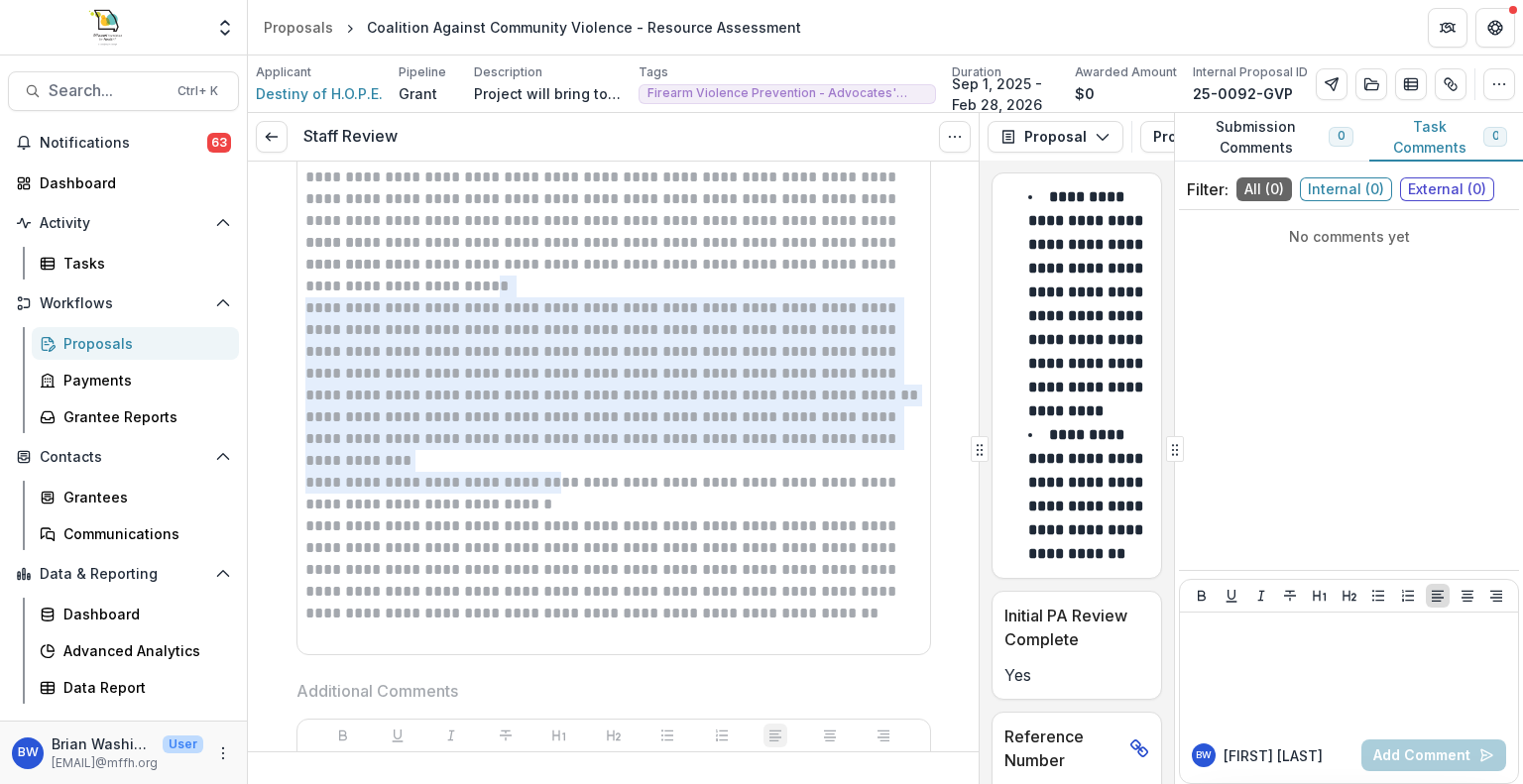 click on "**********" at bounding box center [614, 406] 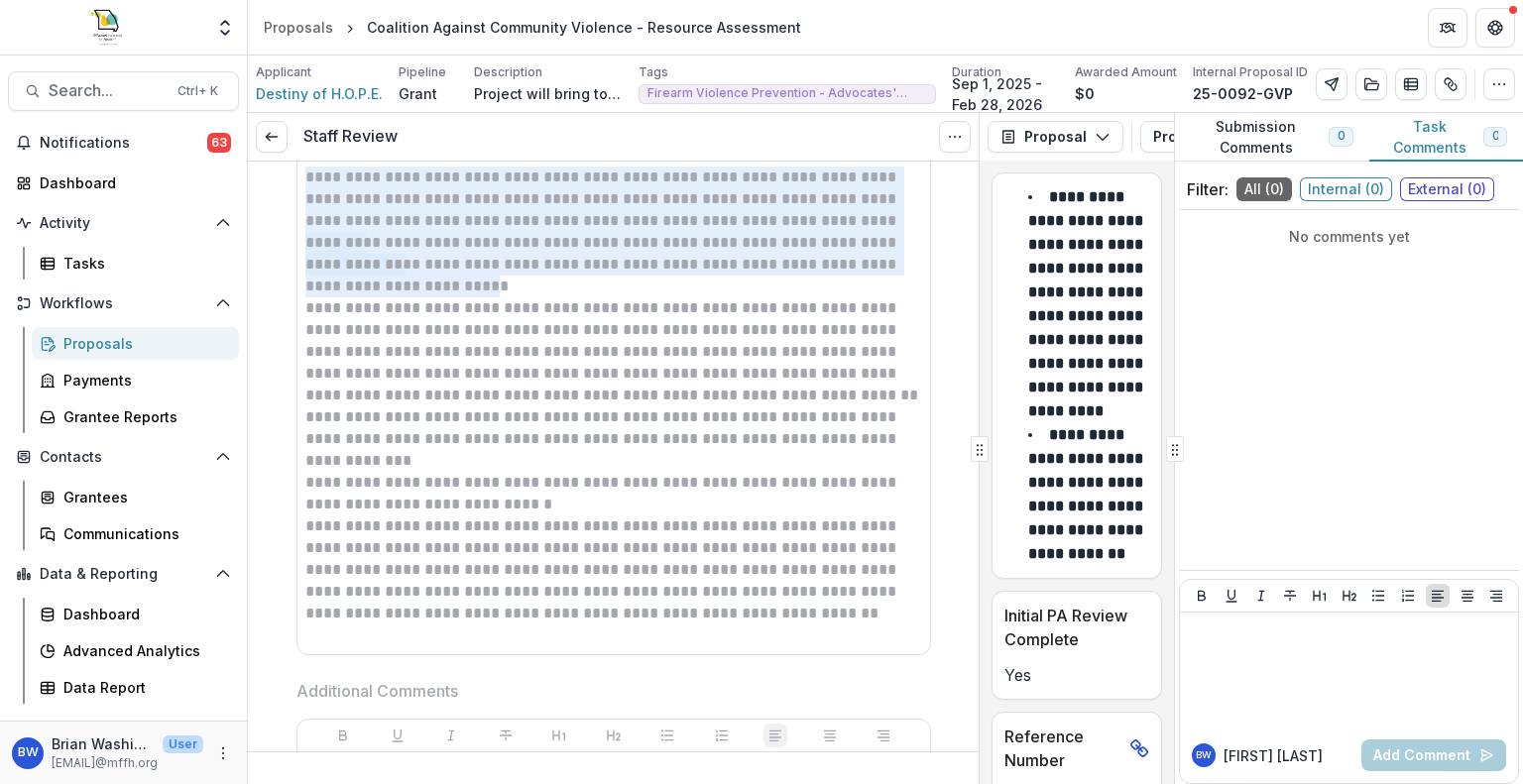 scroll, scrollTop: 1056, scrollLeft: 0, axis: vertical 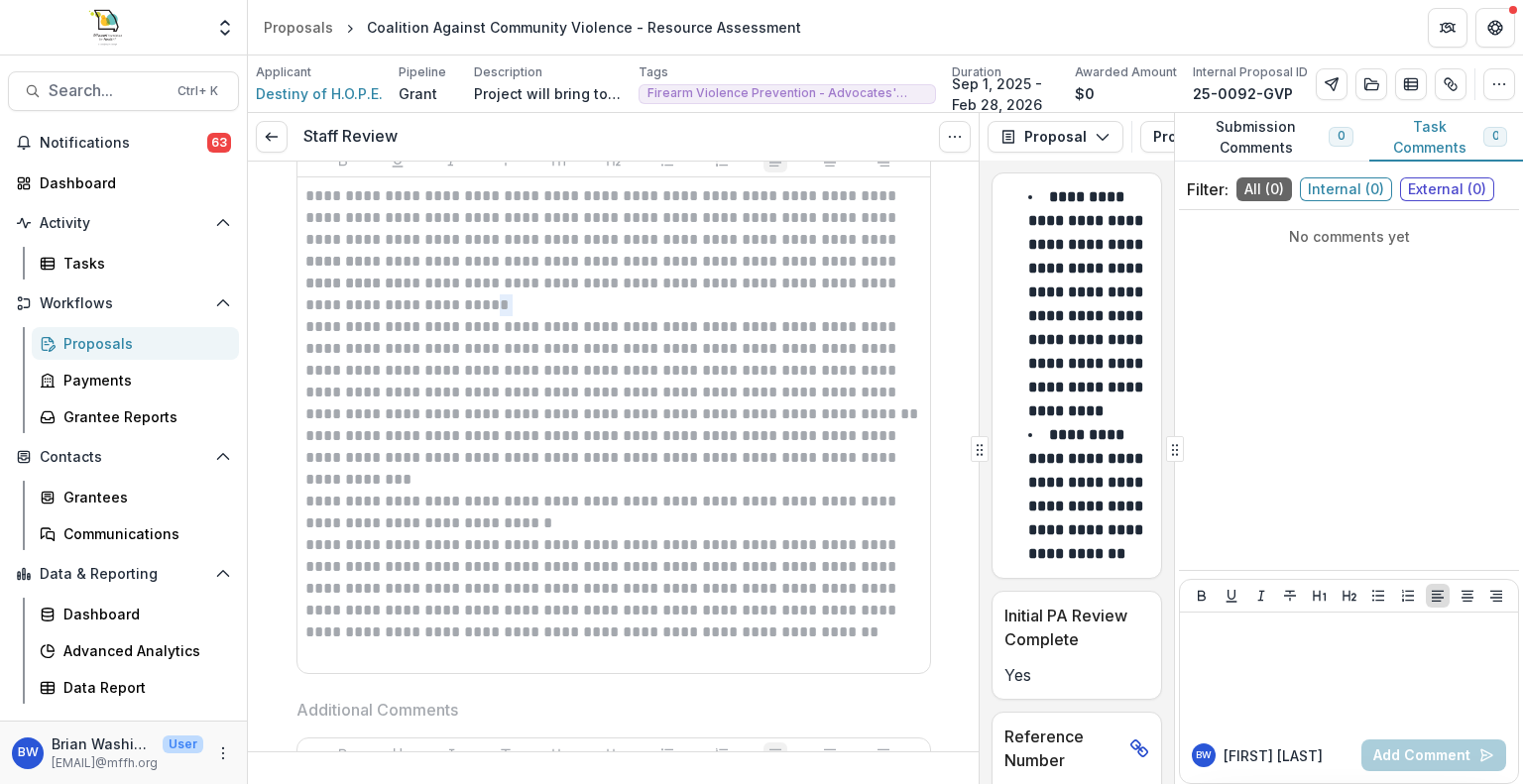drag, startPoint x: 303, startPoint y: 170, endPoint x: 488, endPoint y: 267, distance: 208.88753 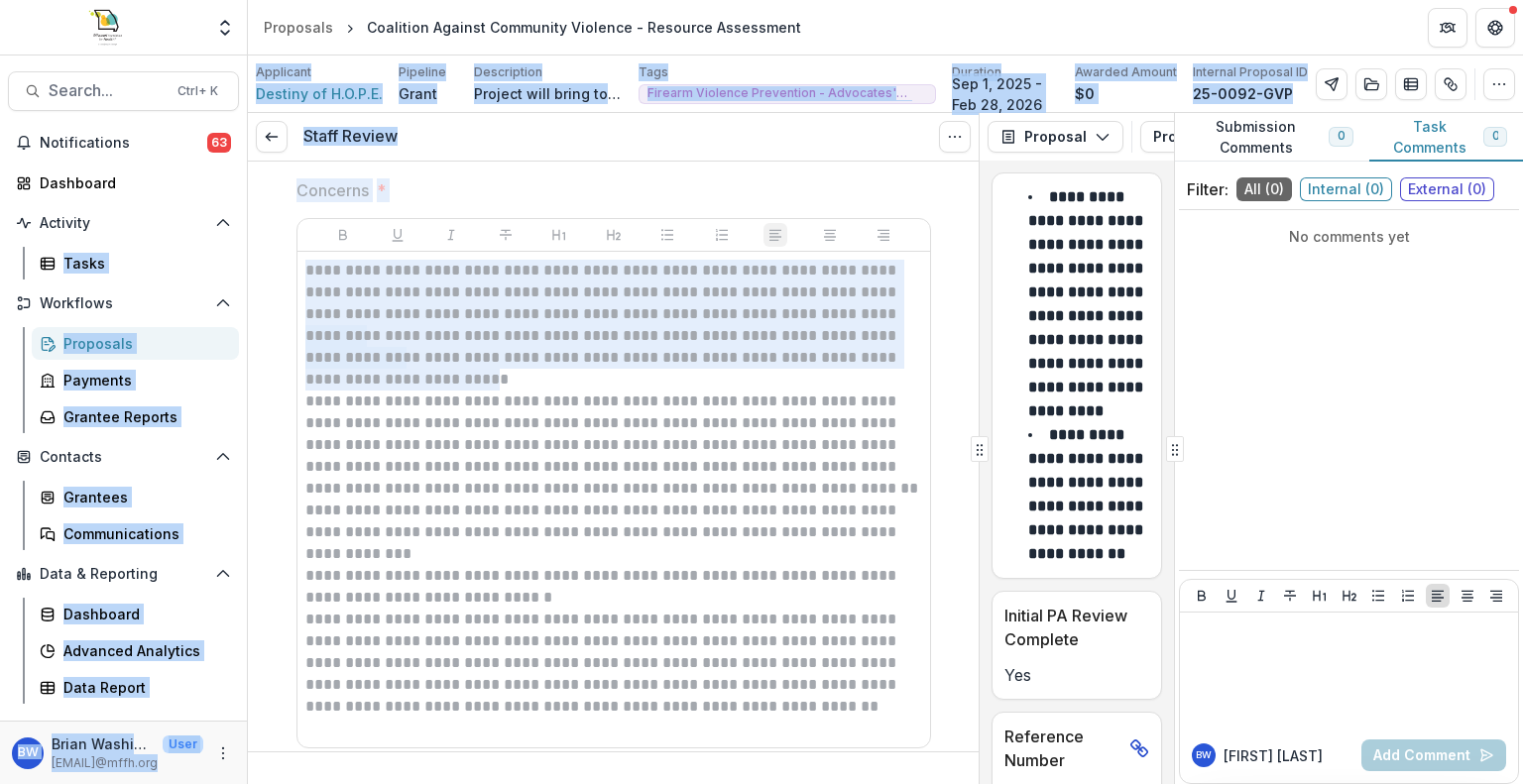 scroll, scrollTop: 953, scrollLeft: 0, axis: vertical 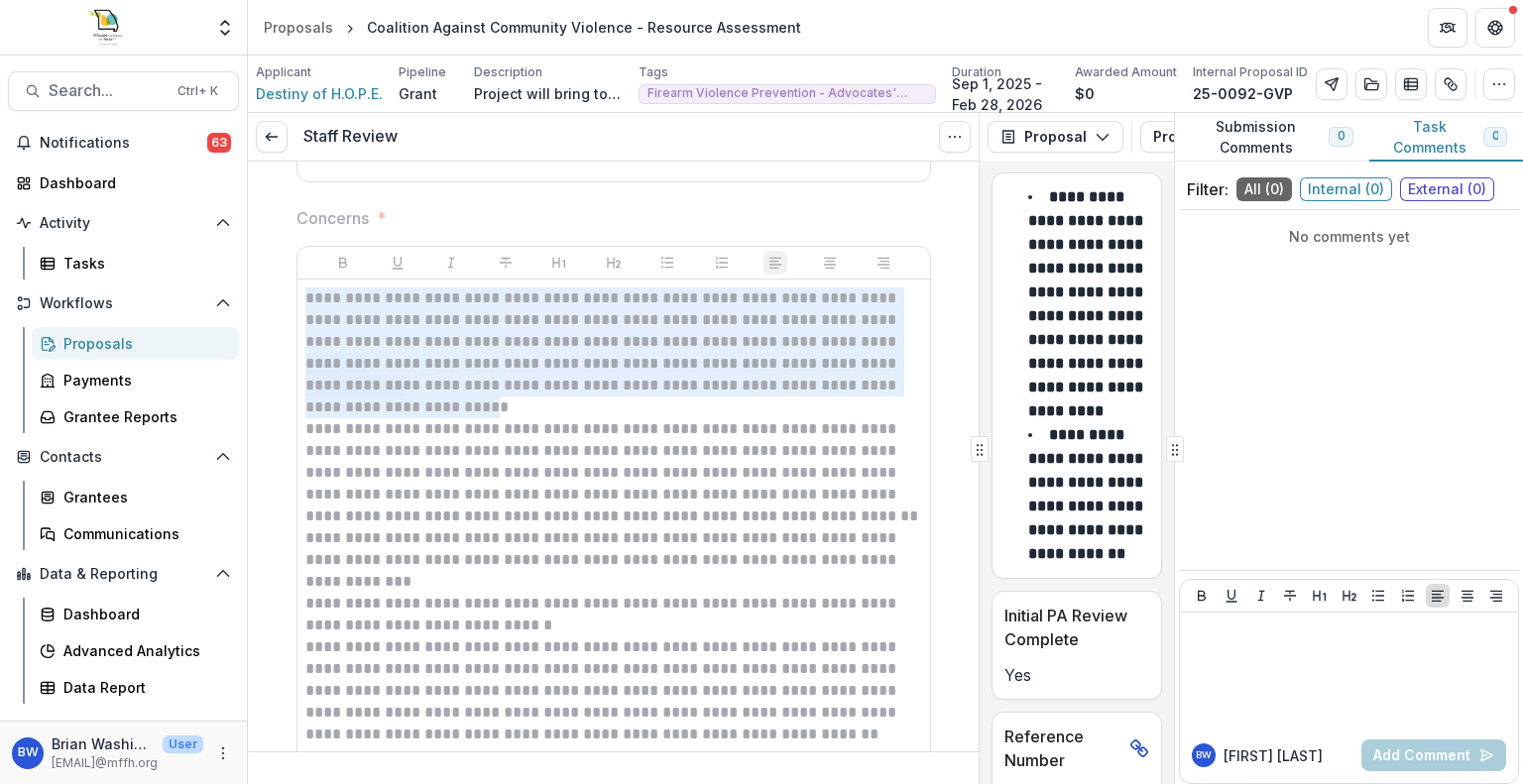 drag, startPoint x: 302, startPoint y: 194, endPoint x: 288, endPoint y: 292, distance: 98.99495 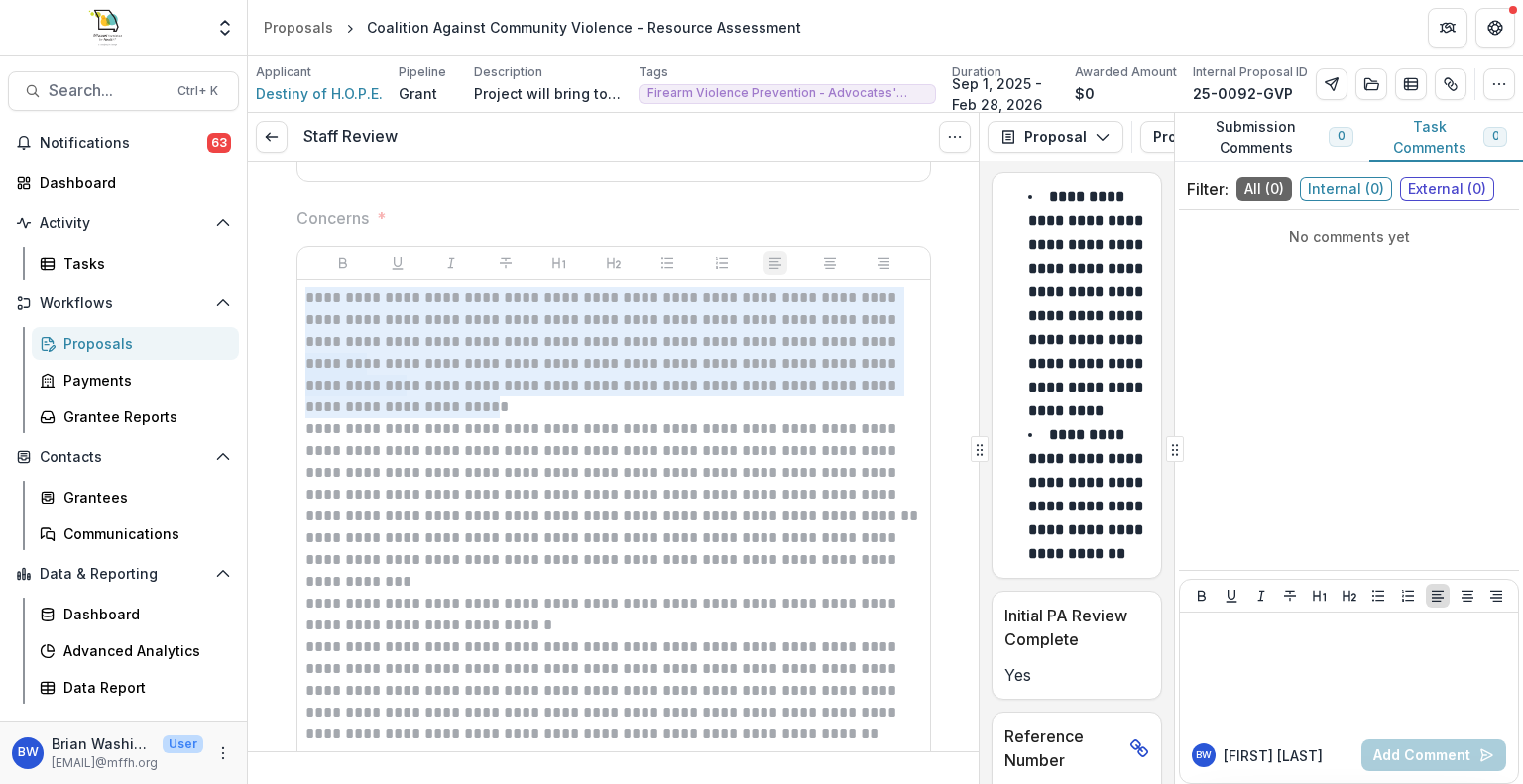click on "**********" at bounding box center [614, 217] 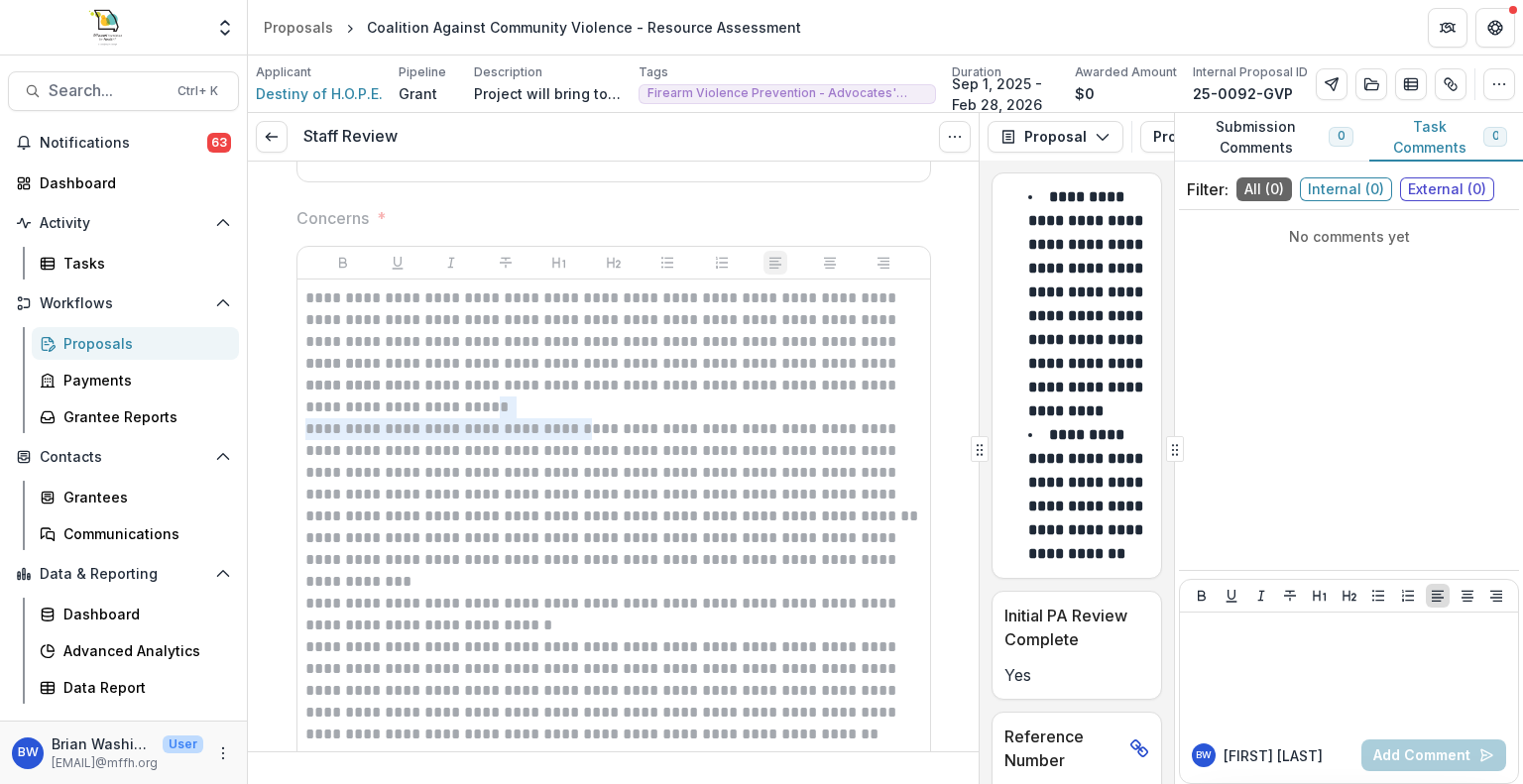 drag, startPoint x: 563, startPoint y: 422, endPoint x: 554, endPoint y: 417, distance: 10.29563 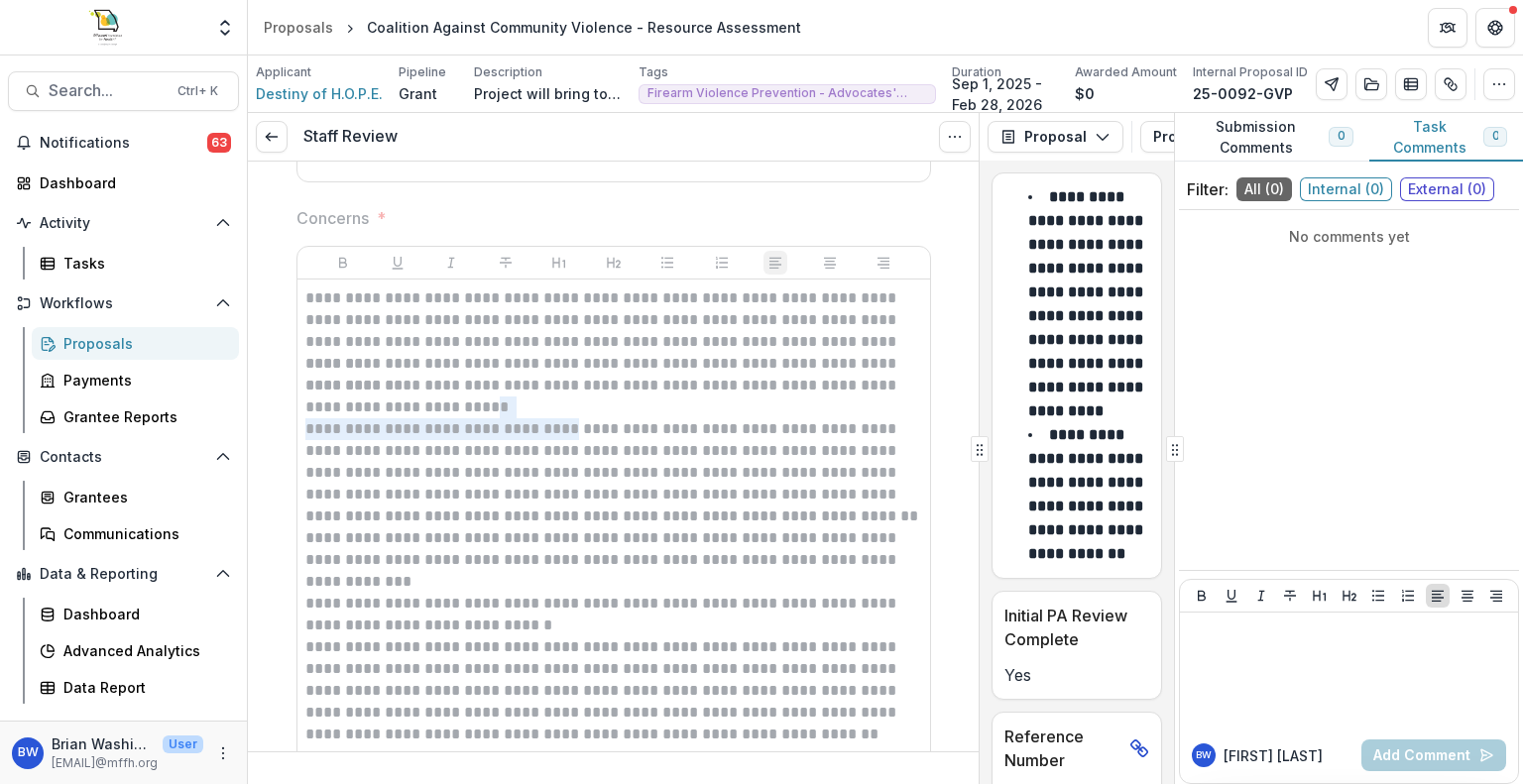 click on "**********" at bounding box center (614, 396) 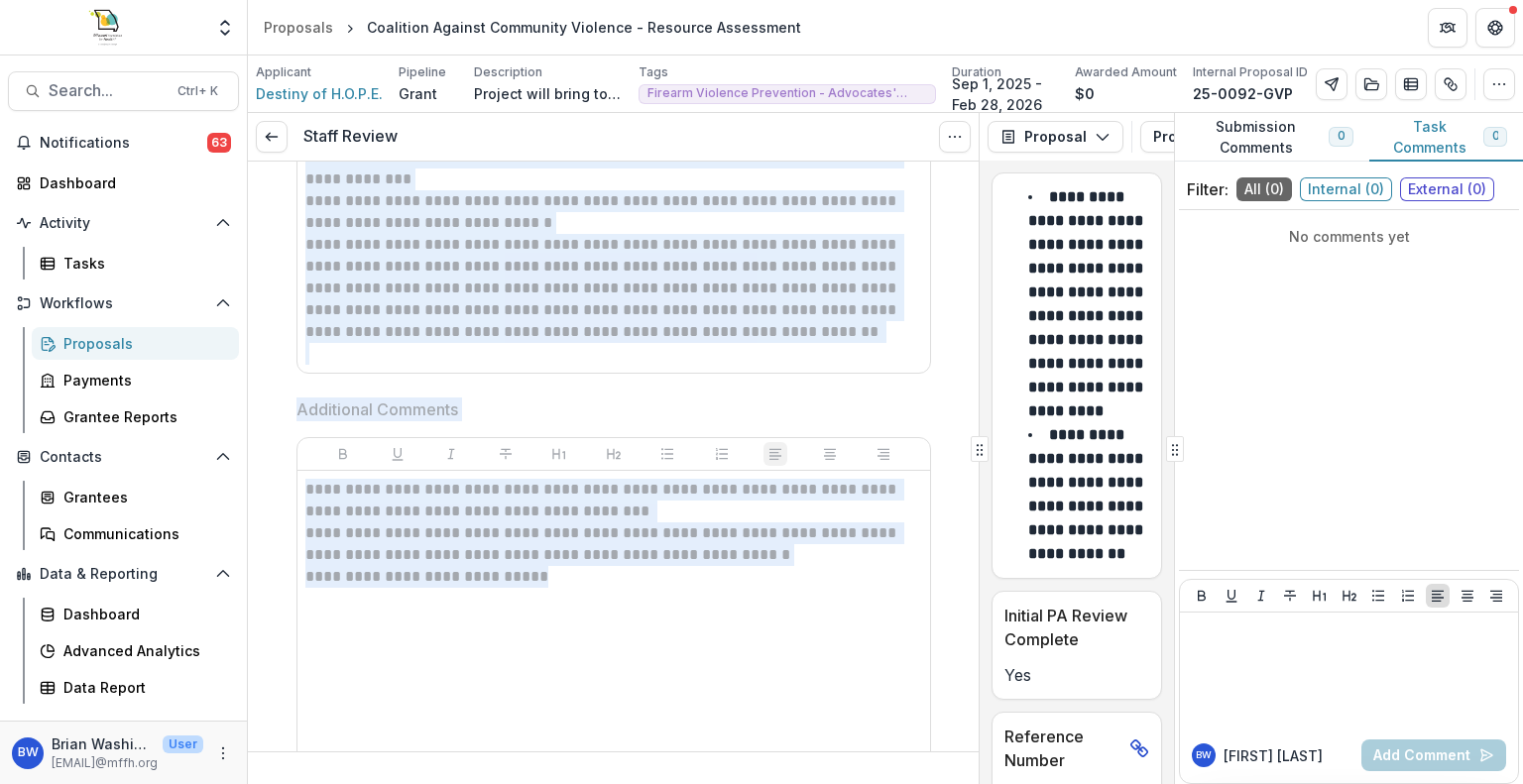 scroll, scrollTop: 1458, scrollLeft: 0, axis: vertical 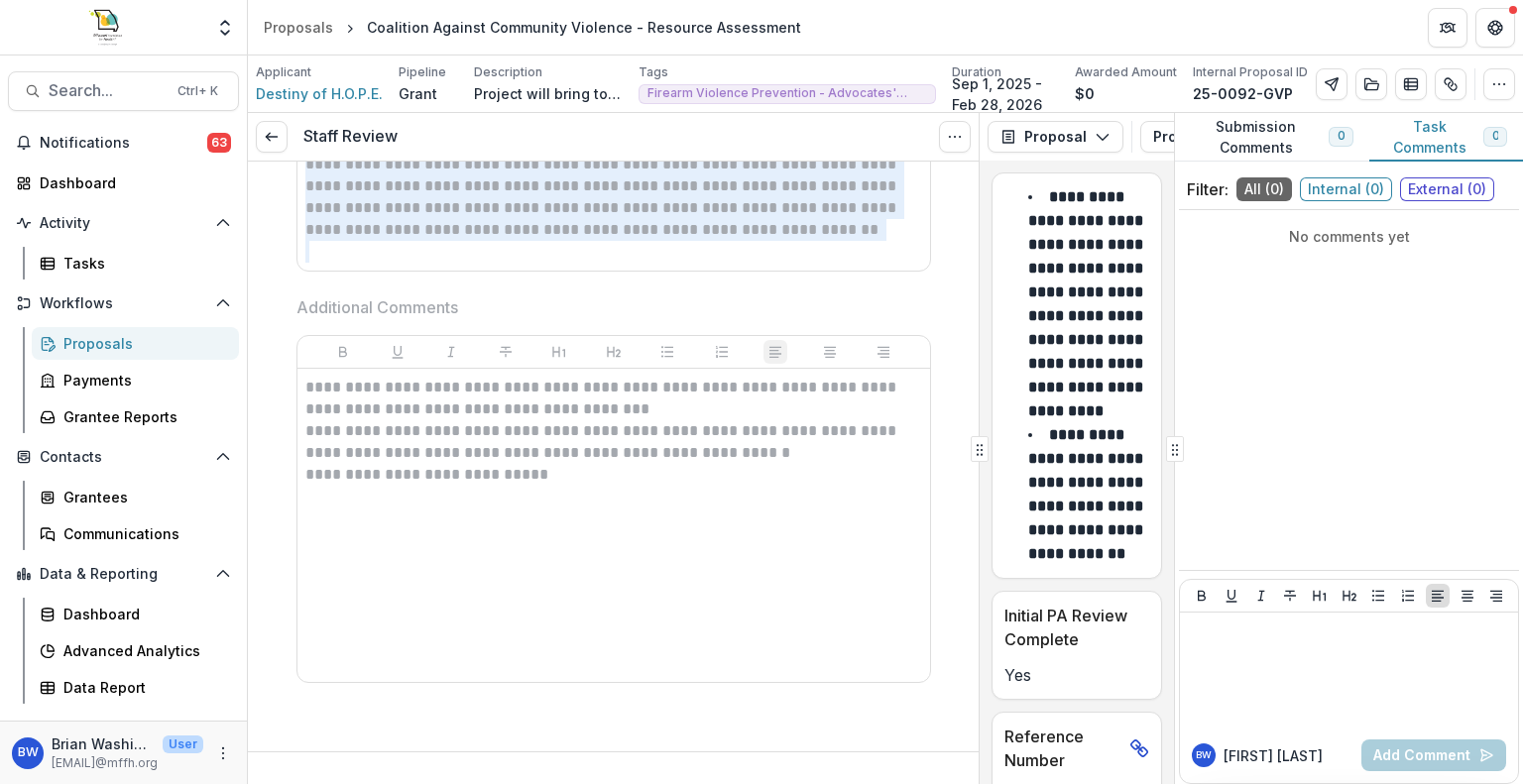 drag, startPoint x: 424, startPoint y: 579, endPoint x: 778, endPoint y: 250, distance: 483.27735 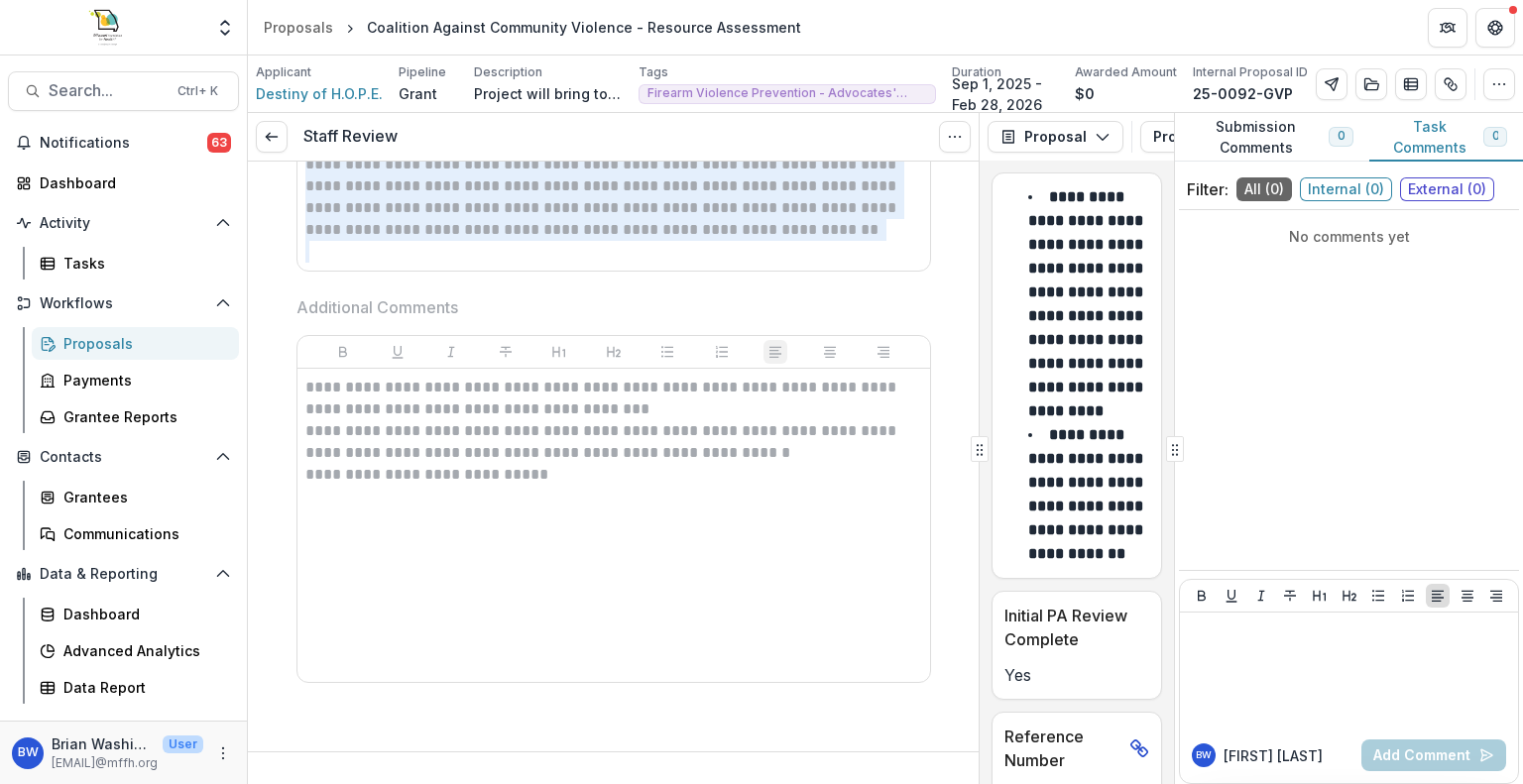 click on "**********" at bounding box center (614, 23) 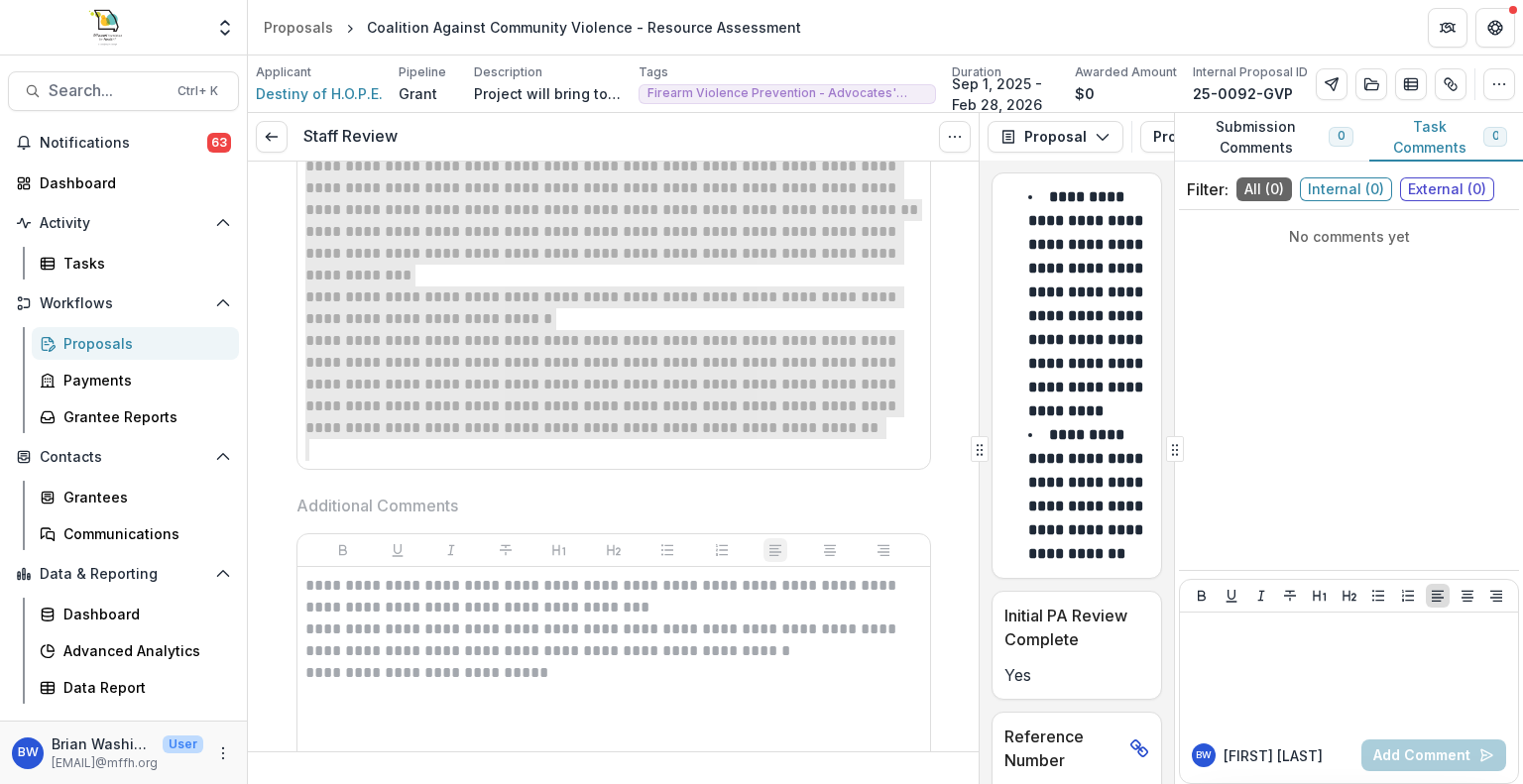 scroll, scrollTop: 863, scrollLeft: 0, axis: vertical 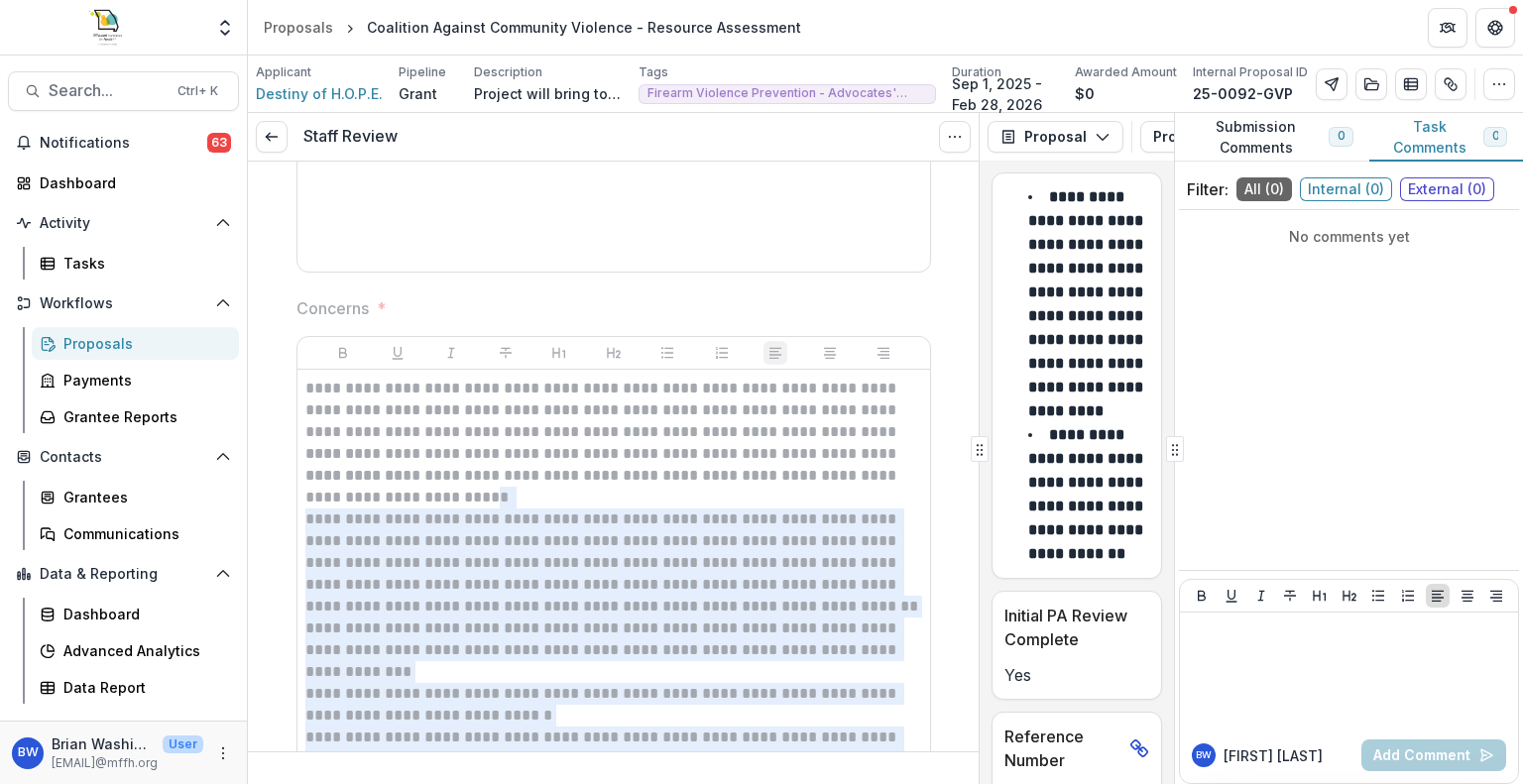 drag, startPoint x: 572, startPoint y: 479, endPoint x: 584, endPoint y: 481, distance: 12.165525 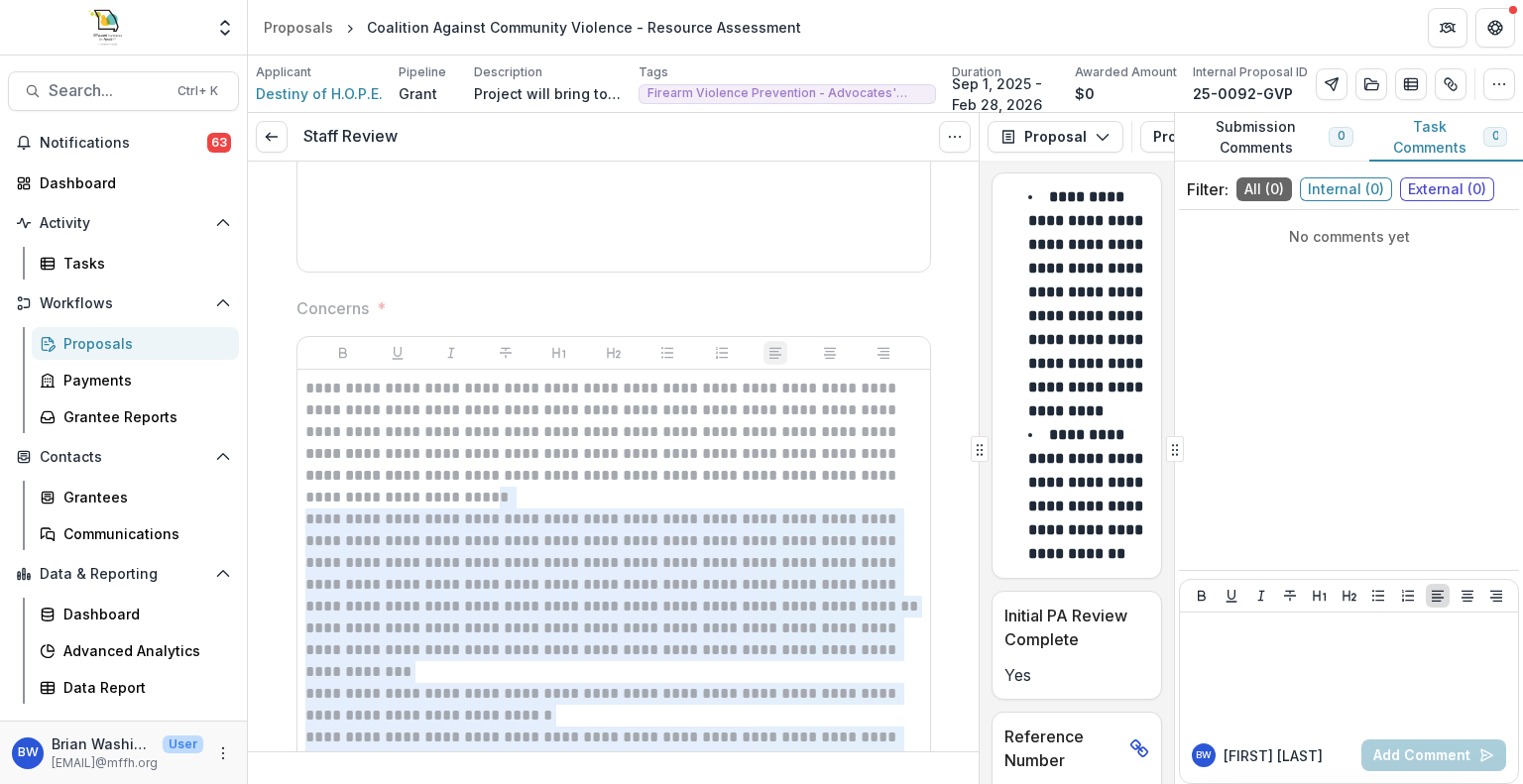 click on "**********" at bounding box center (614, 617) 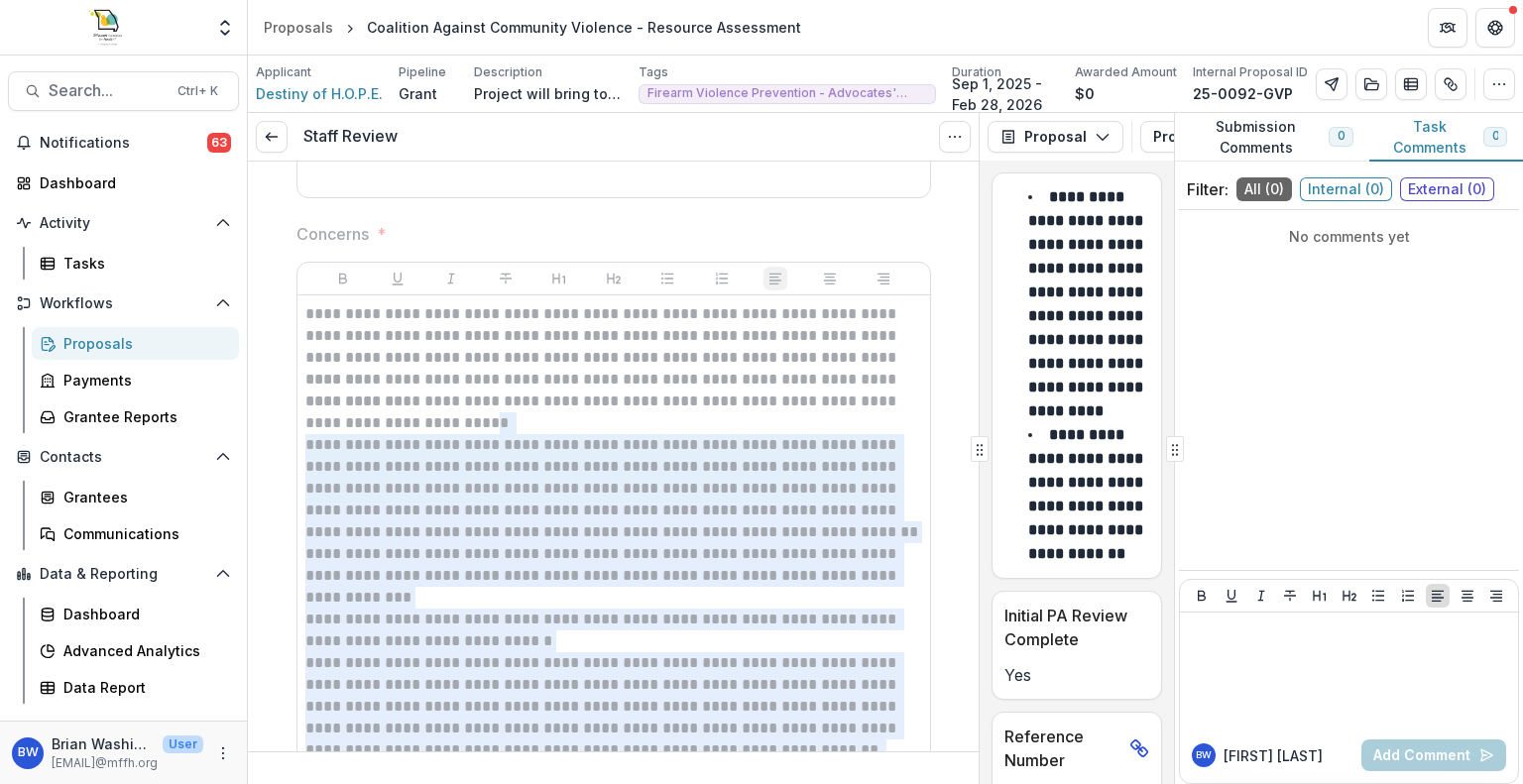 click on "**********" at bounding box center (614, 576) 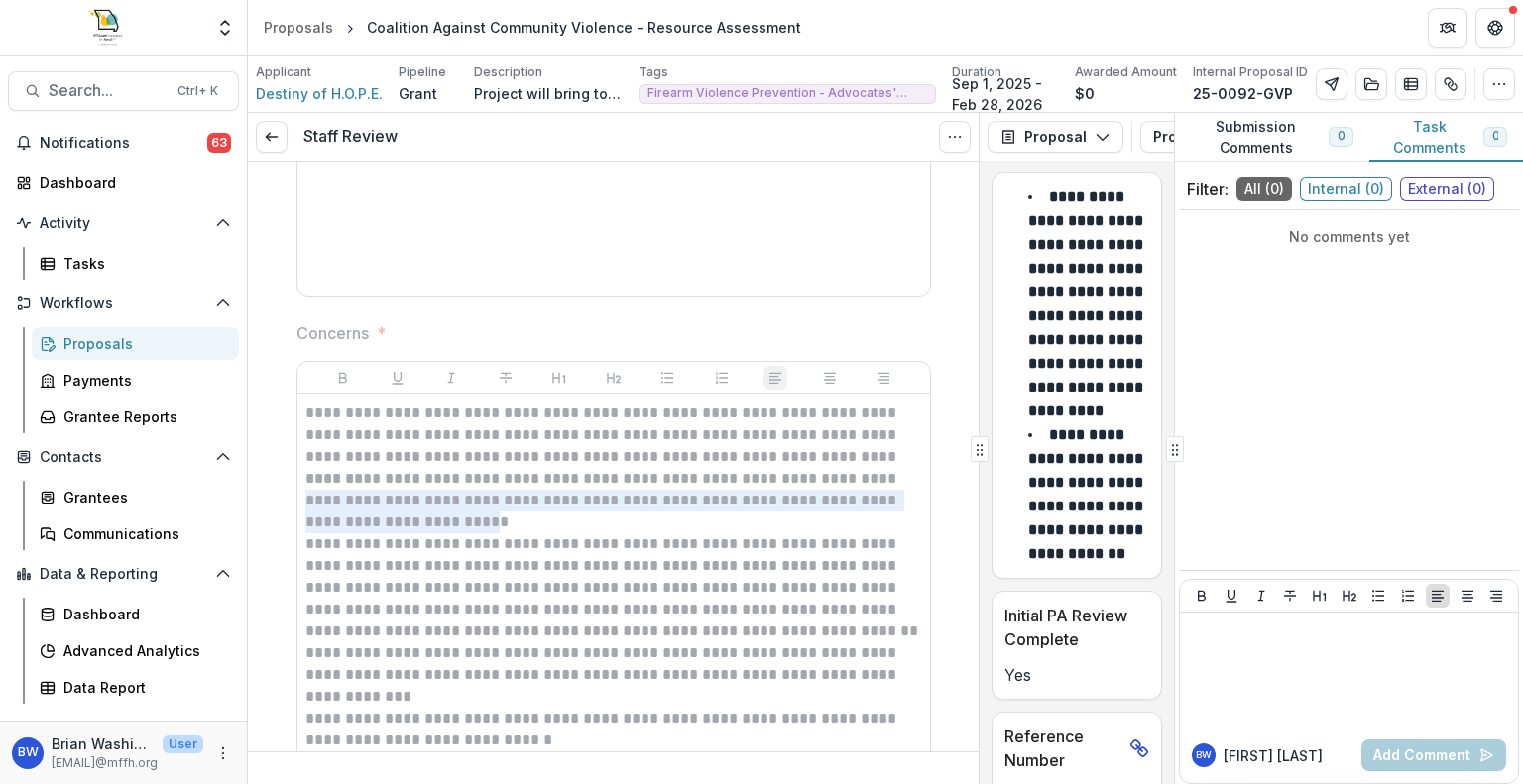 scroll, scrollTop: 938, scrollLeft: 0, axis: vertical 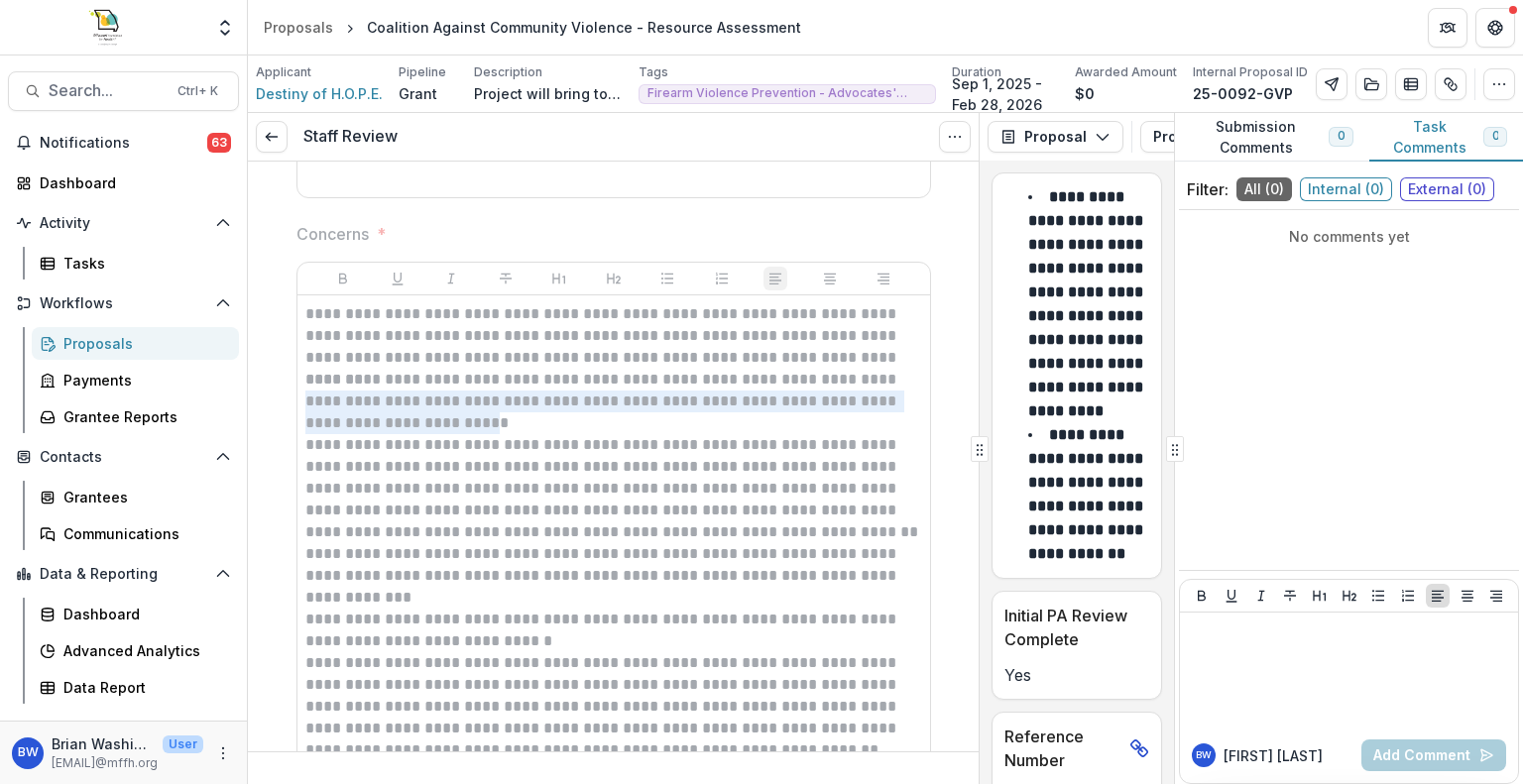 click on "**********" at bounding box center [614, 543] 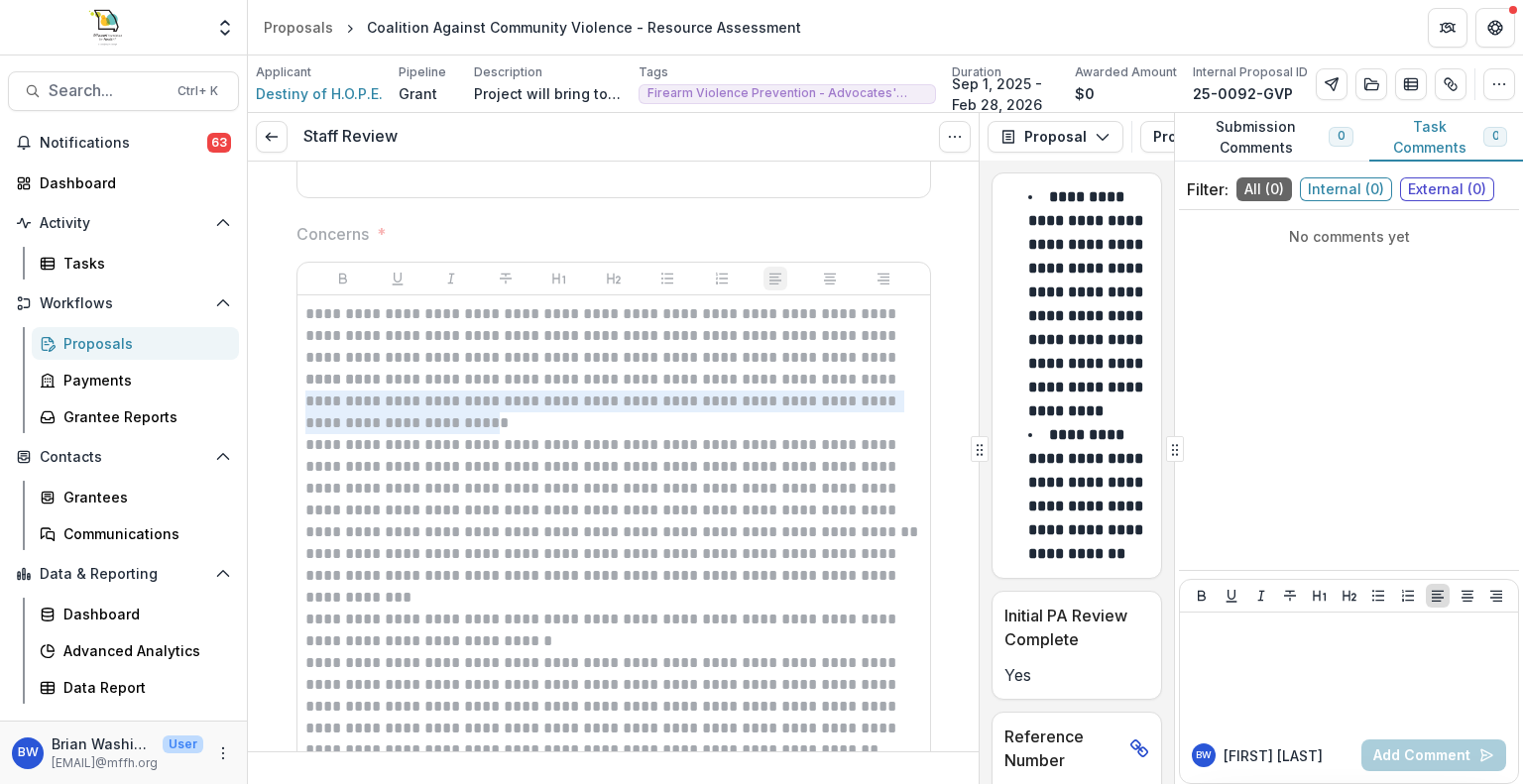 click on "**********" at bounding box center (614, 412) 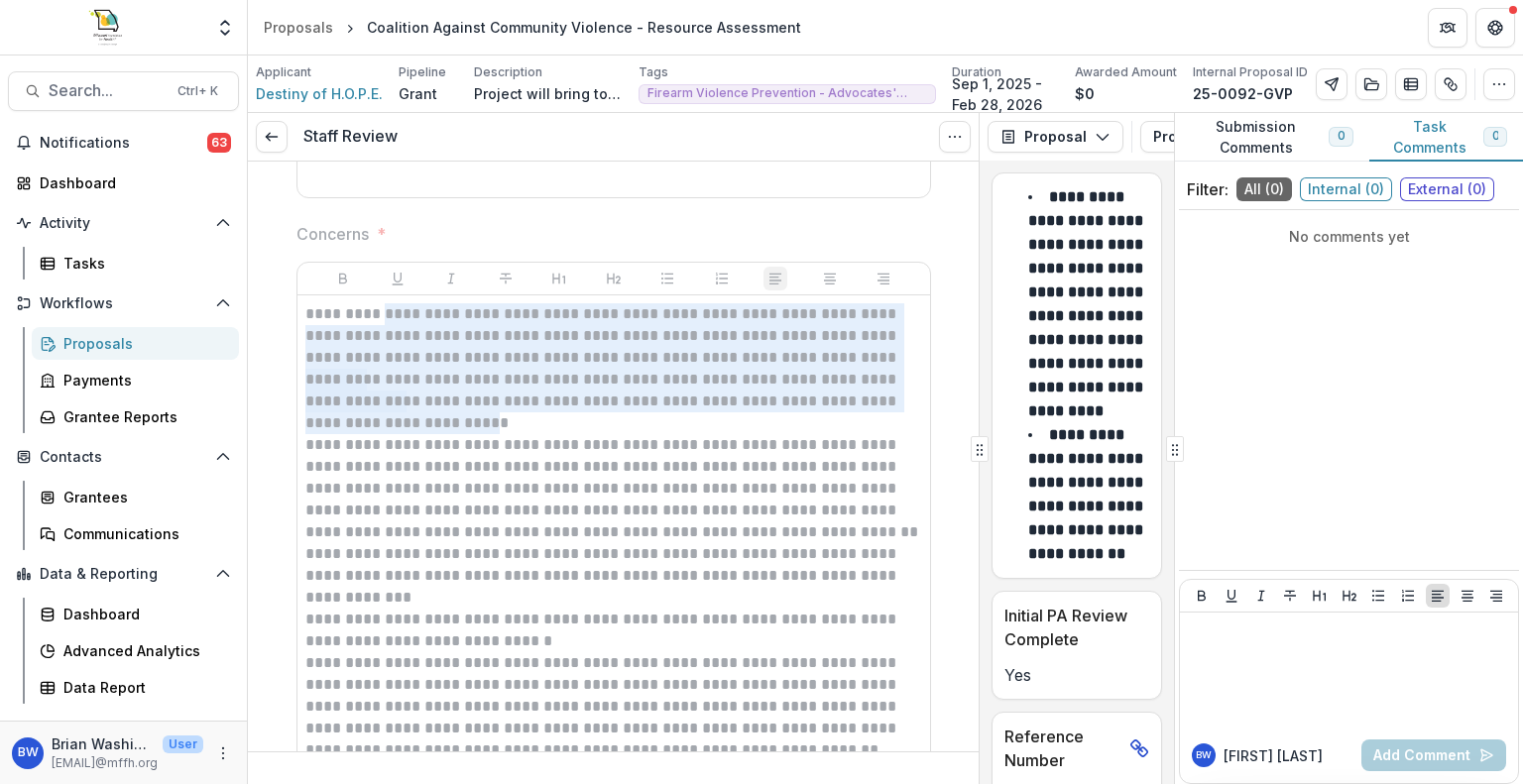 click on "**********" at bounding box center (614, 336) 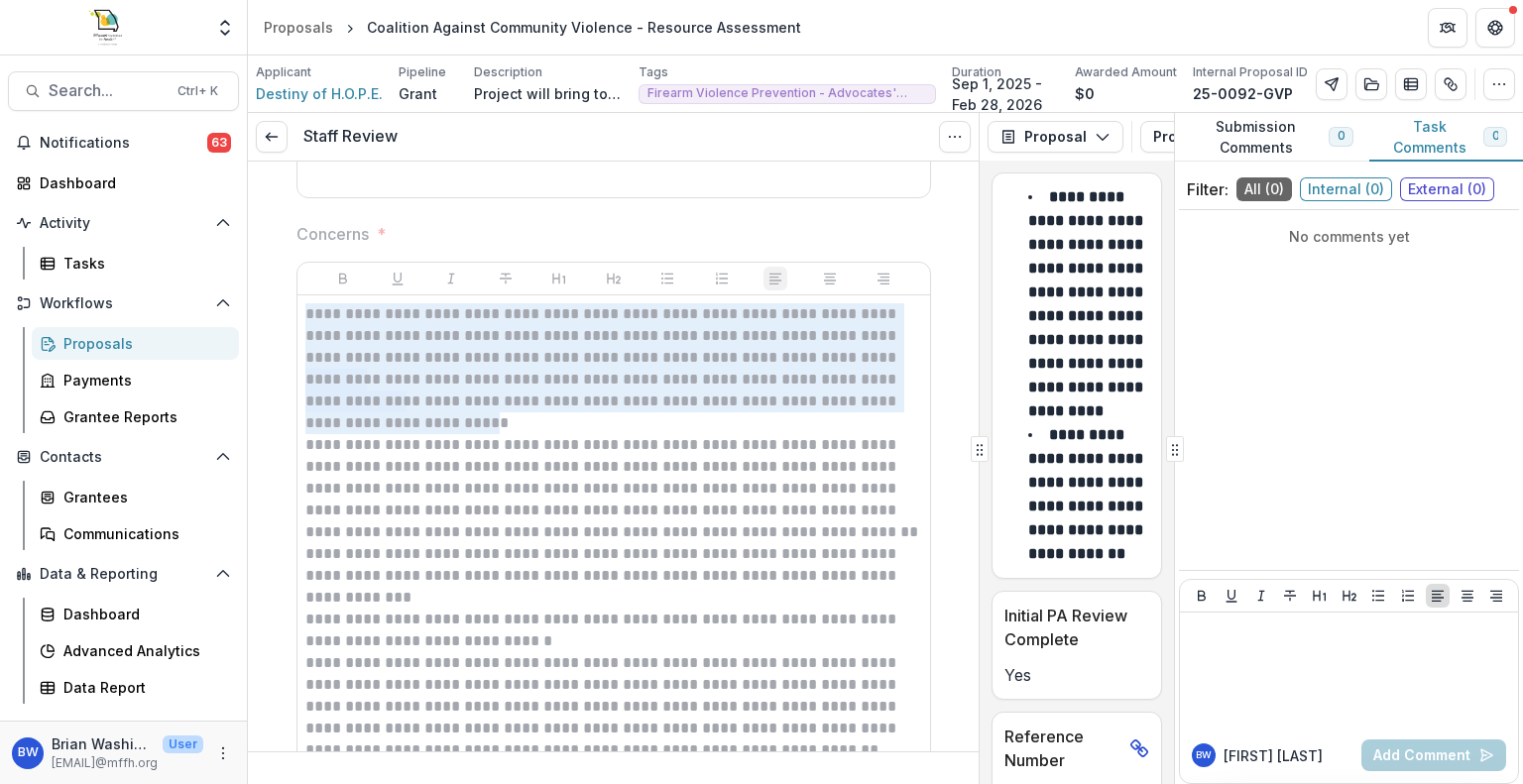 click on "**********" at bounding box center (614, 489) 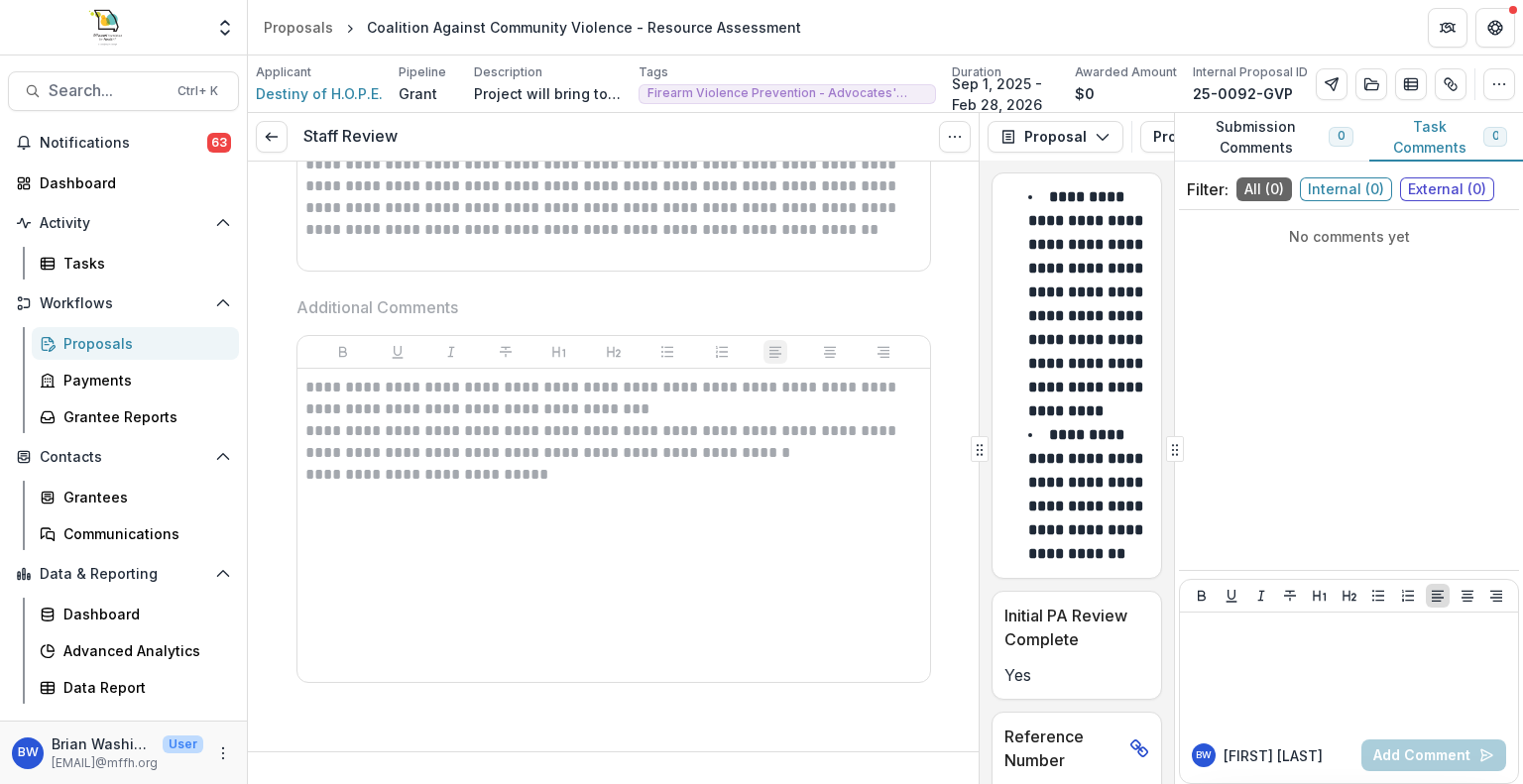 click on "**********" at bounding box center [614, 475] 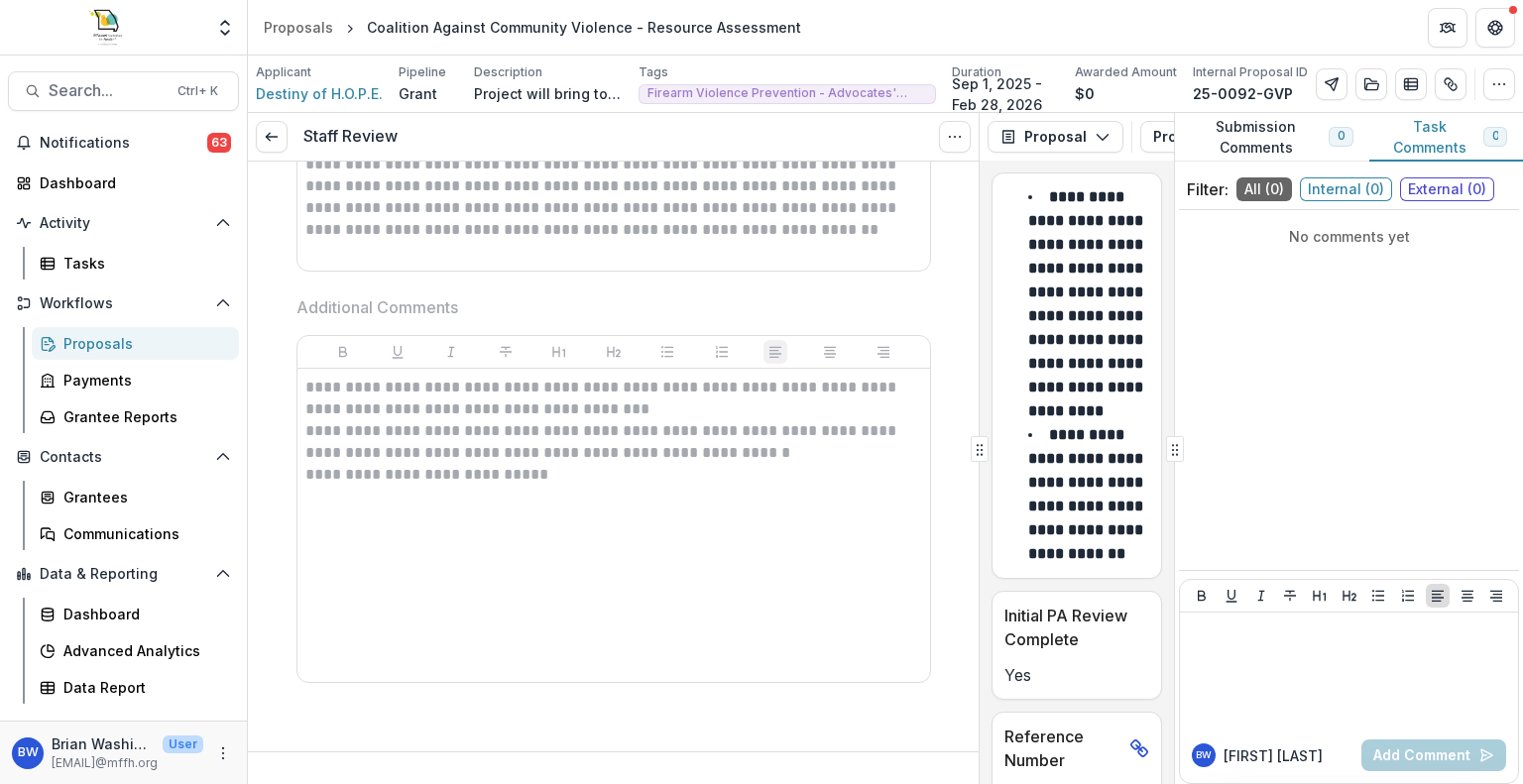 click on "**********" at bounding box center (614, 475) 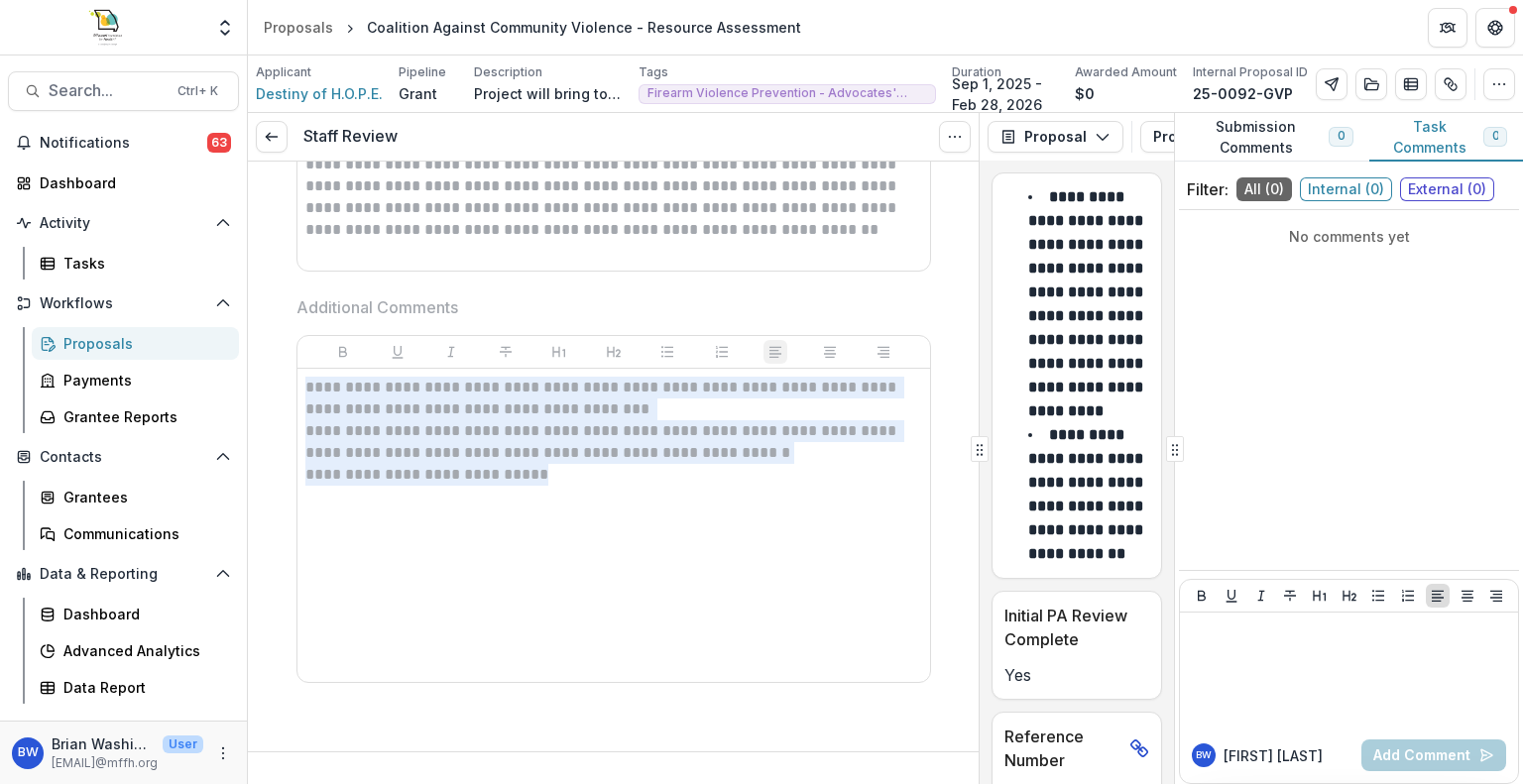drag, startPoint x: 534, startPoint y: 477, endPoint x: 276, endPoint y: 390, distance: 272.274 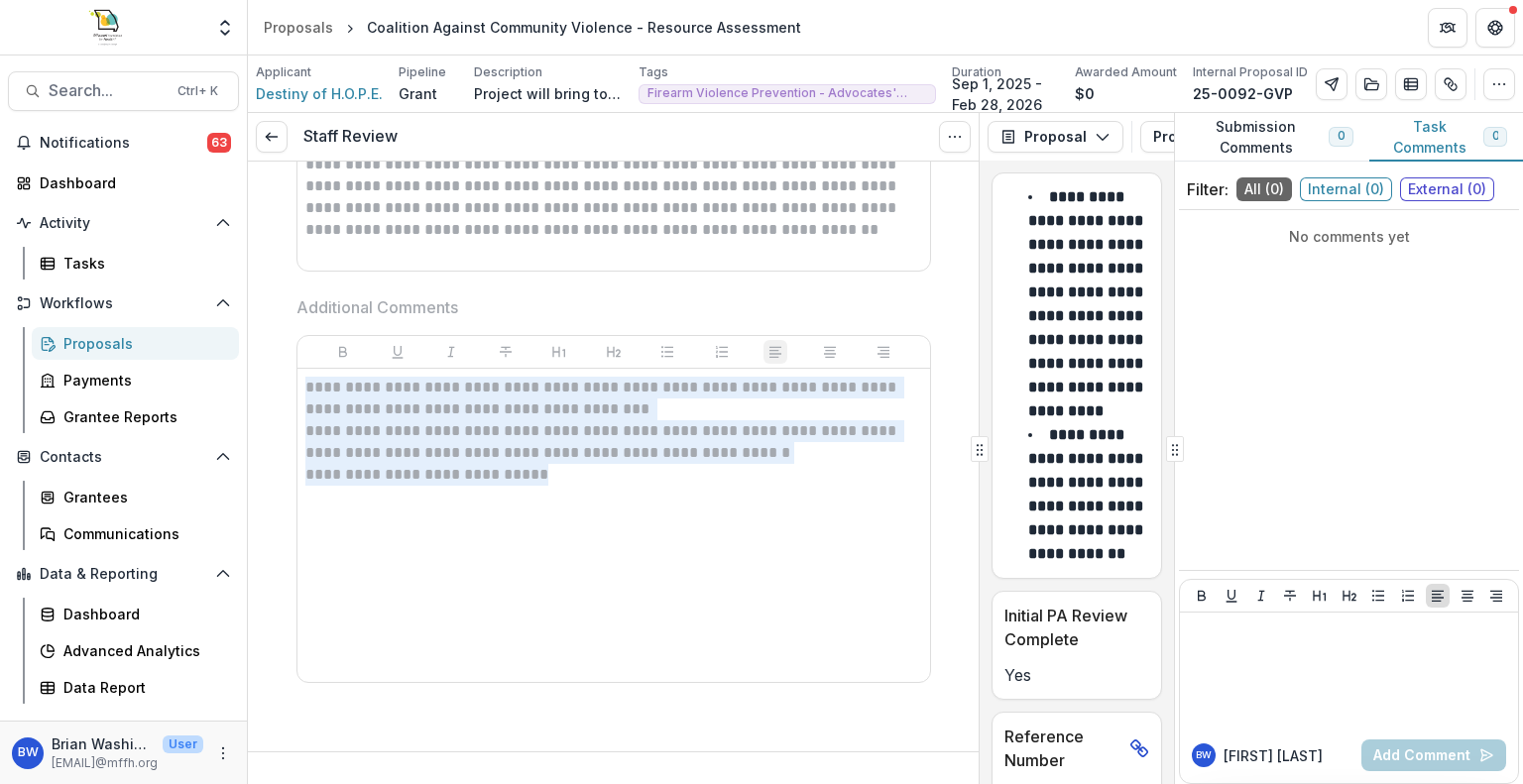 click on "**********" at bounding box center [613, -287] 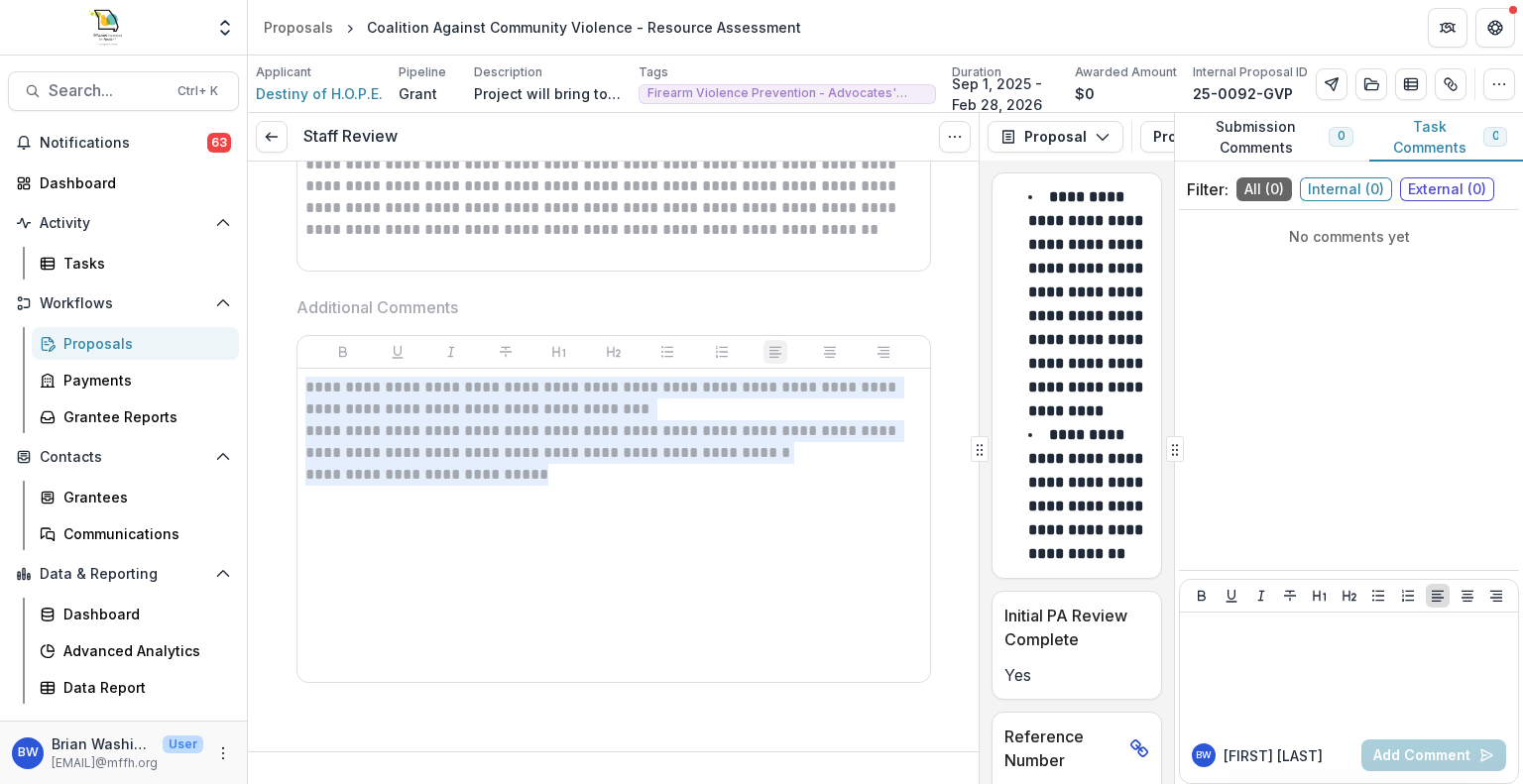 copy on "**********" 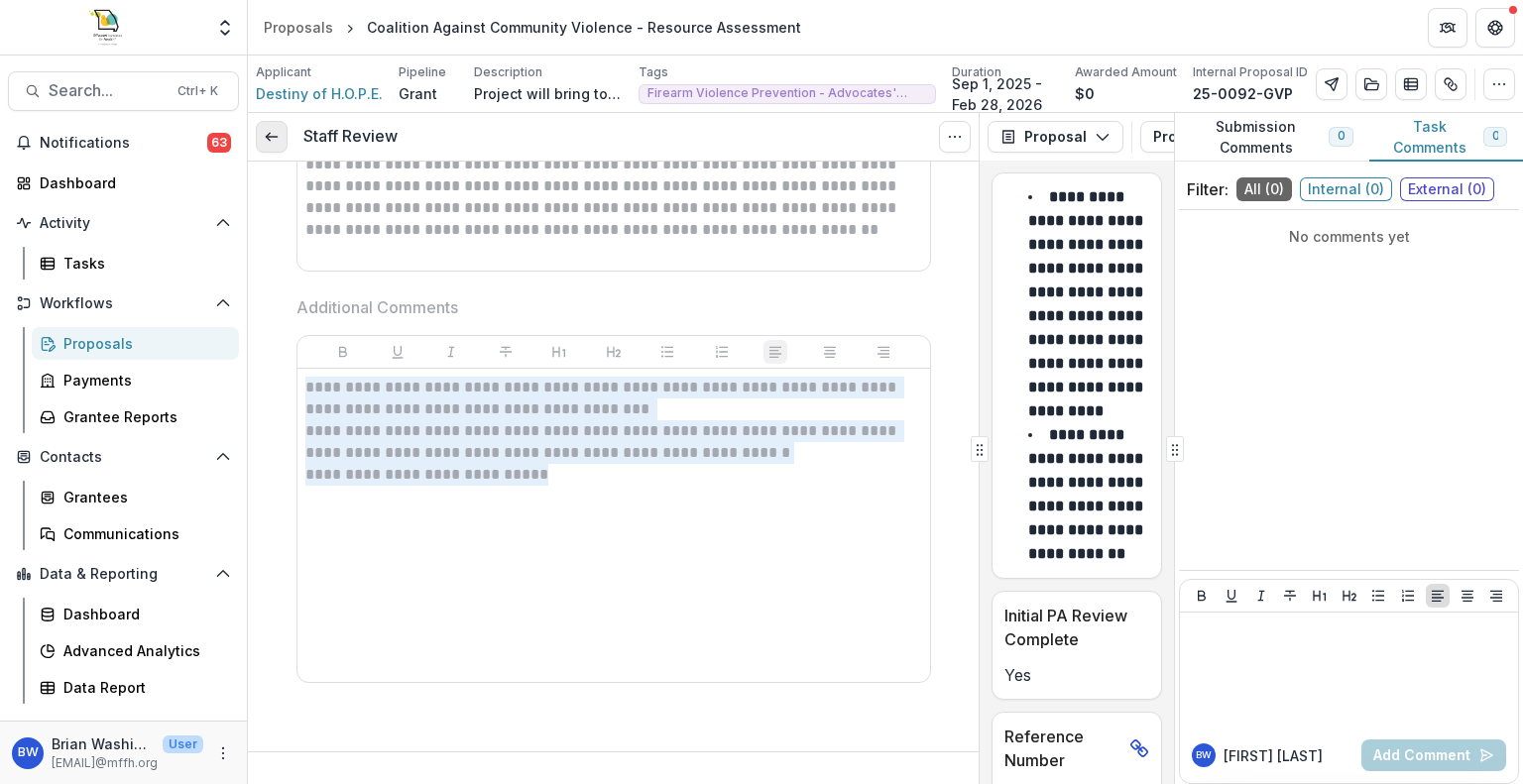 click 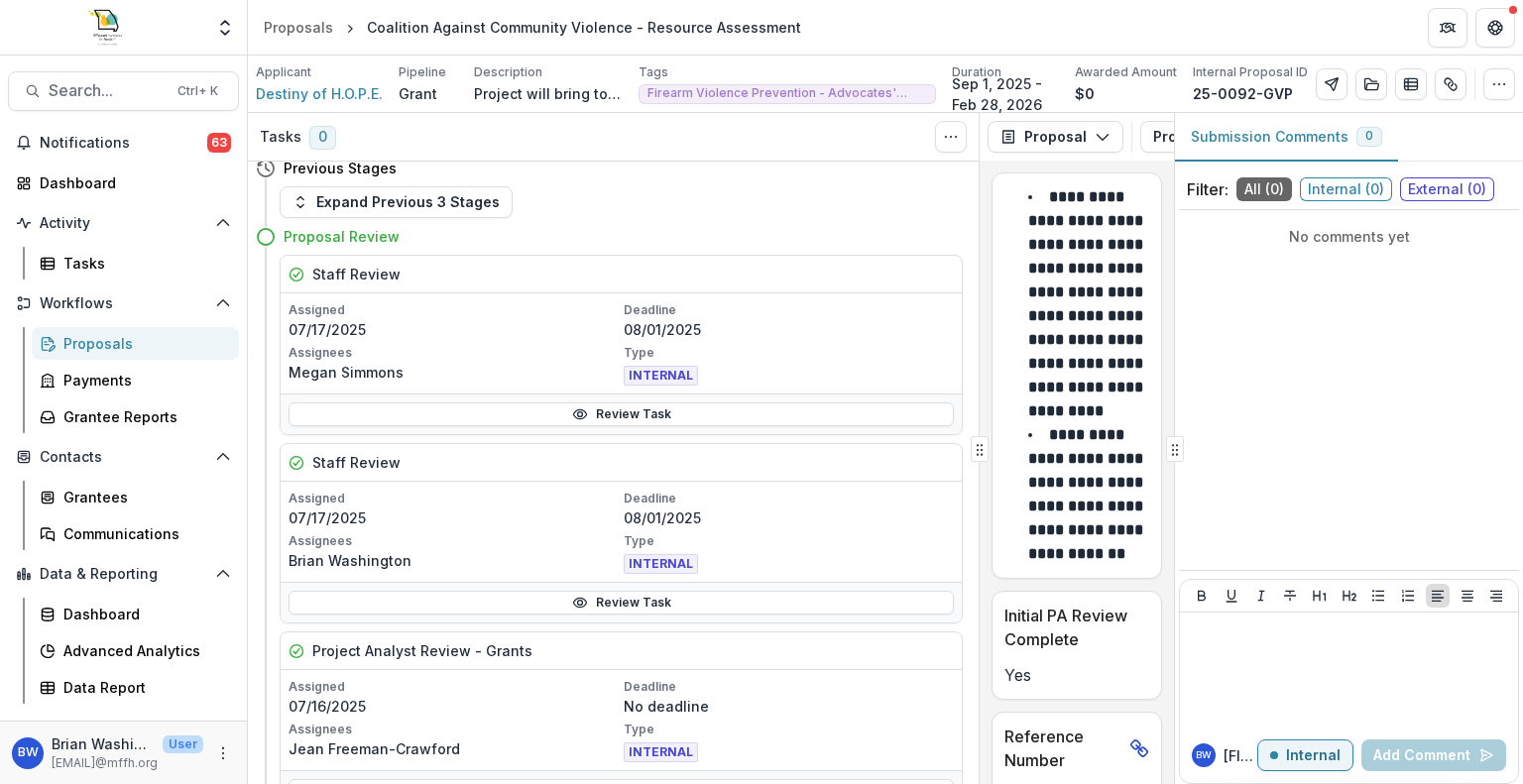 scroll, scrollTop: 0, scrollLeft: 0, axis: both 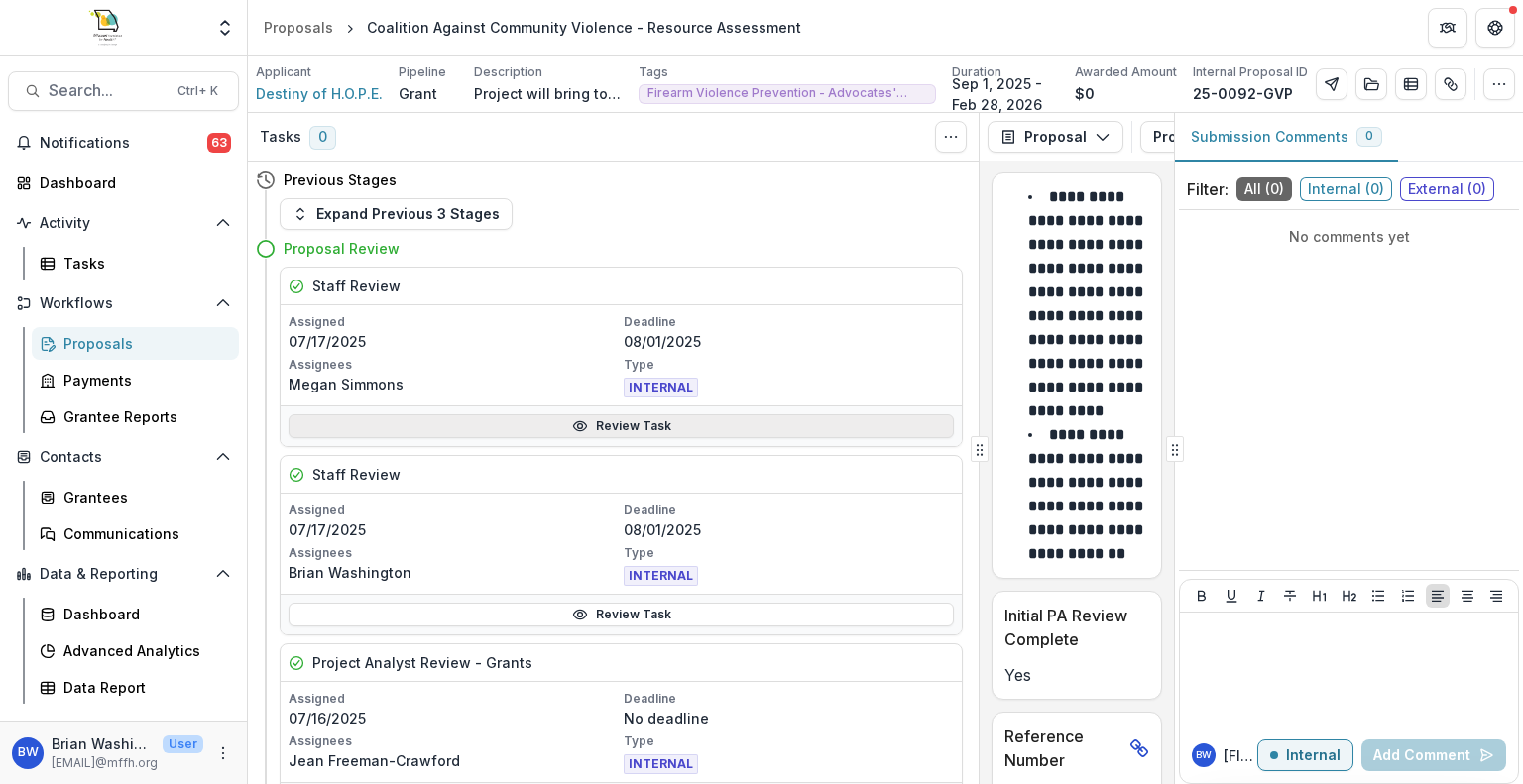 click on "Review Task" at bounding box center [621, 426] 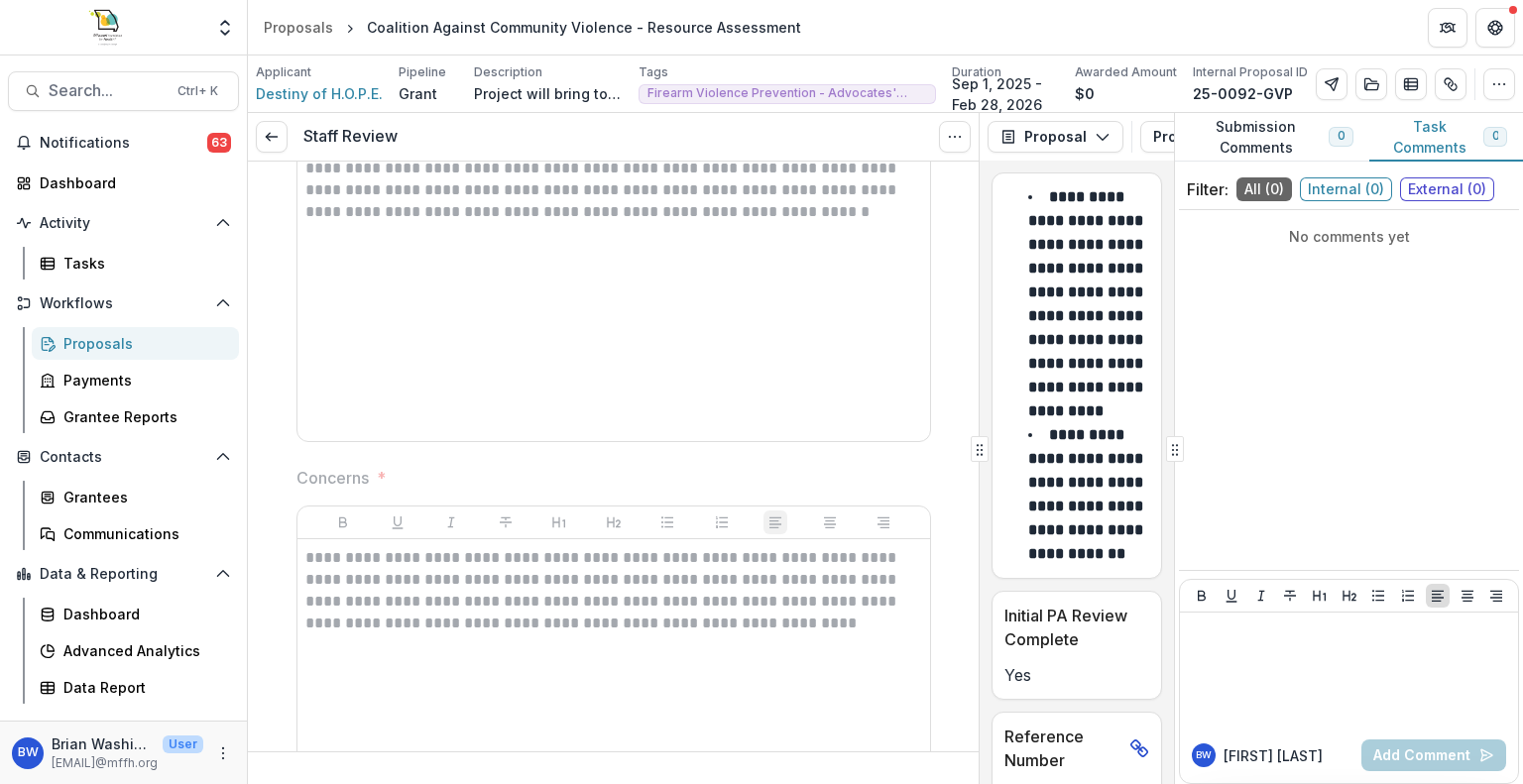 scroll, scrollTop: 496, scrollLeft: 0, axis: vertical 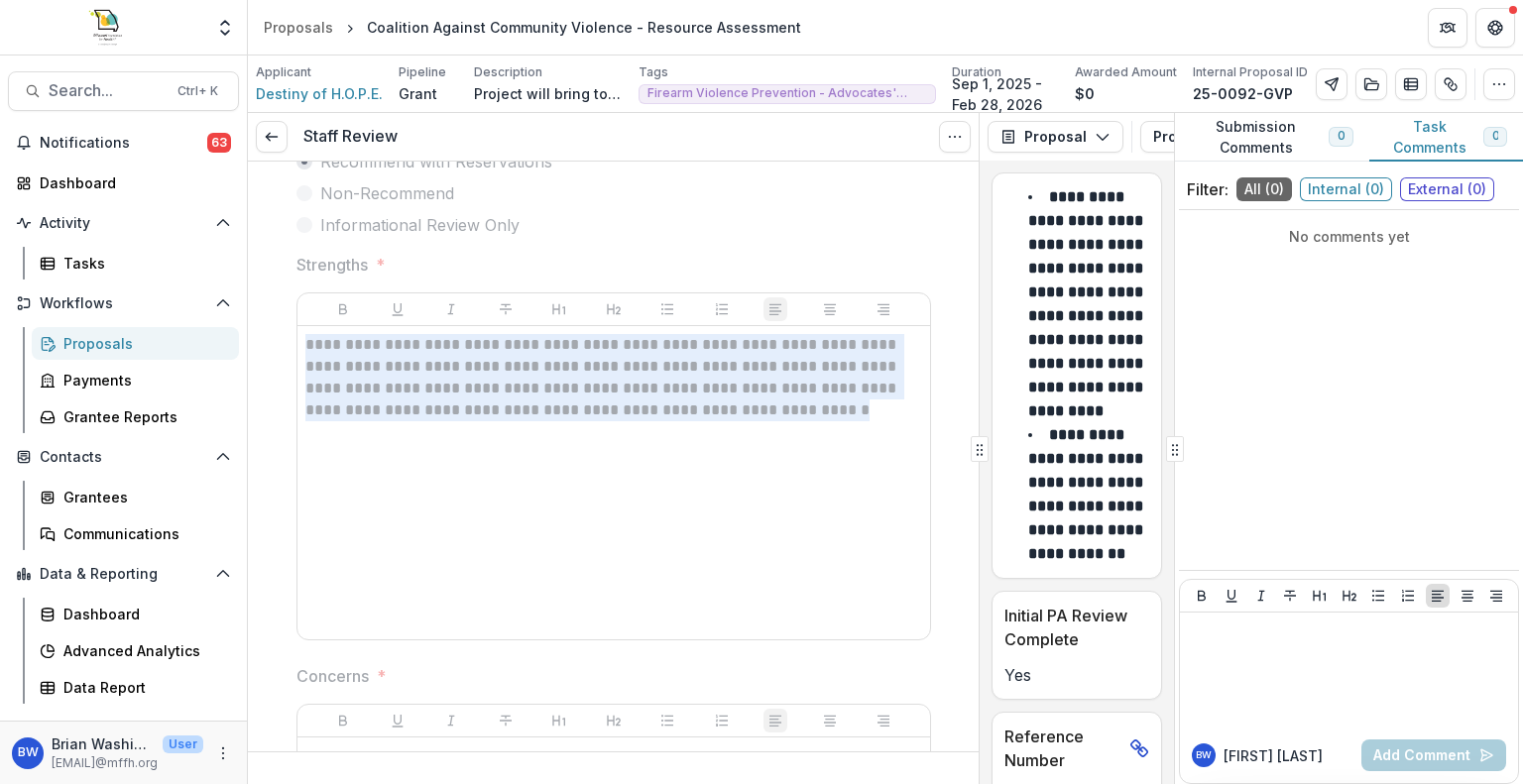 drag, startPoint x: 770, startPoint y: 408, endPoint x: 283, endPoint y: 325, distance: 494.02227 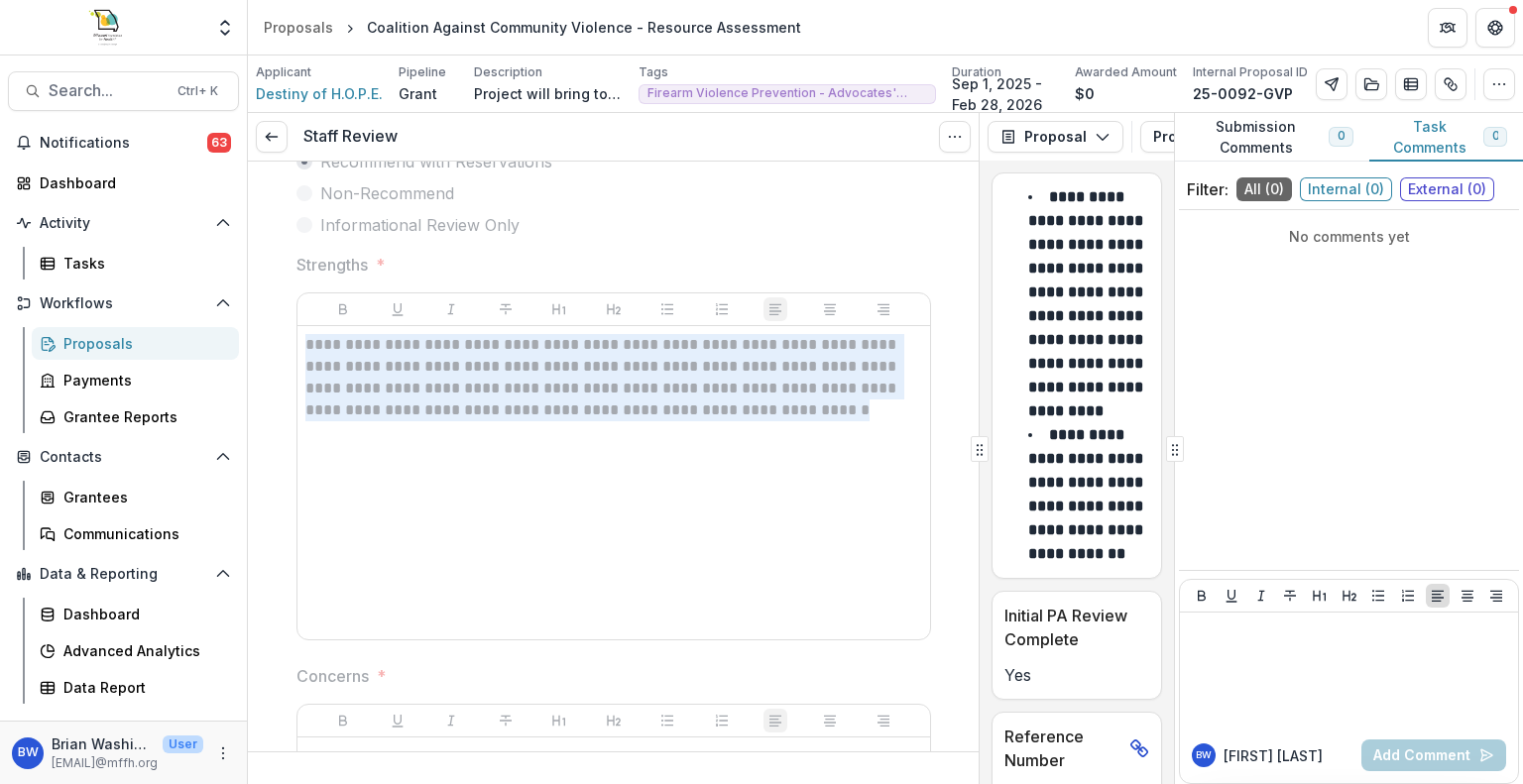 click on "**********" at bounding box center [614, 584] 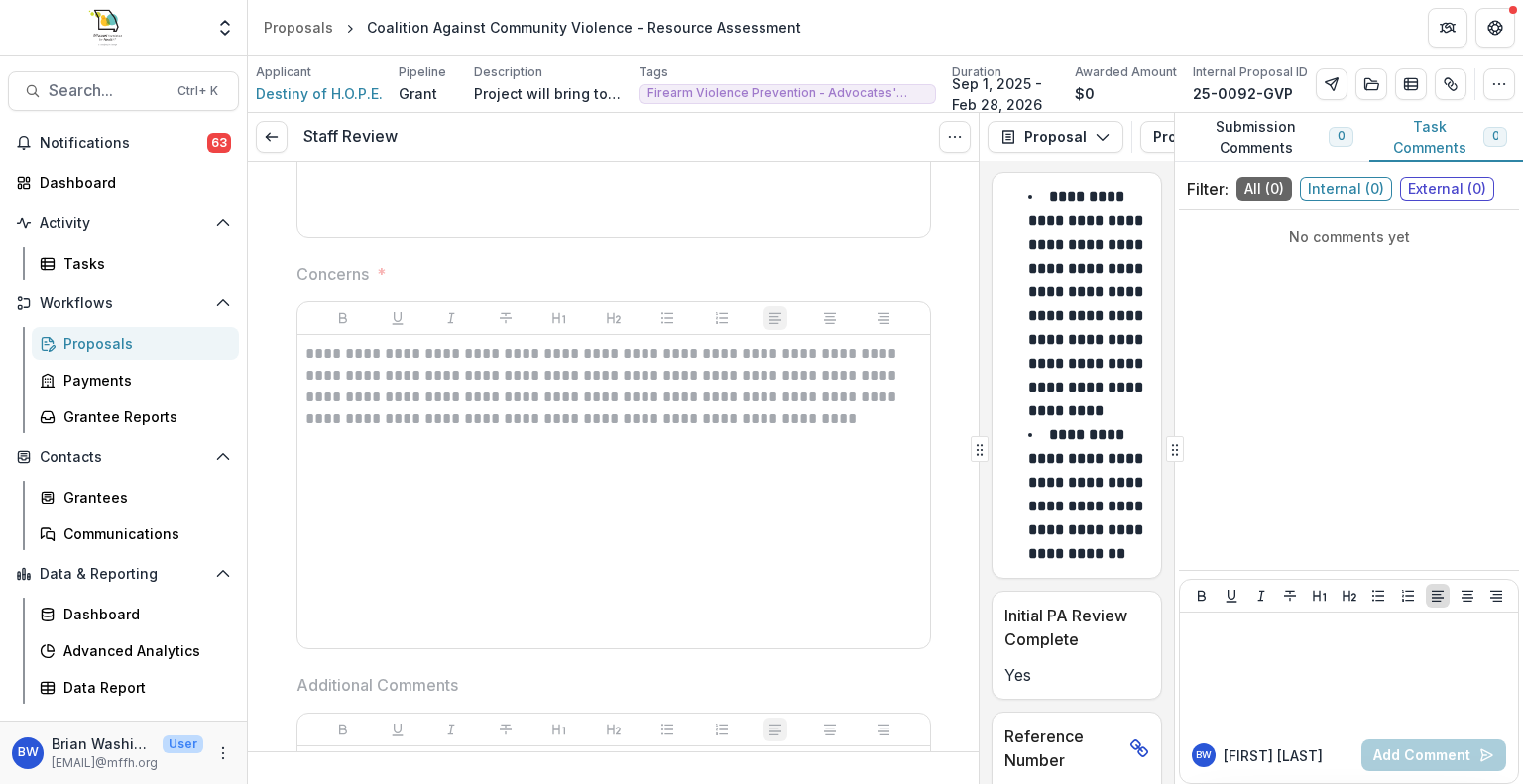 scroll, scrollTop: 780, scrollLeft: 0, axis: vertical 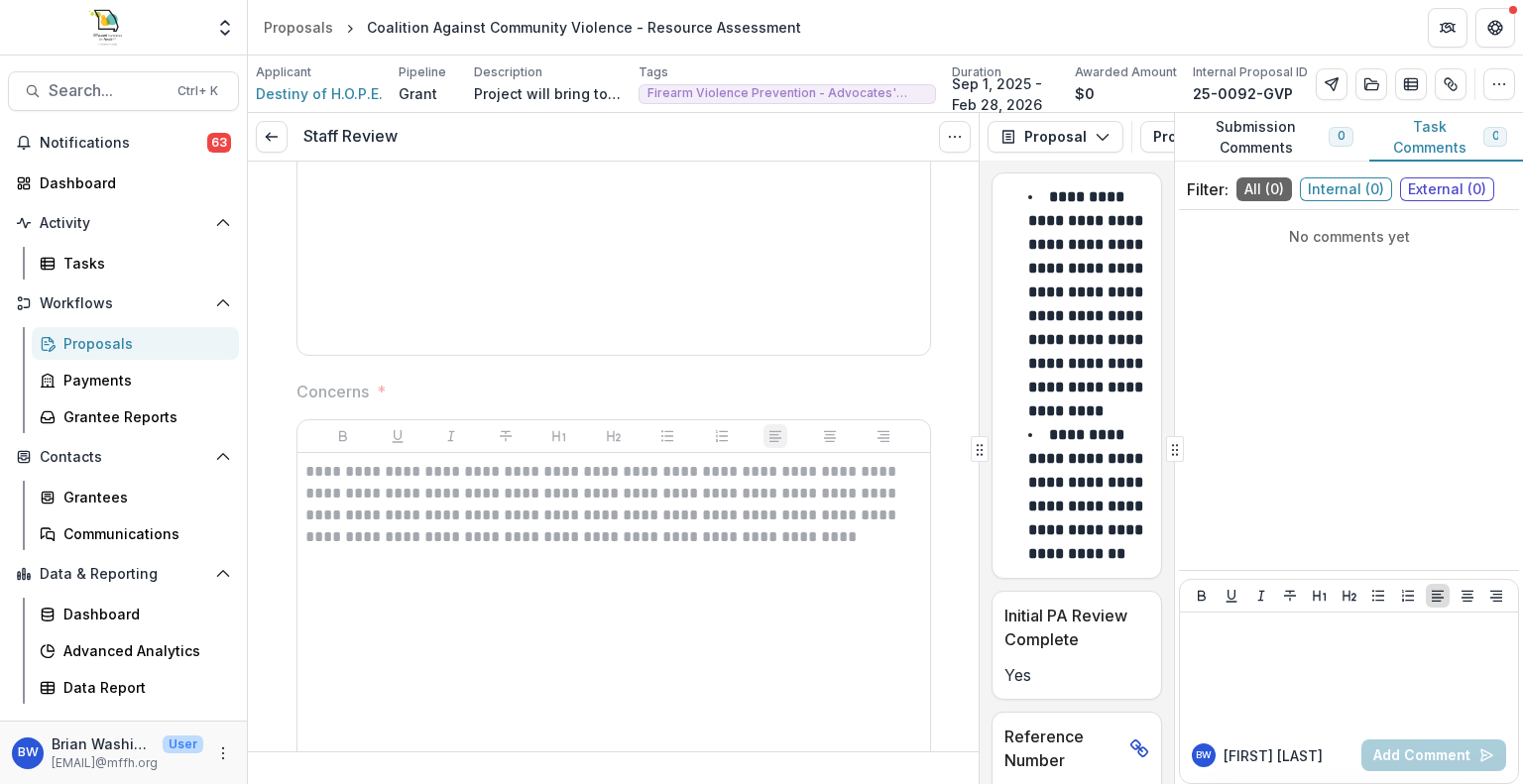 click on "**********" at bounding box center (614, 504) 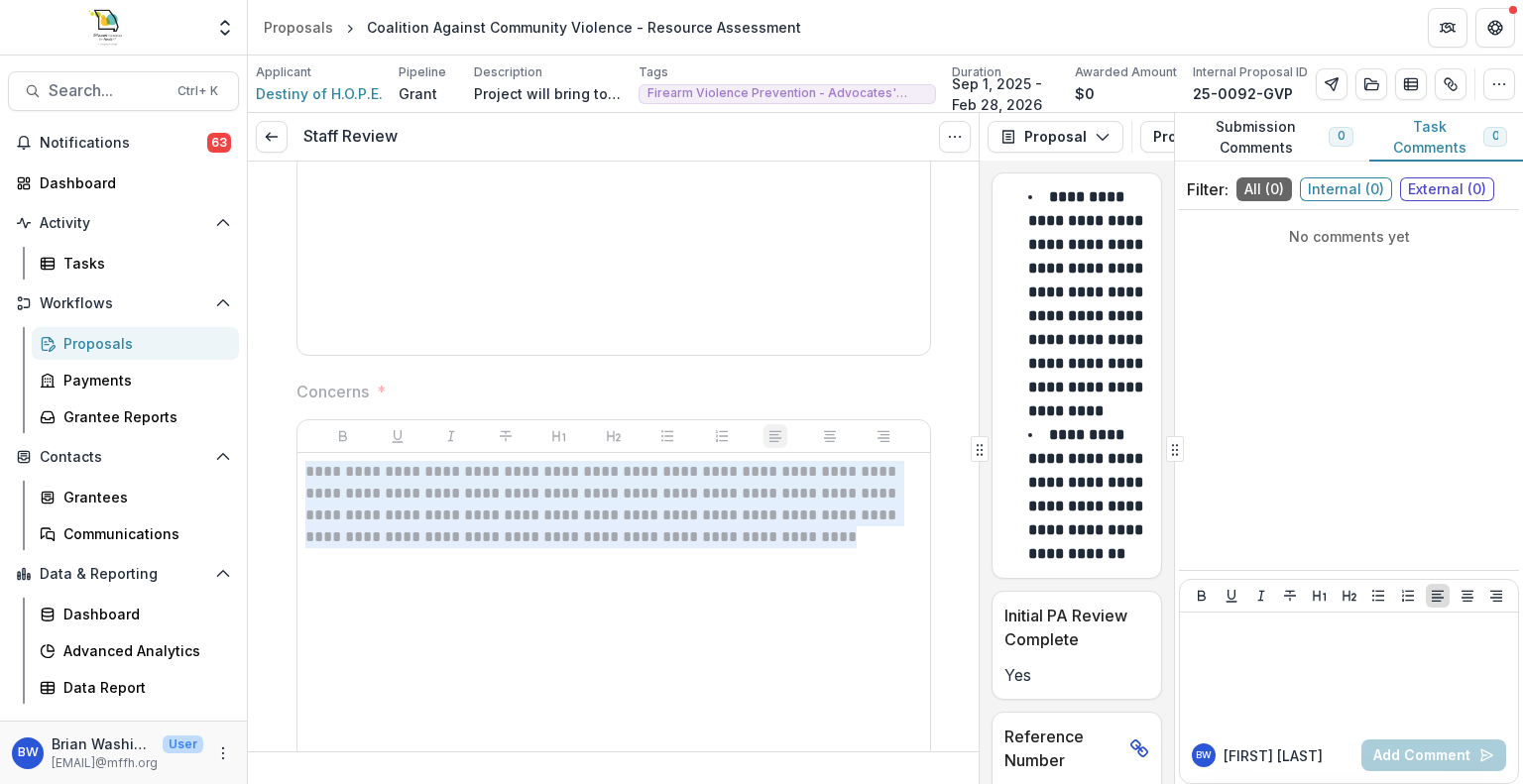 drag, startPoint x: 690, startPoint y: 541, endPoint x: 297, endPoint y: 467, distance: 399.9062 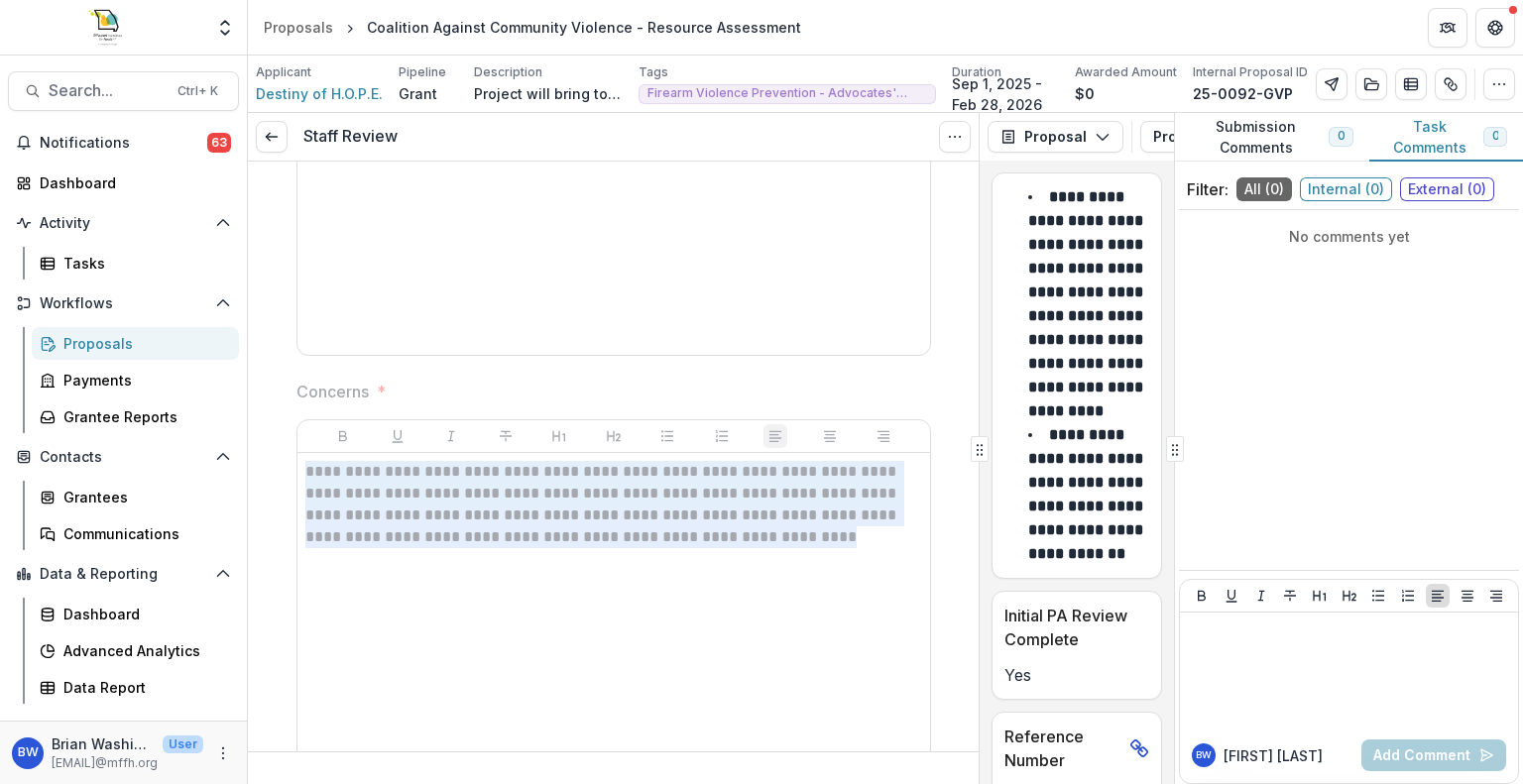 copy on "**********" 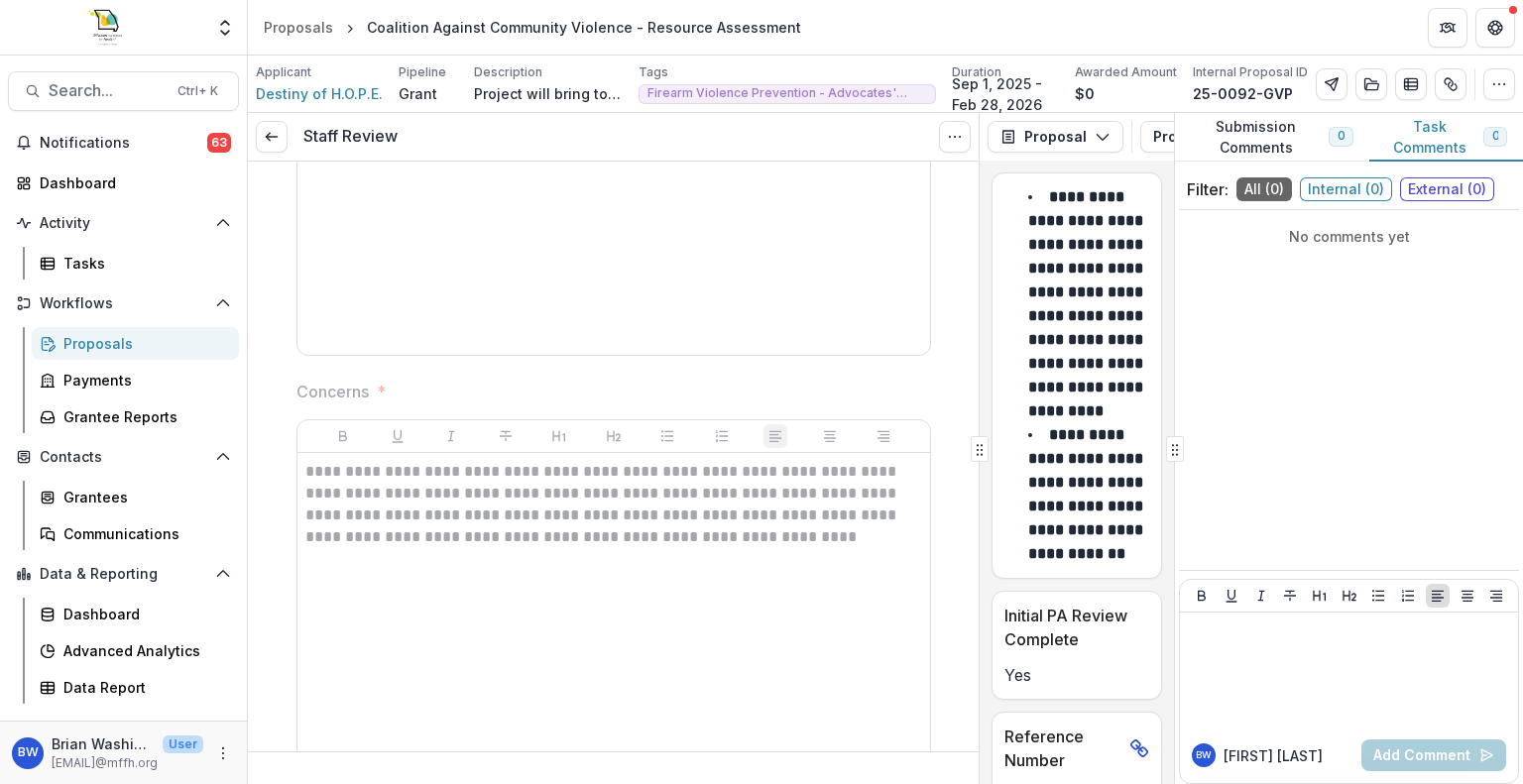 scroll, scrollTop: 663, scrollLeft: 0, axis: vertical 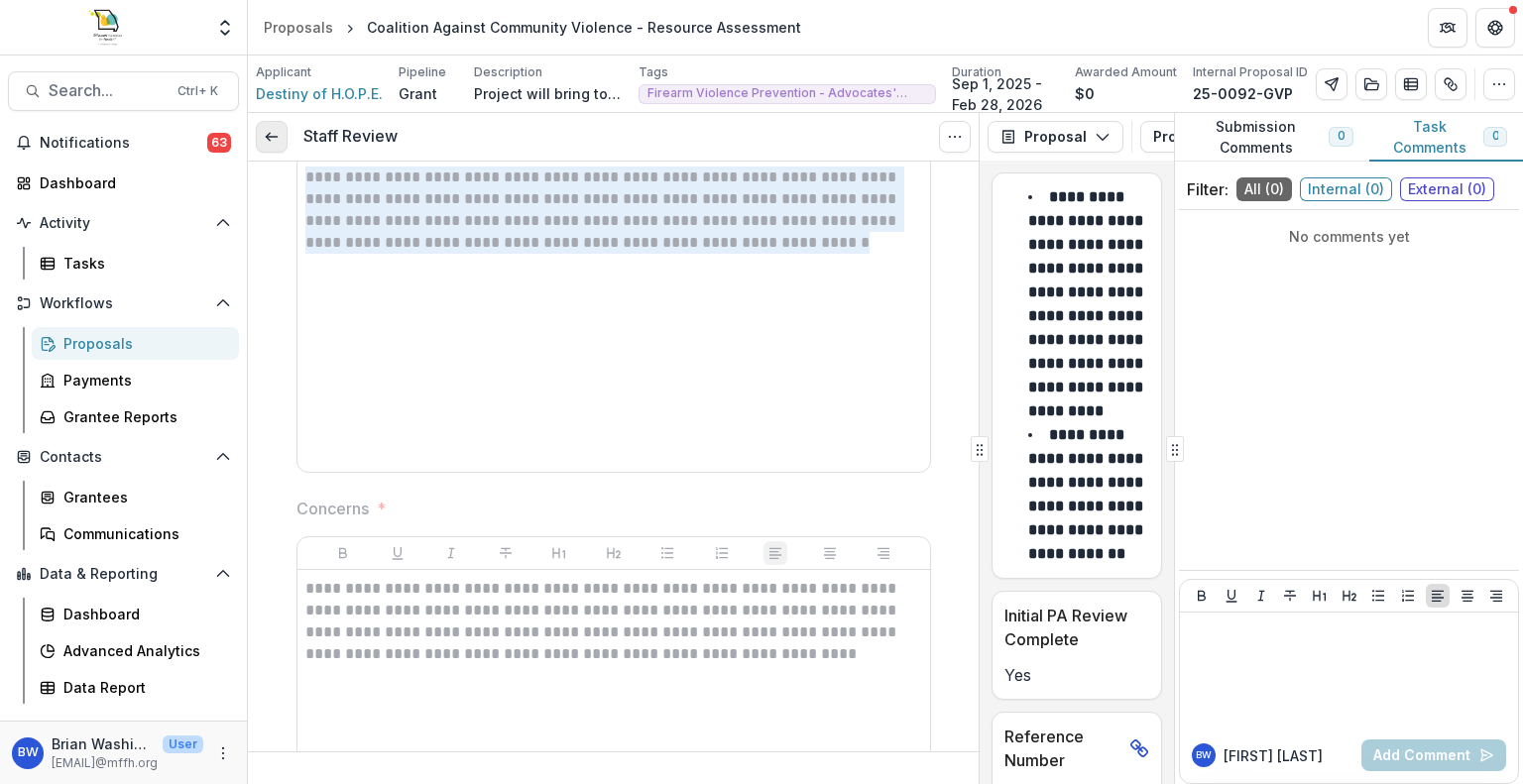 click 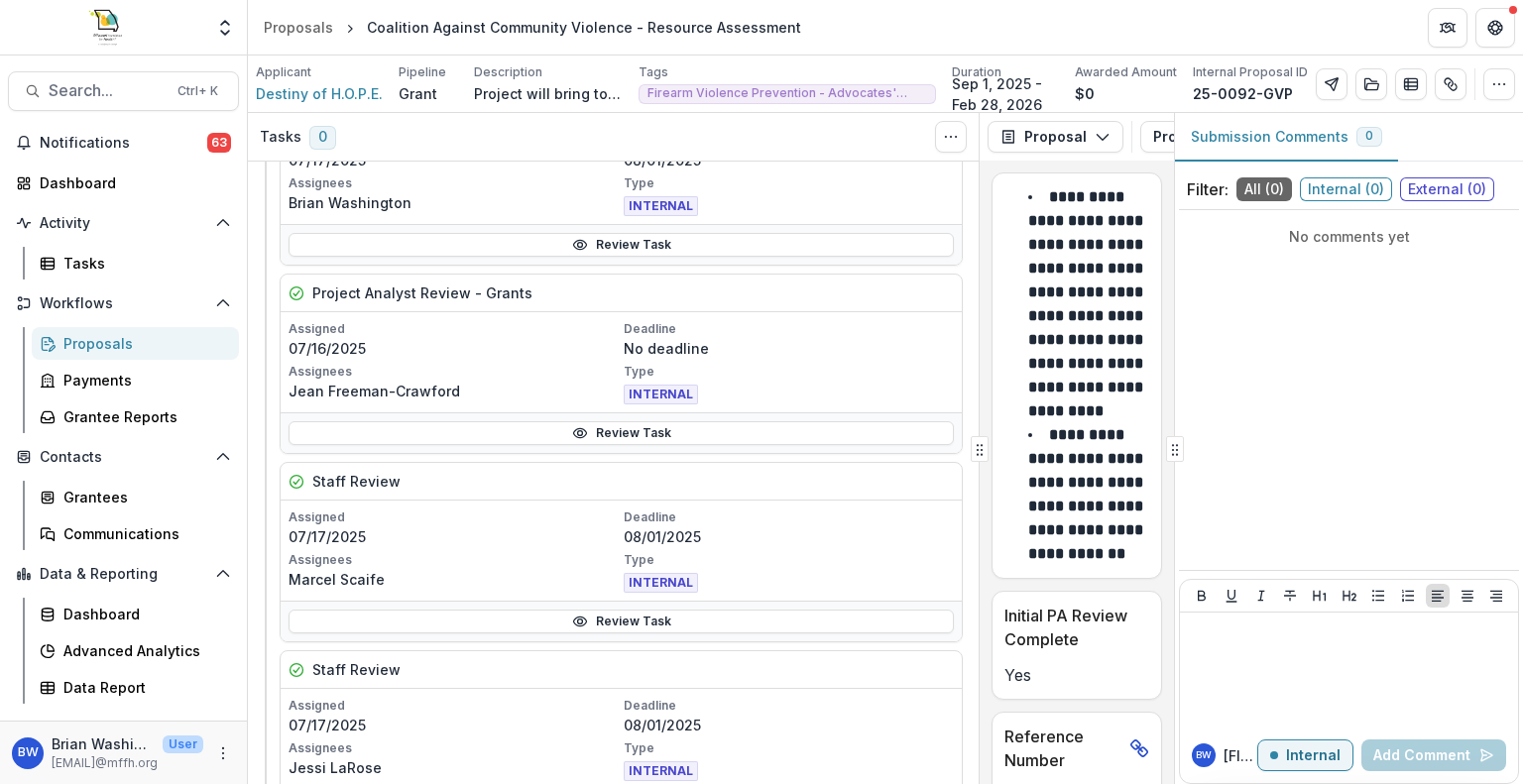 scroll, scrollTop: 396, scrollLeft: 0, axis: vertical 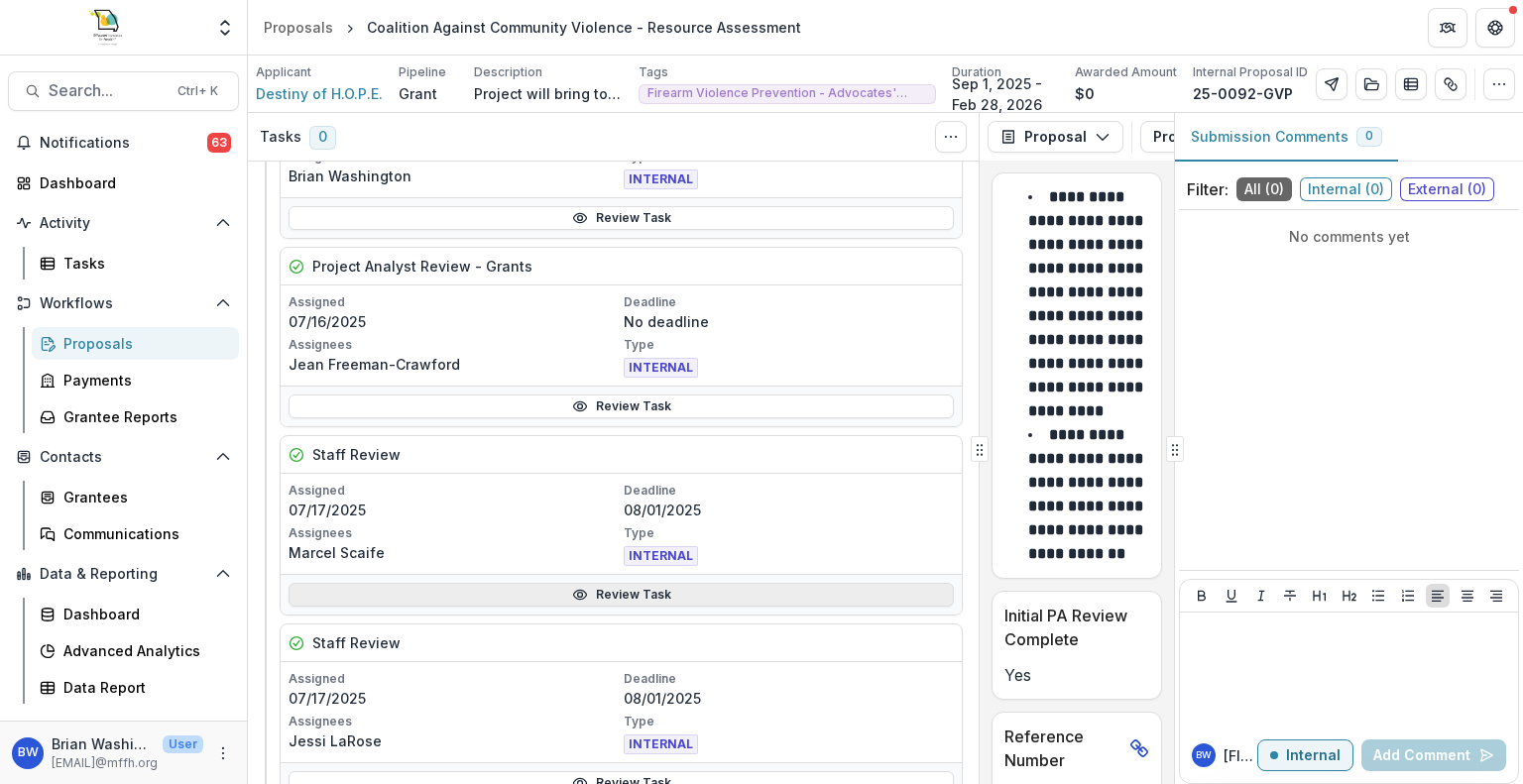 click on "Review Task" at bounding box center [621, 595] 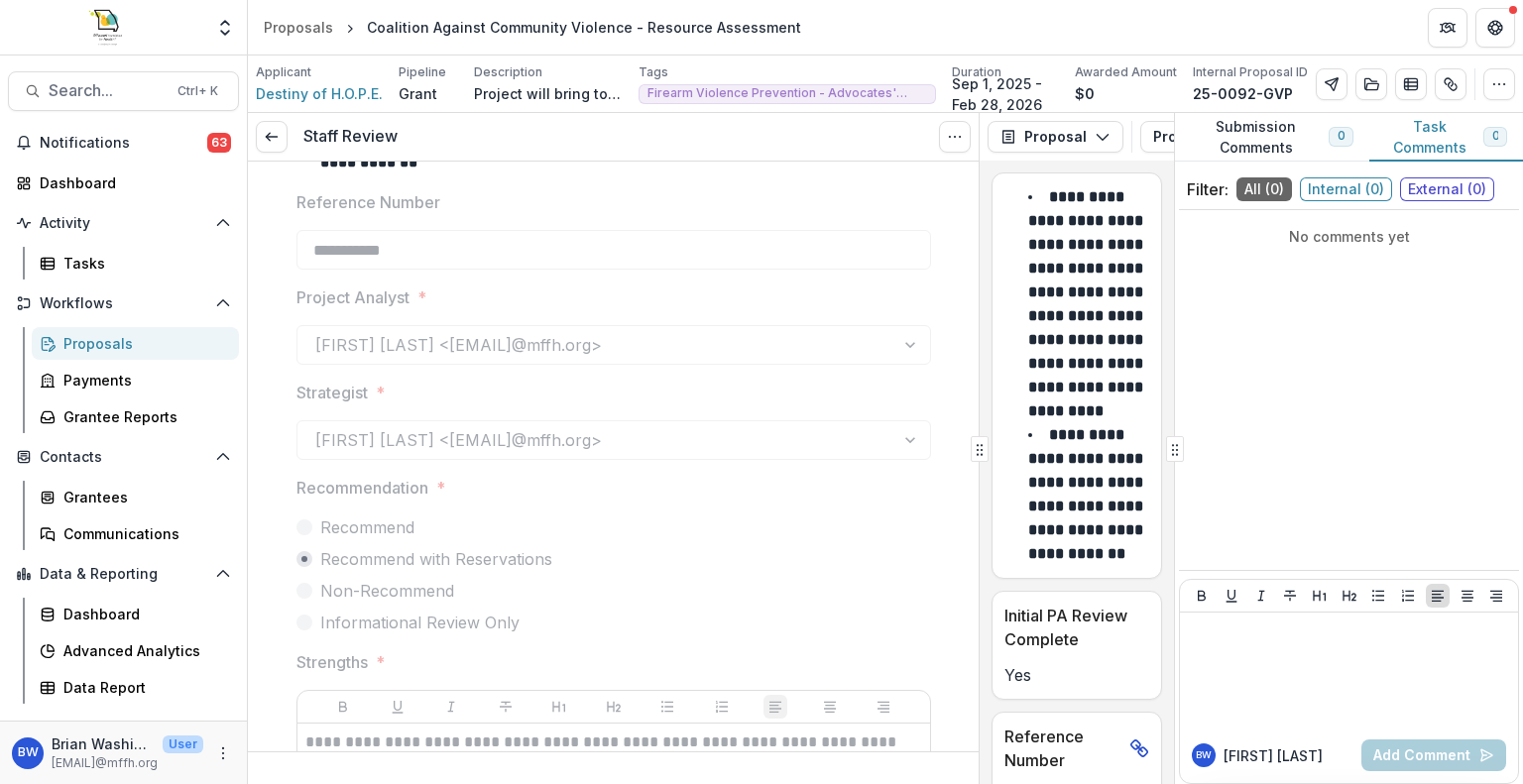 scroll, scrollTop: 99, scrollLeft: 0, axis: vertical 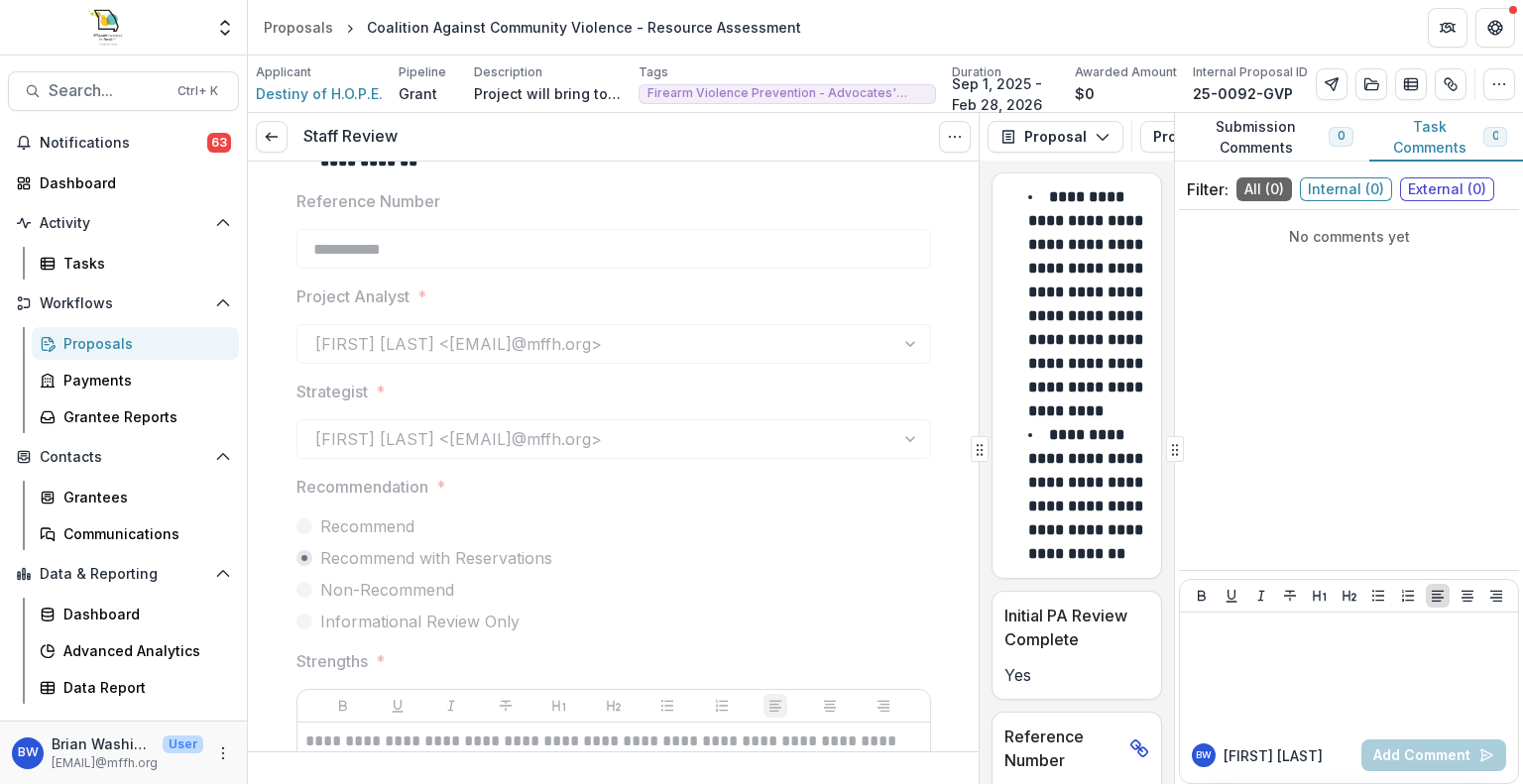 drag, startPoint x: 1522, startPoint y: 533, endPoint x: 1522, endPoint y: 442, distance: 91 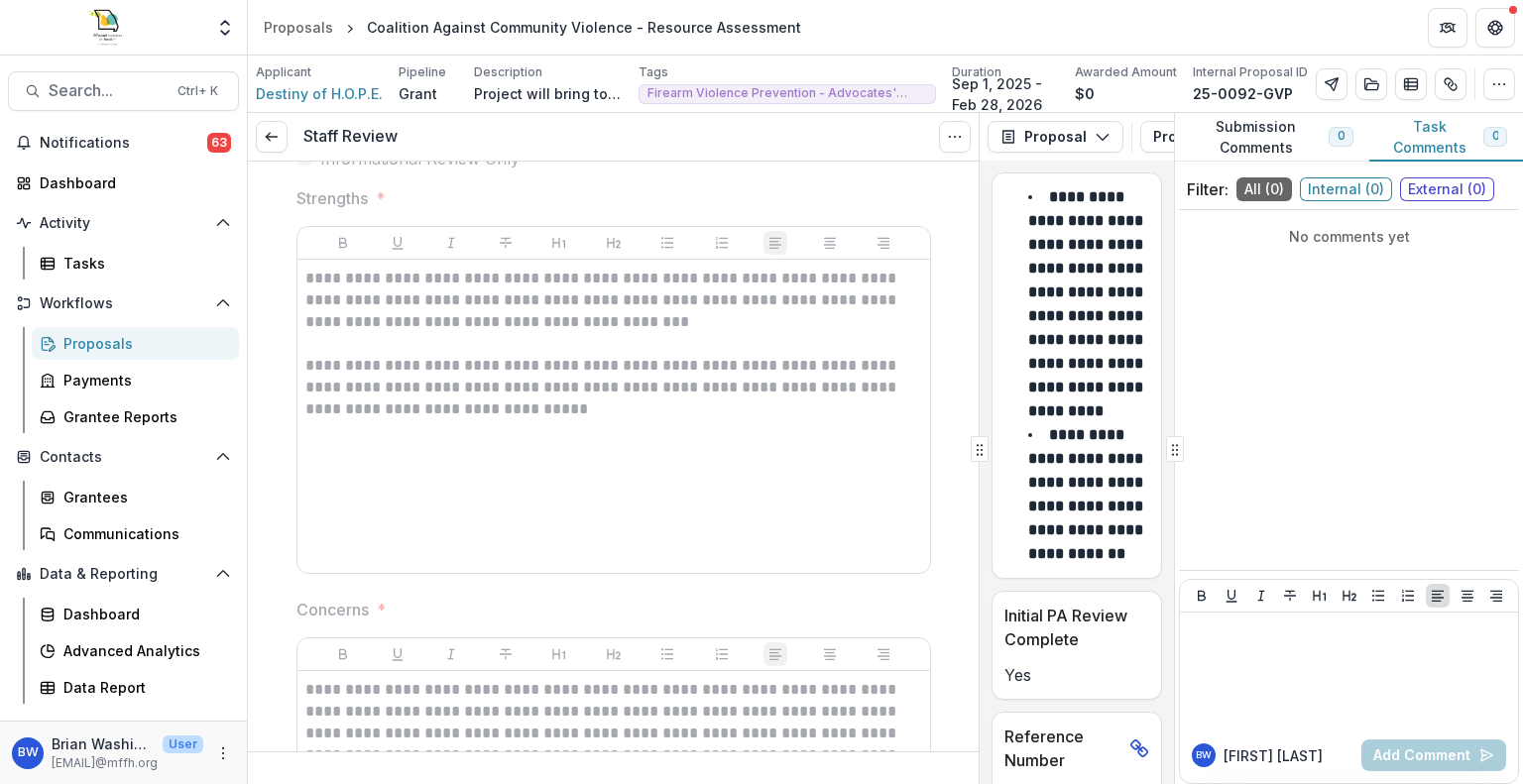 scroll, scrollTop: 595, scrollLeft: 0, axis: vertical 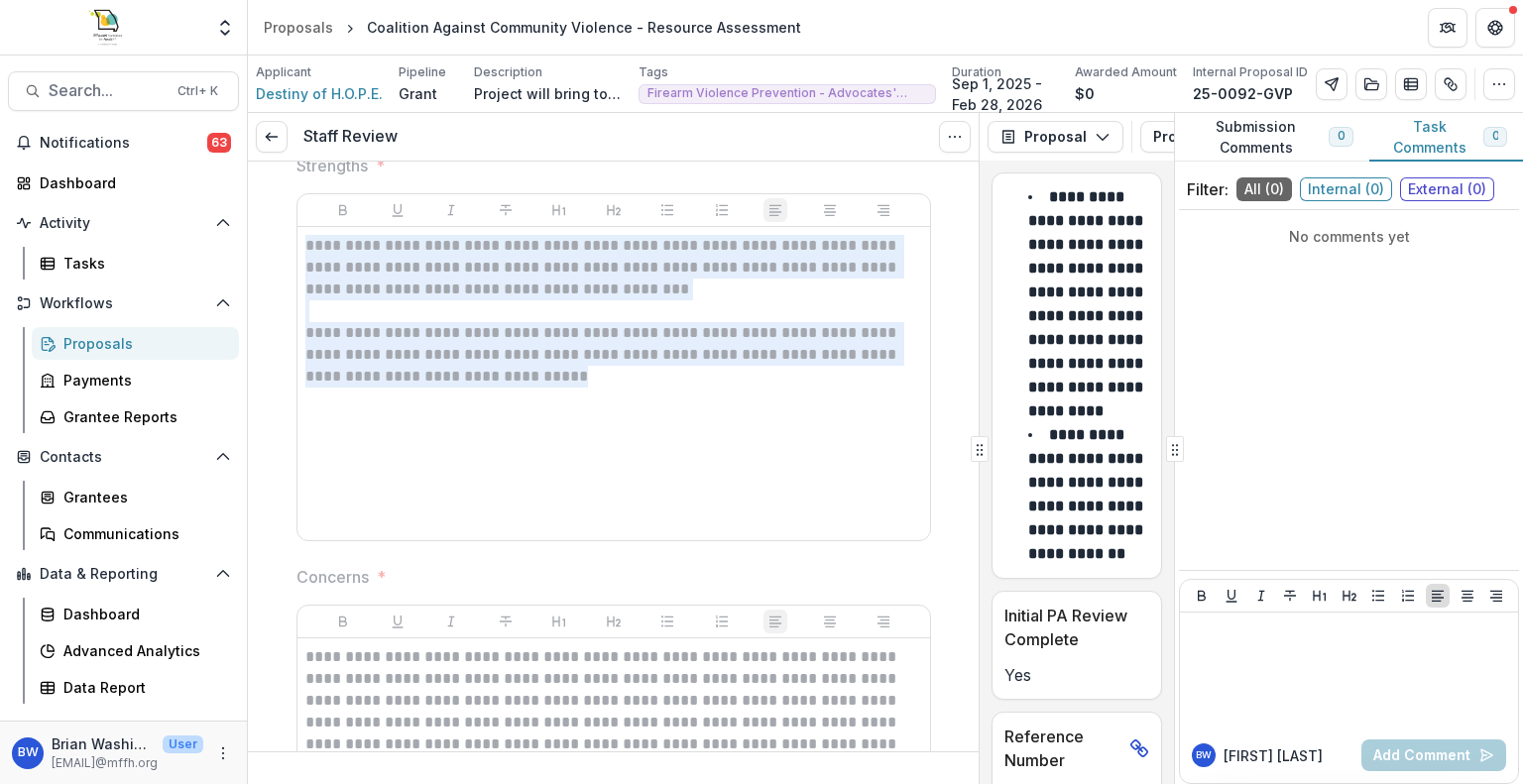 drag, startPoint x: 541, startPoint y: 374, endPoint x: 253, endPoint y: 249, distance: 313.957 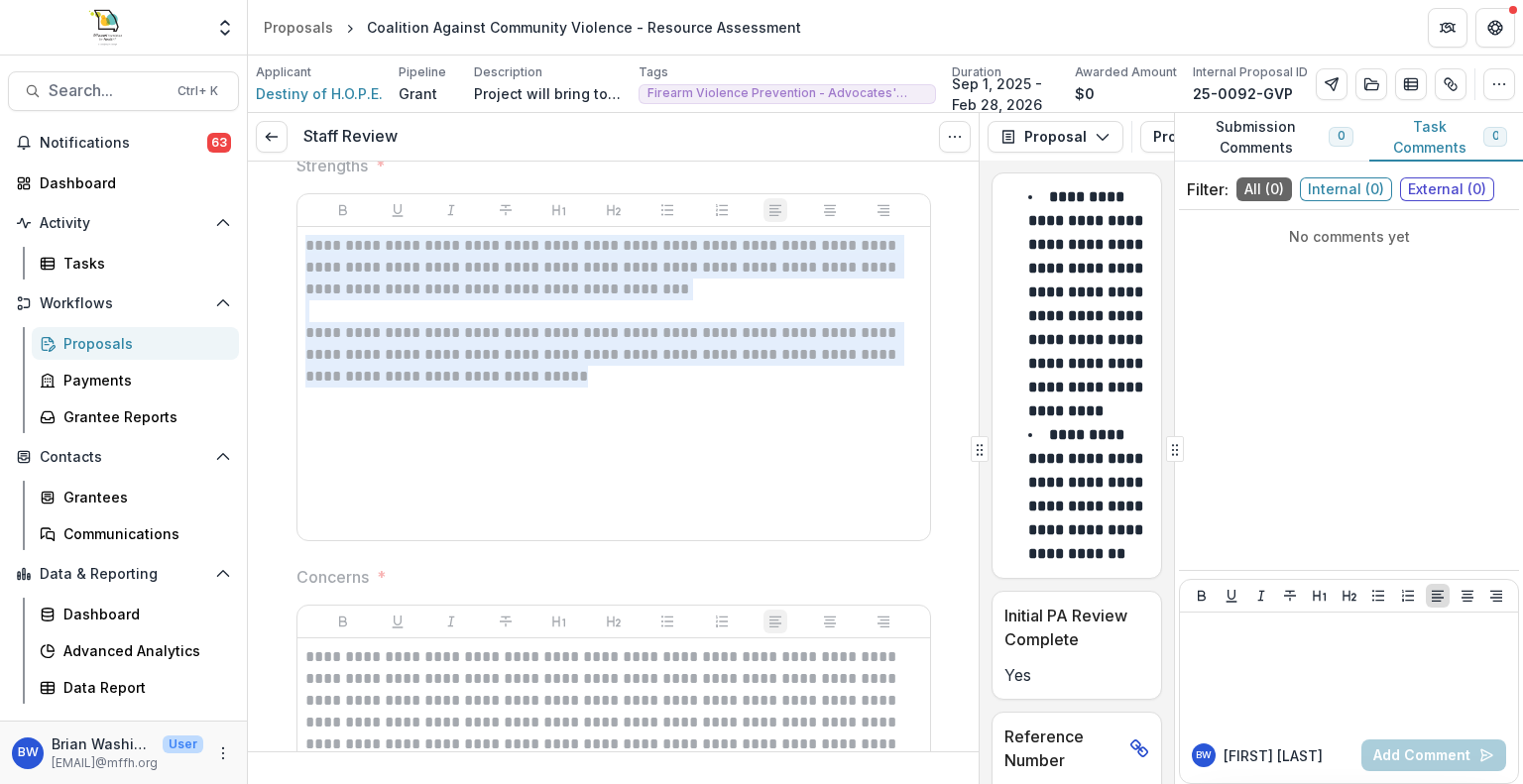 copy on "**********" 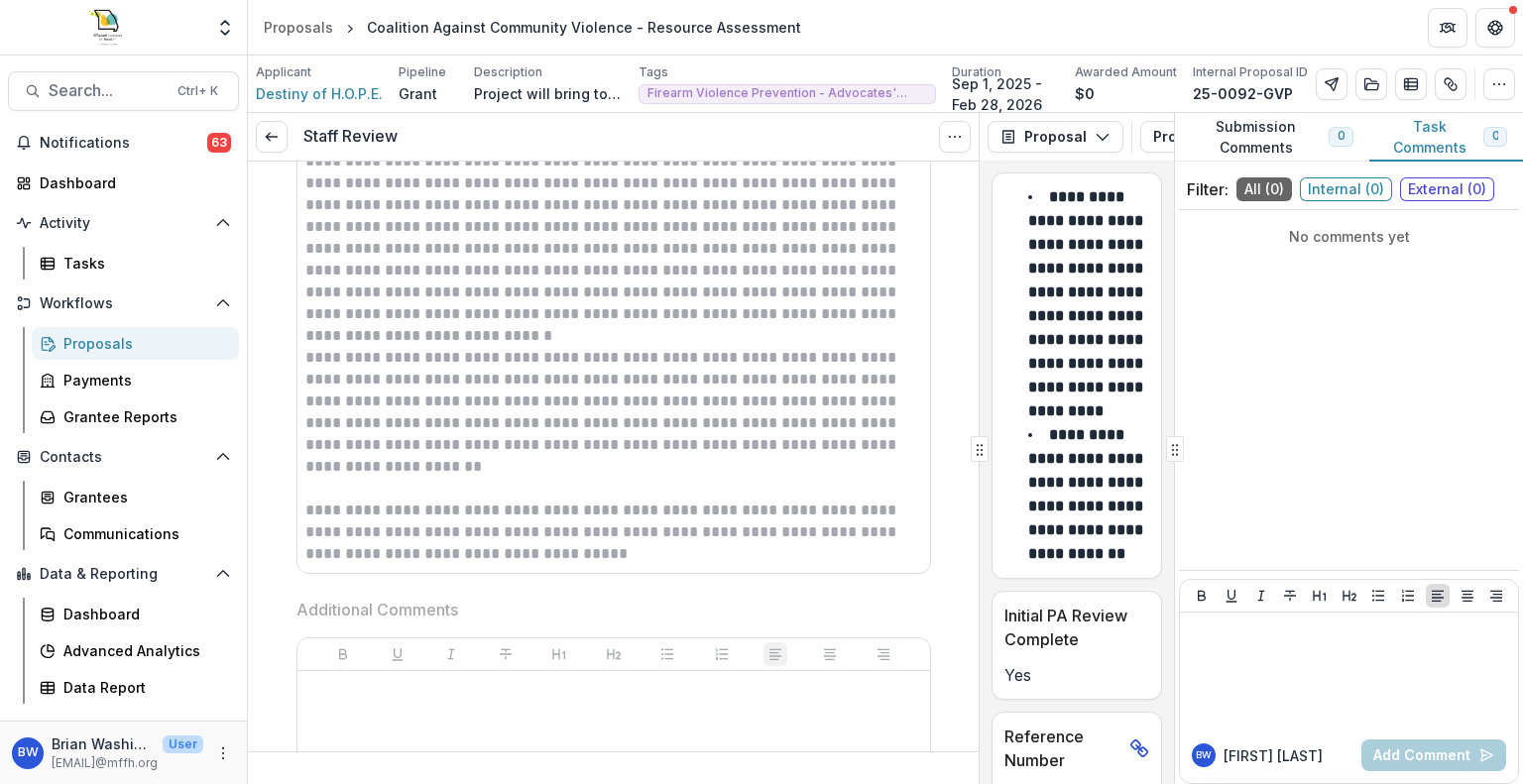 click on "**********" at bounding box center [614, 412] 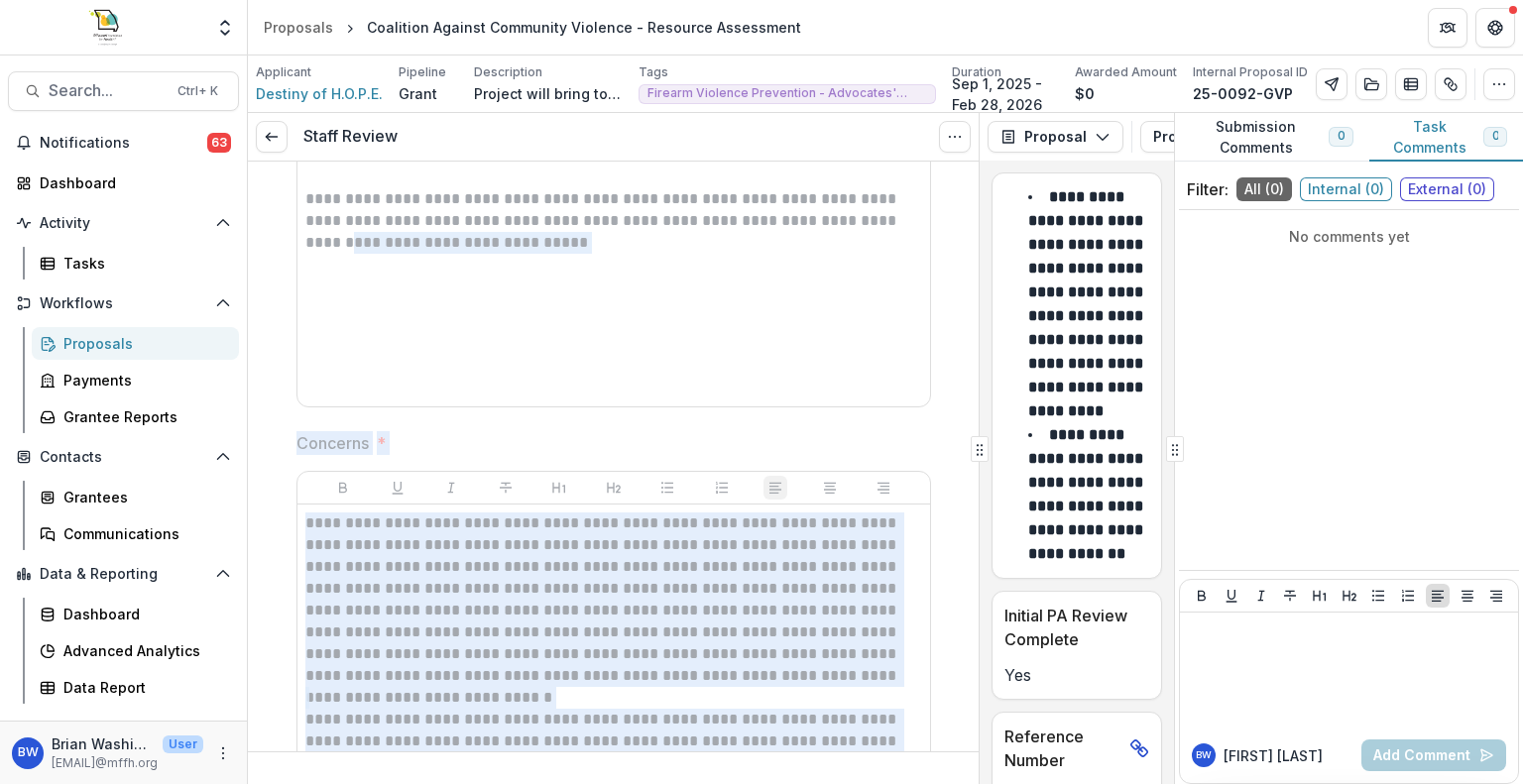 scroll, scrollTop: 726, scrollLeft: 0, axis: vertical 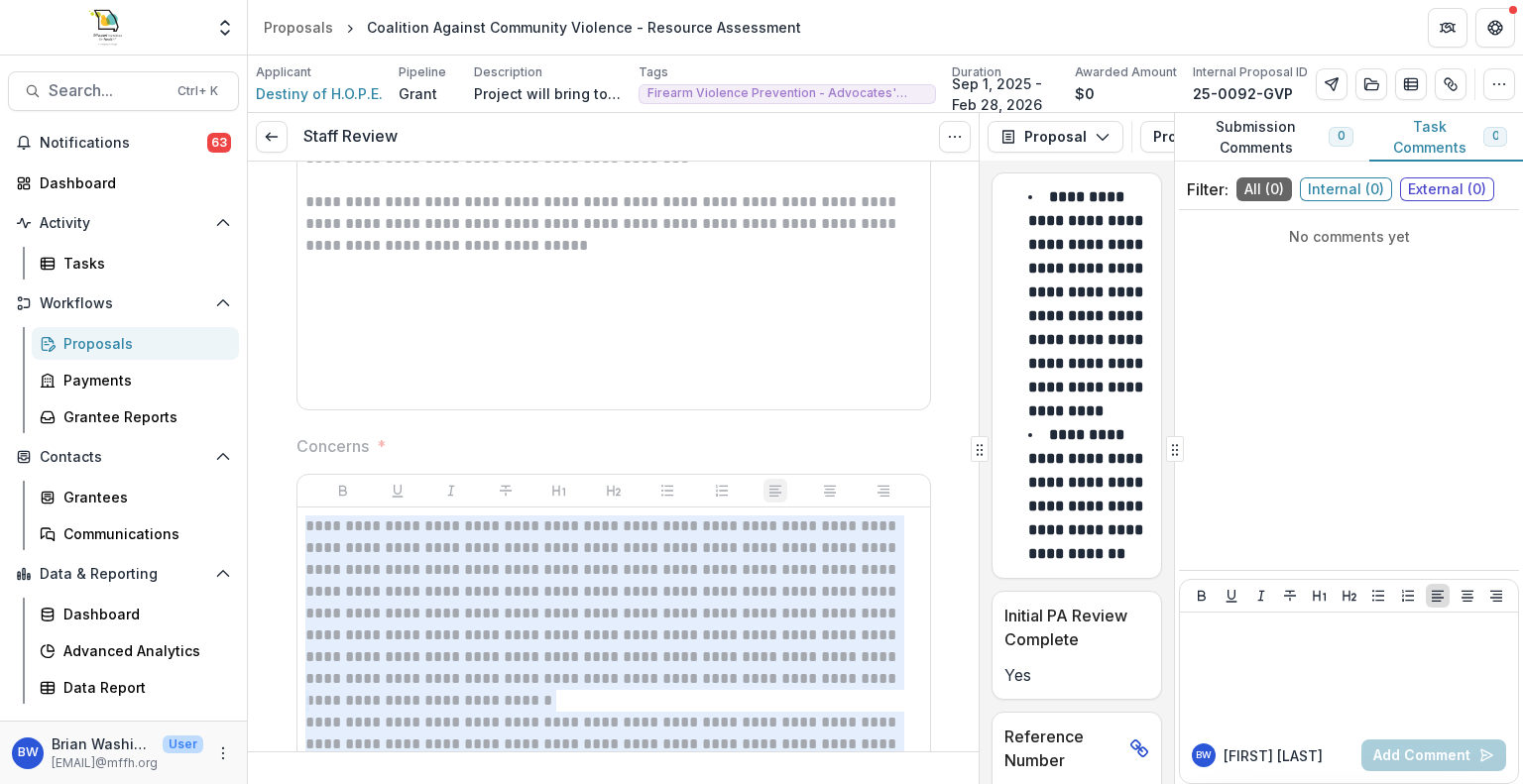 drag, startPoint x: 511, startPoint y: 574, endPoint x: 259, endPoint y: 517, distance: 258.366 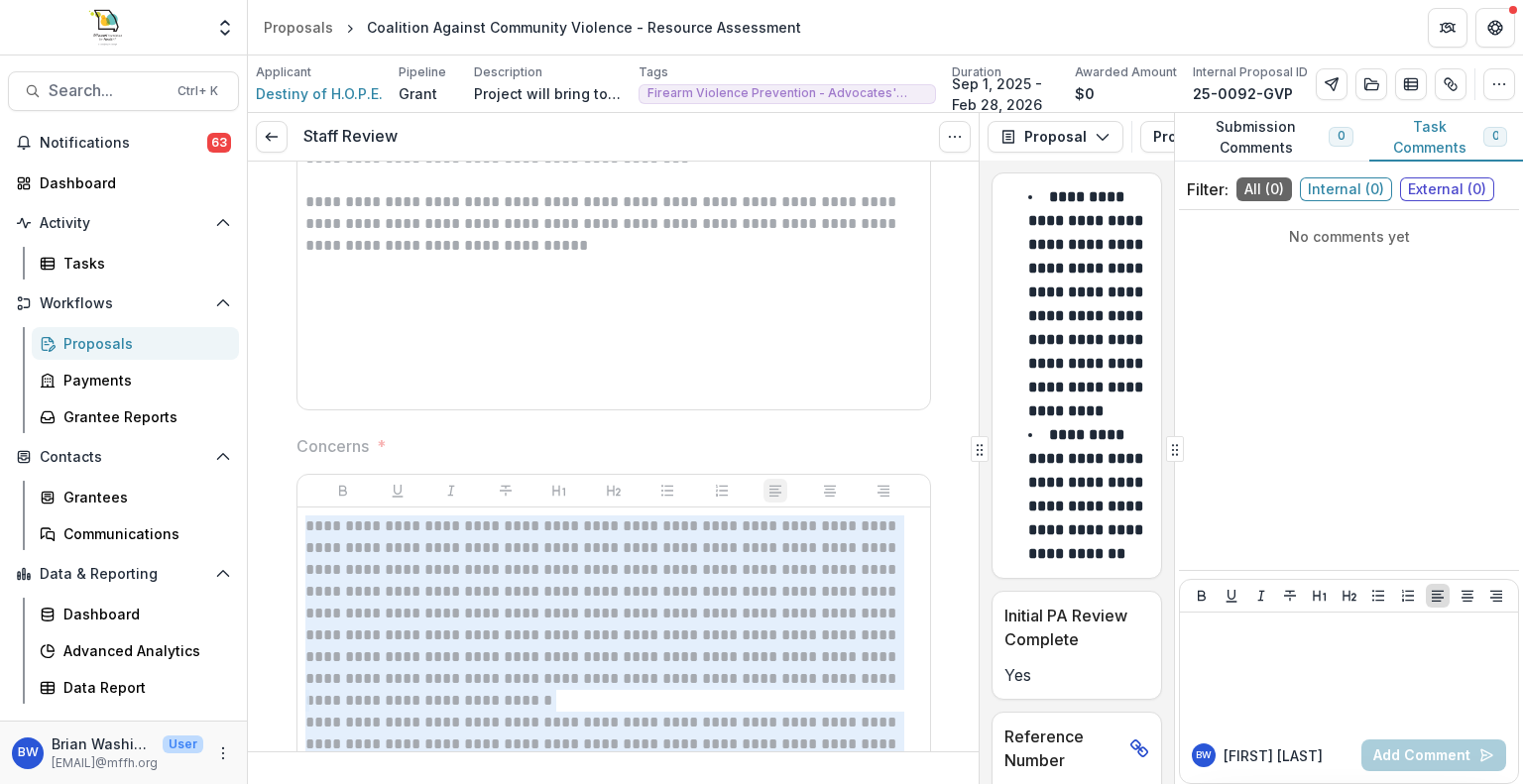 click on "**********" at bounding box center [613, 412] 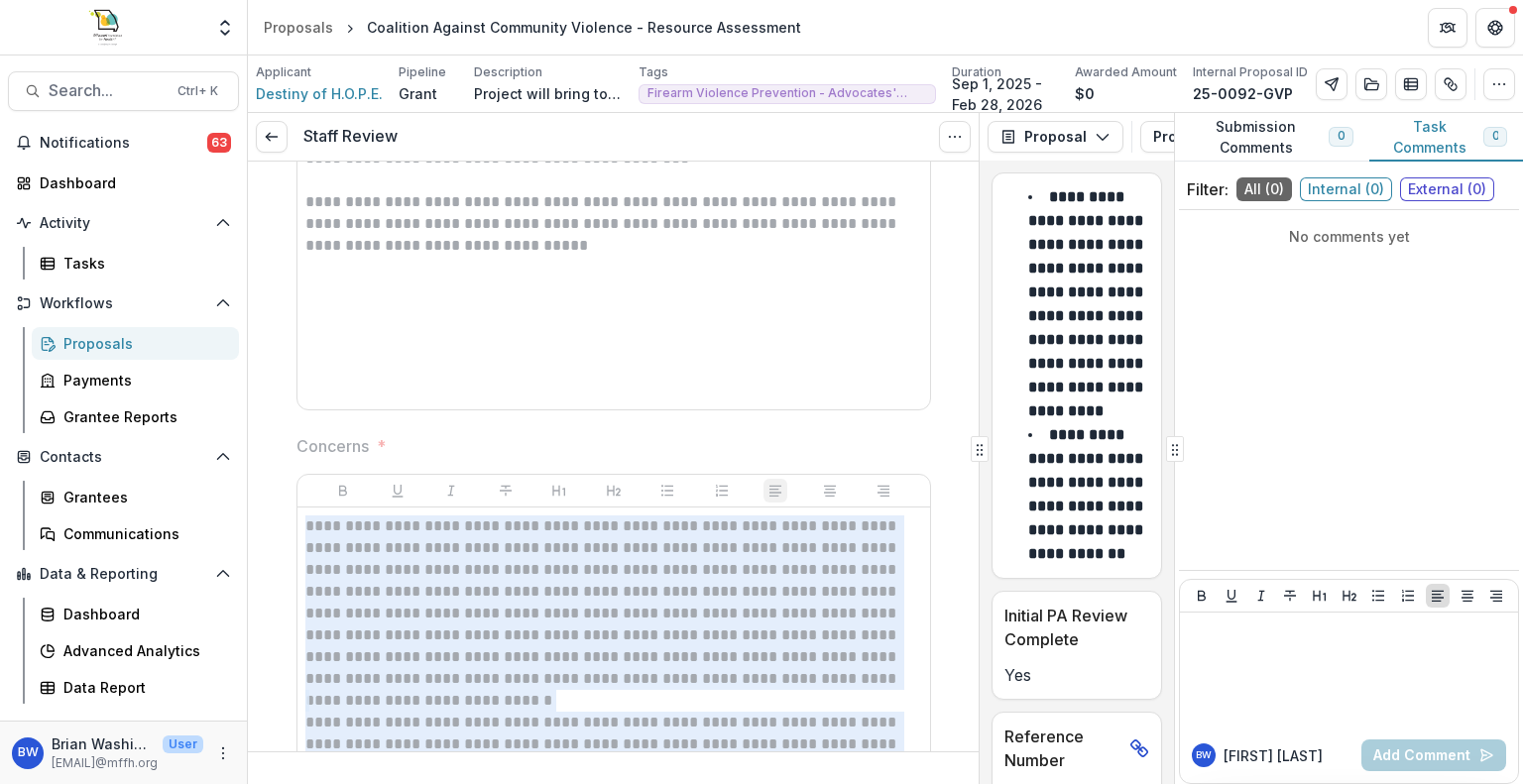 copy on "**********" 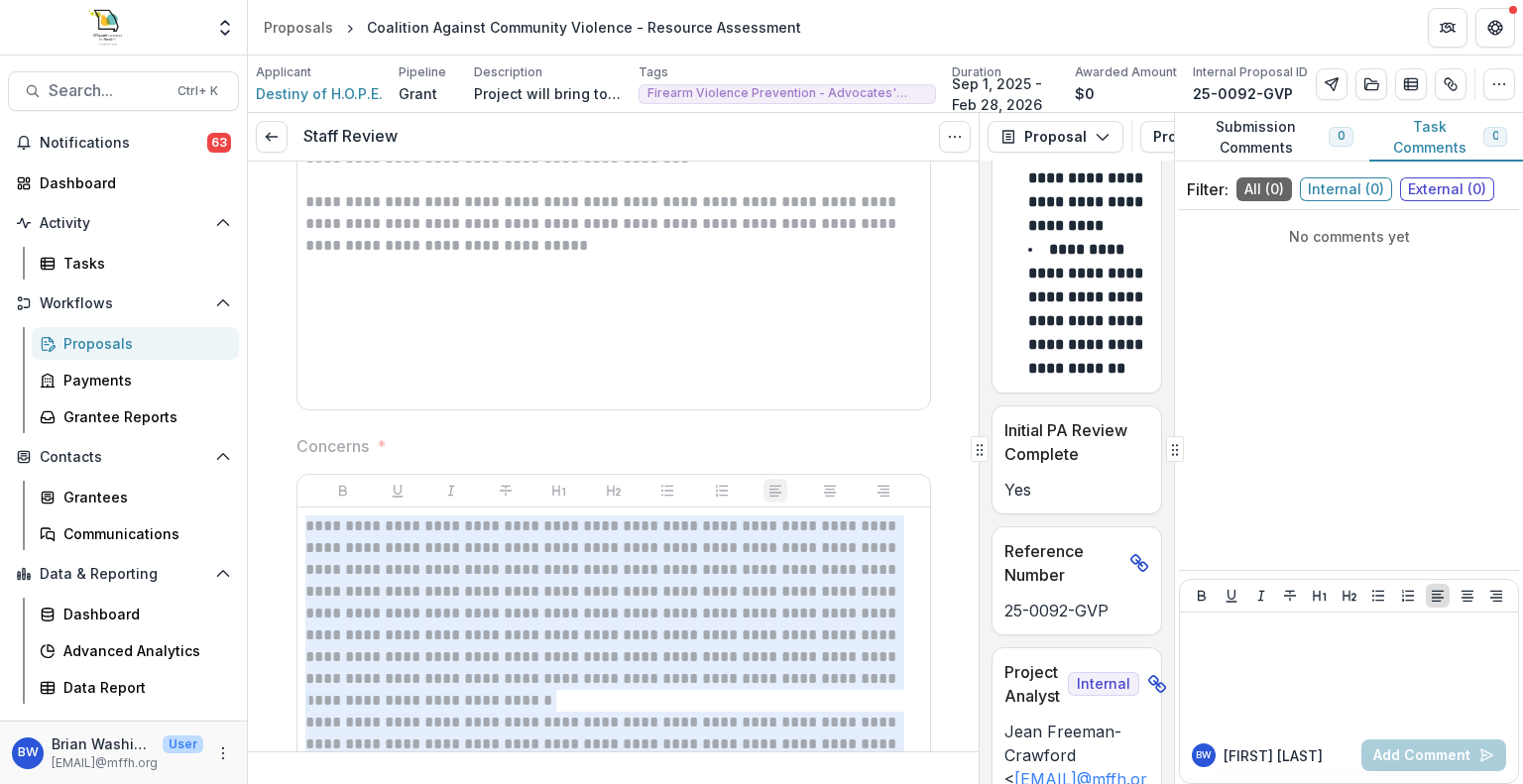 scroll, scrollTop: 198, scrollLeft: 0, axis: vertical 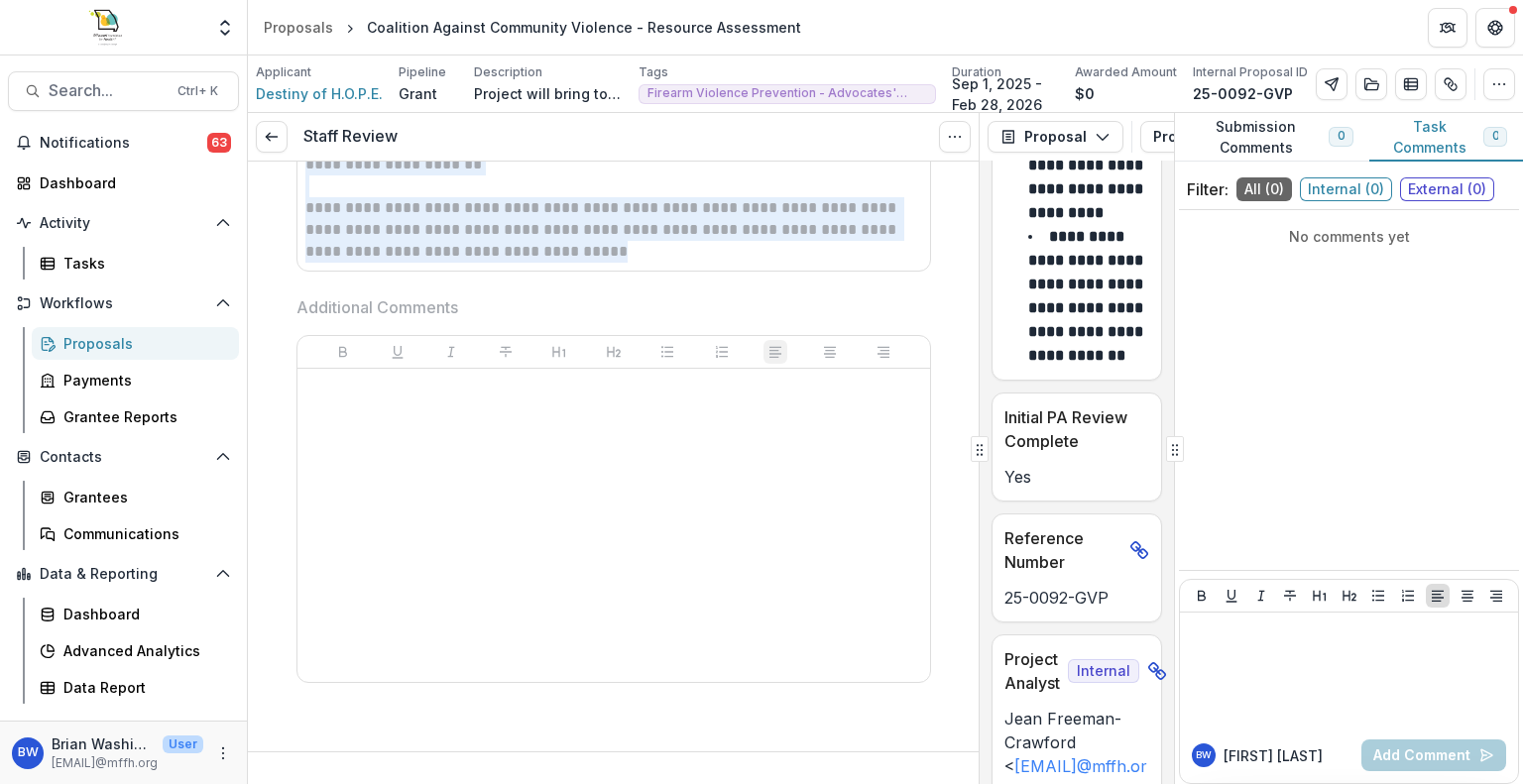 click at bounding box center [614, 525] 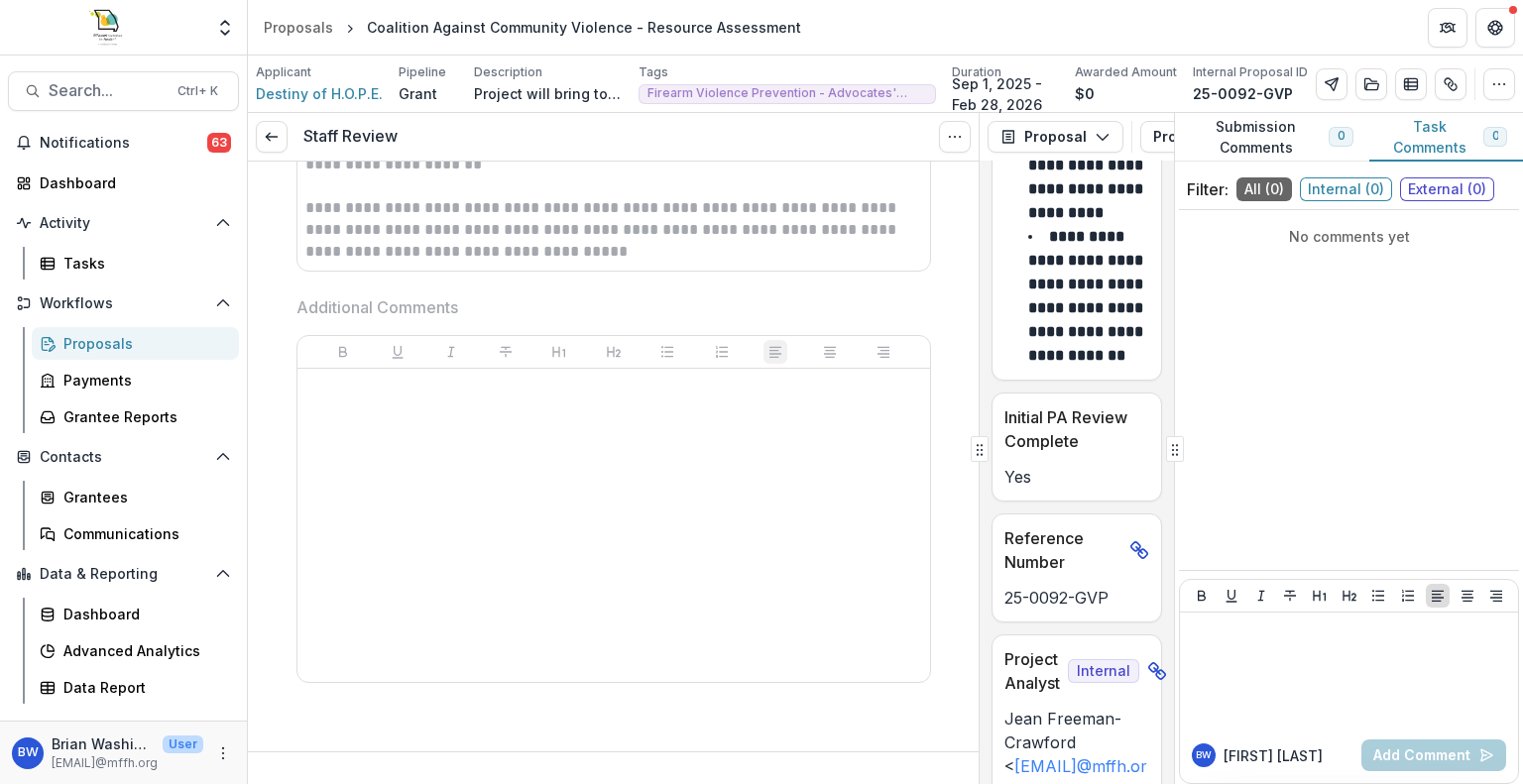 click on "Proposals" at bounding box center (143, 343) 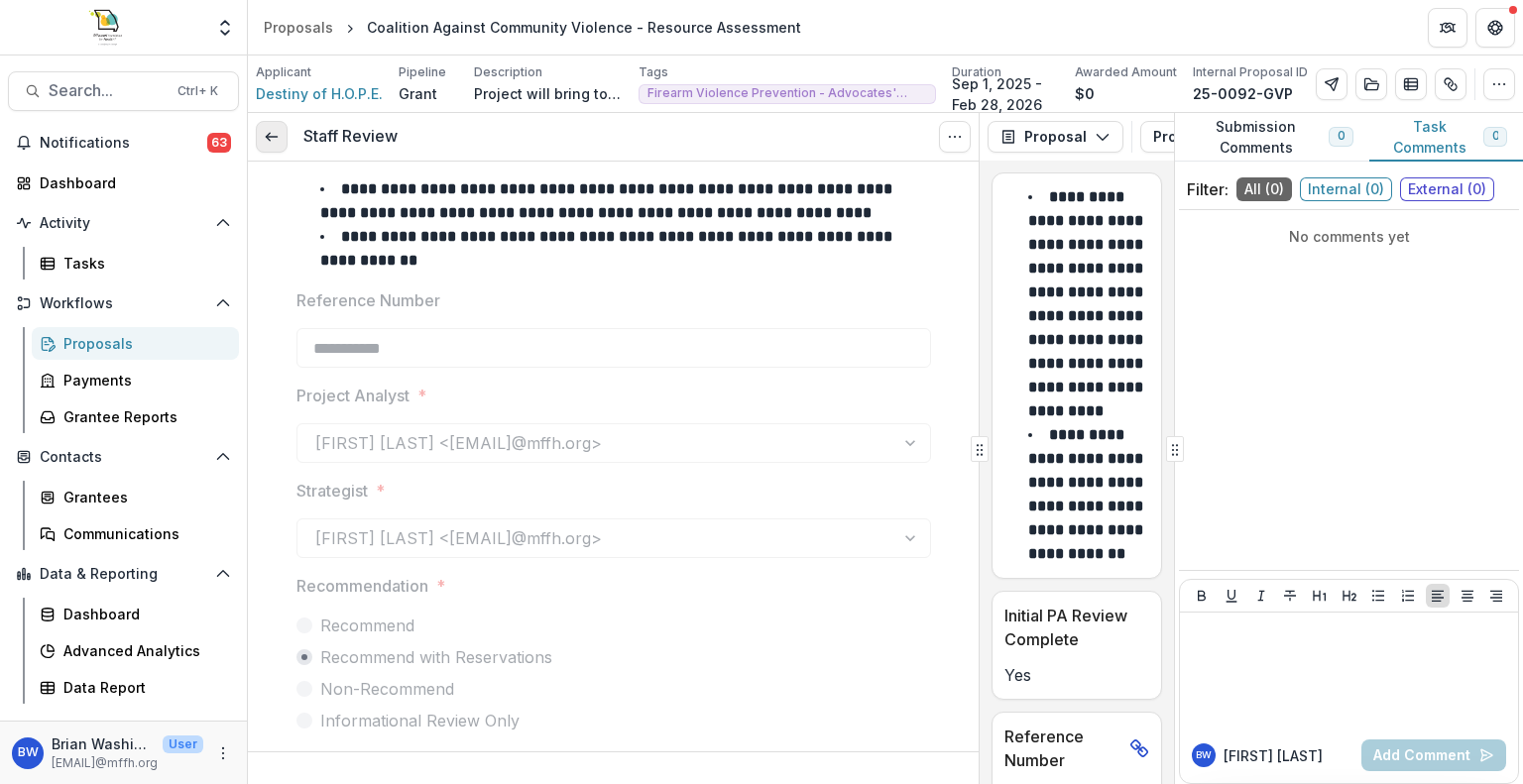 click 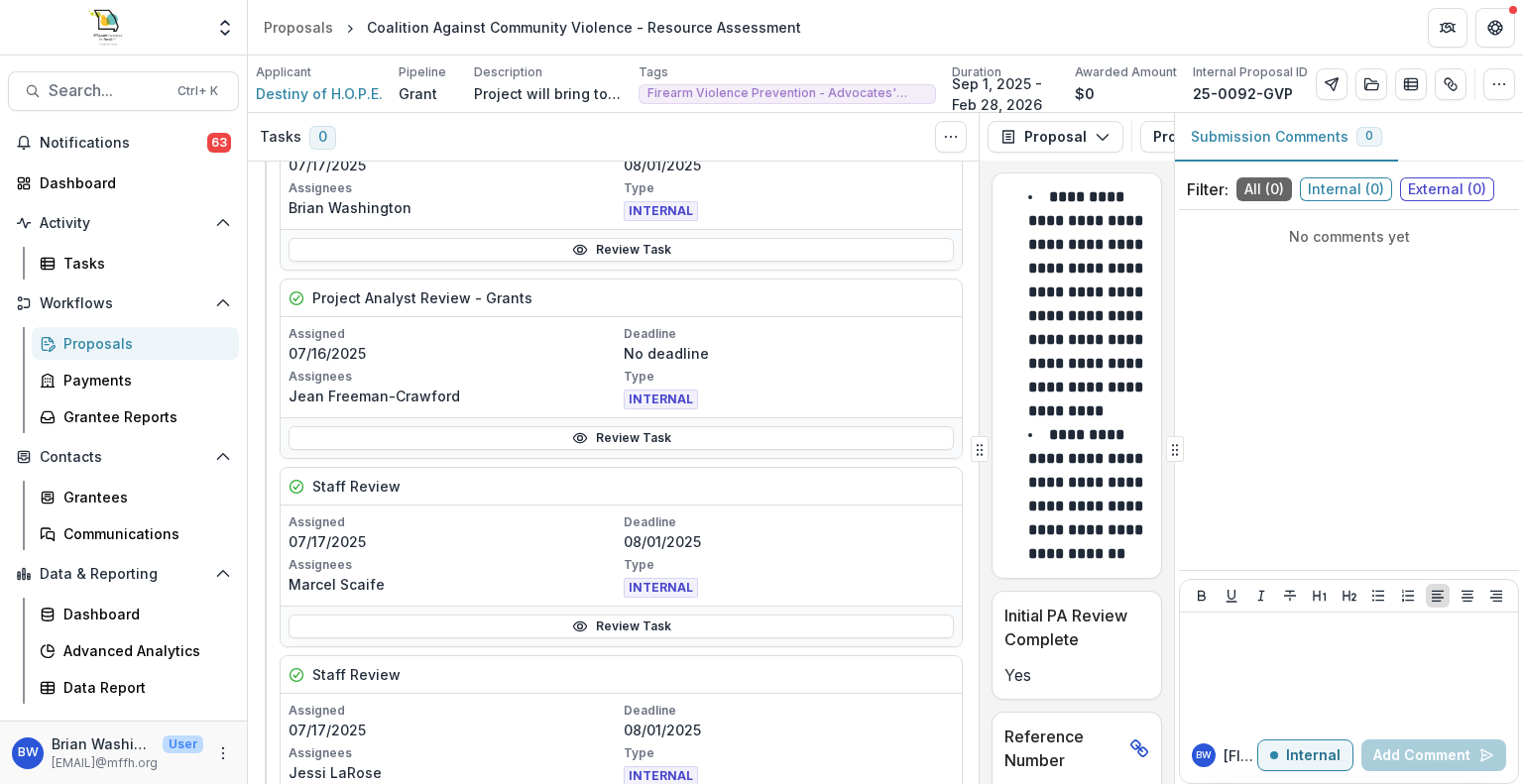 scroll, scrollTop: 396, scrollLeft: 0, axis: vertical 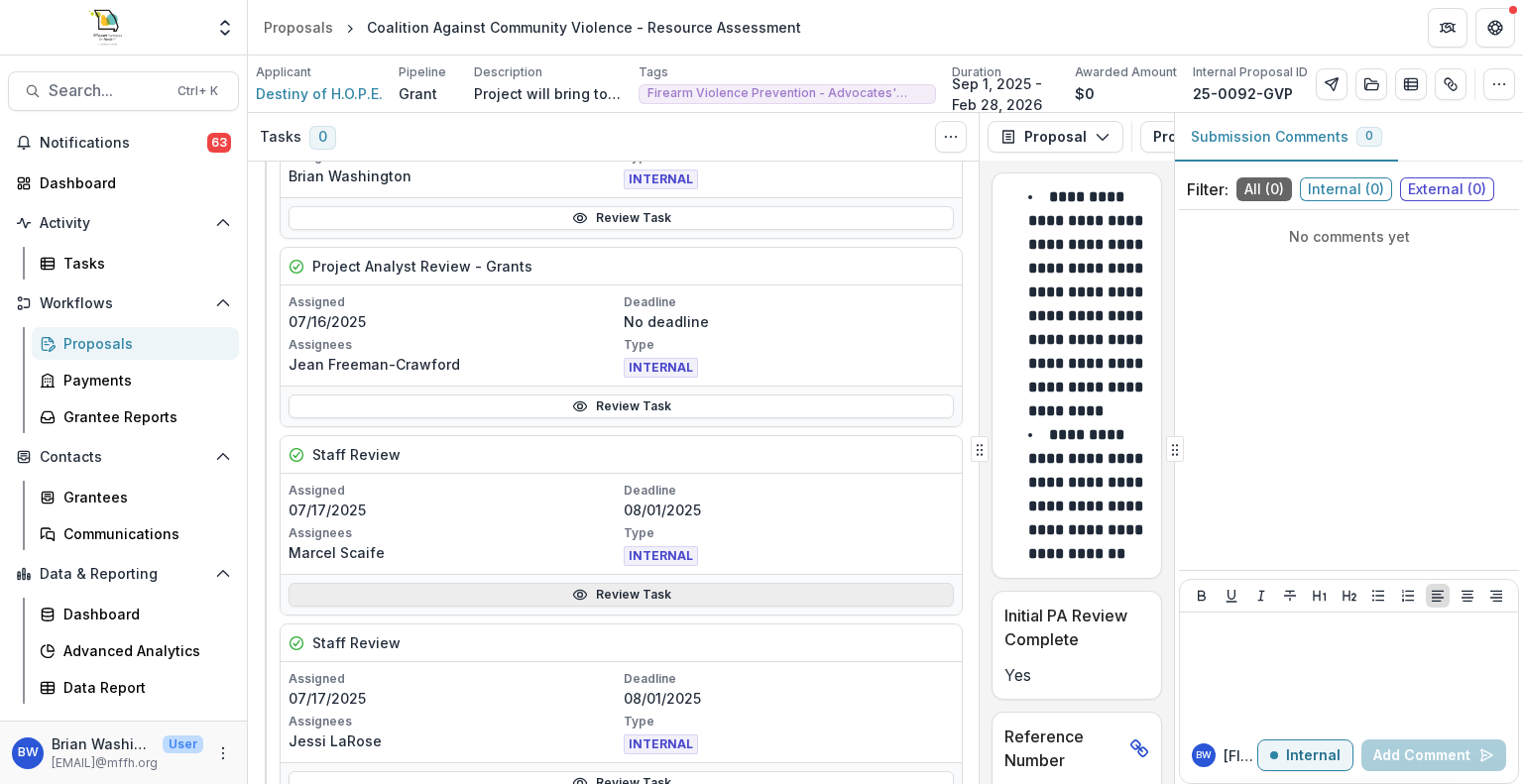 click on "Review Task" at bounding box center (621, 595) 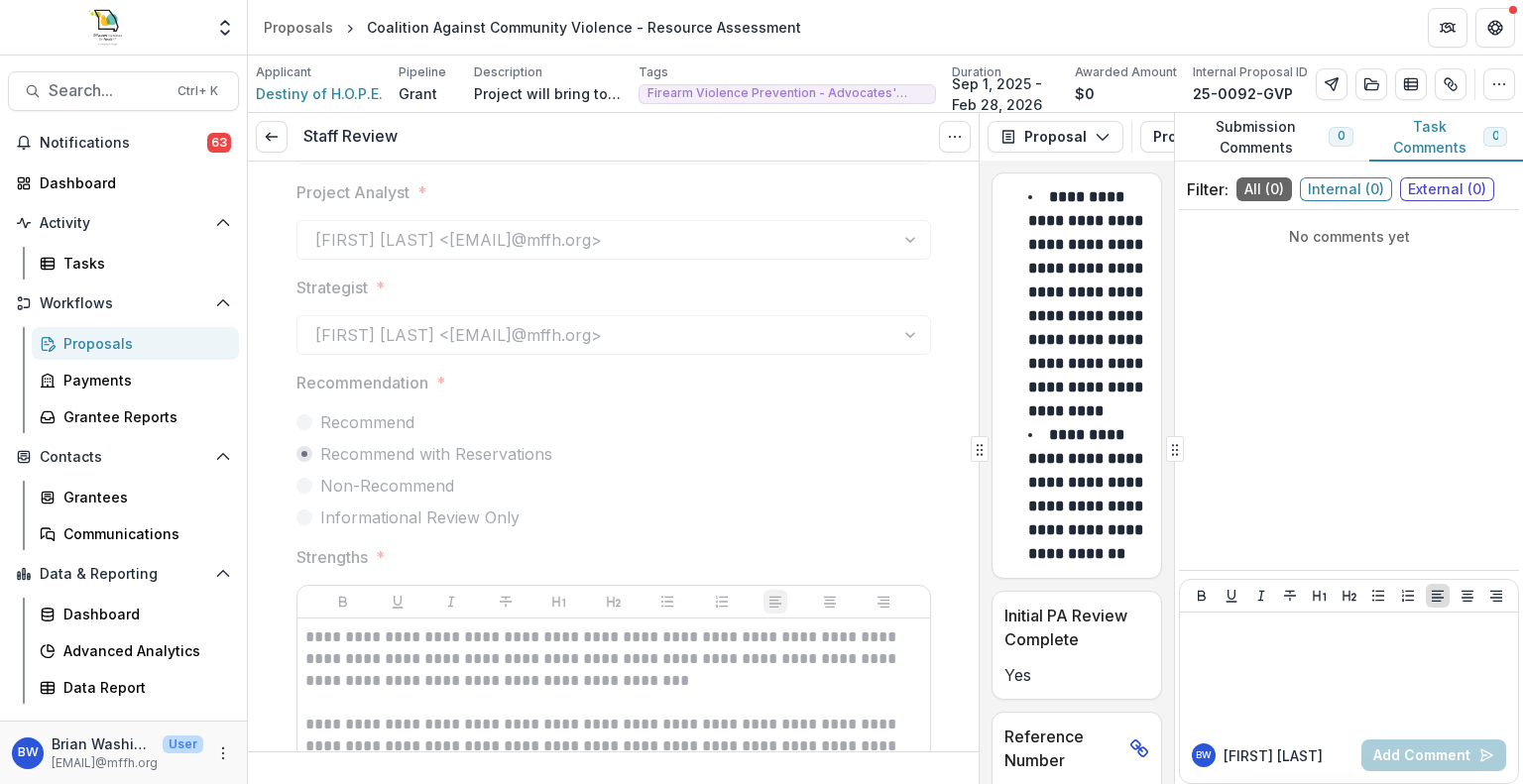 scroll, scrollTop: 0, scrollLeft: 0, axis: both 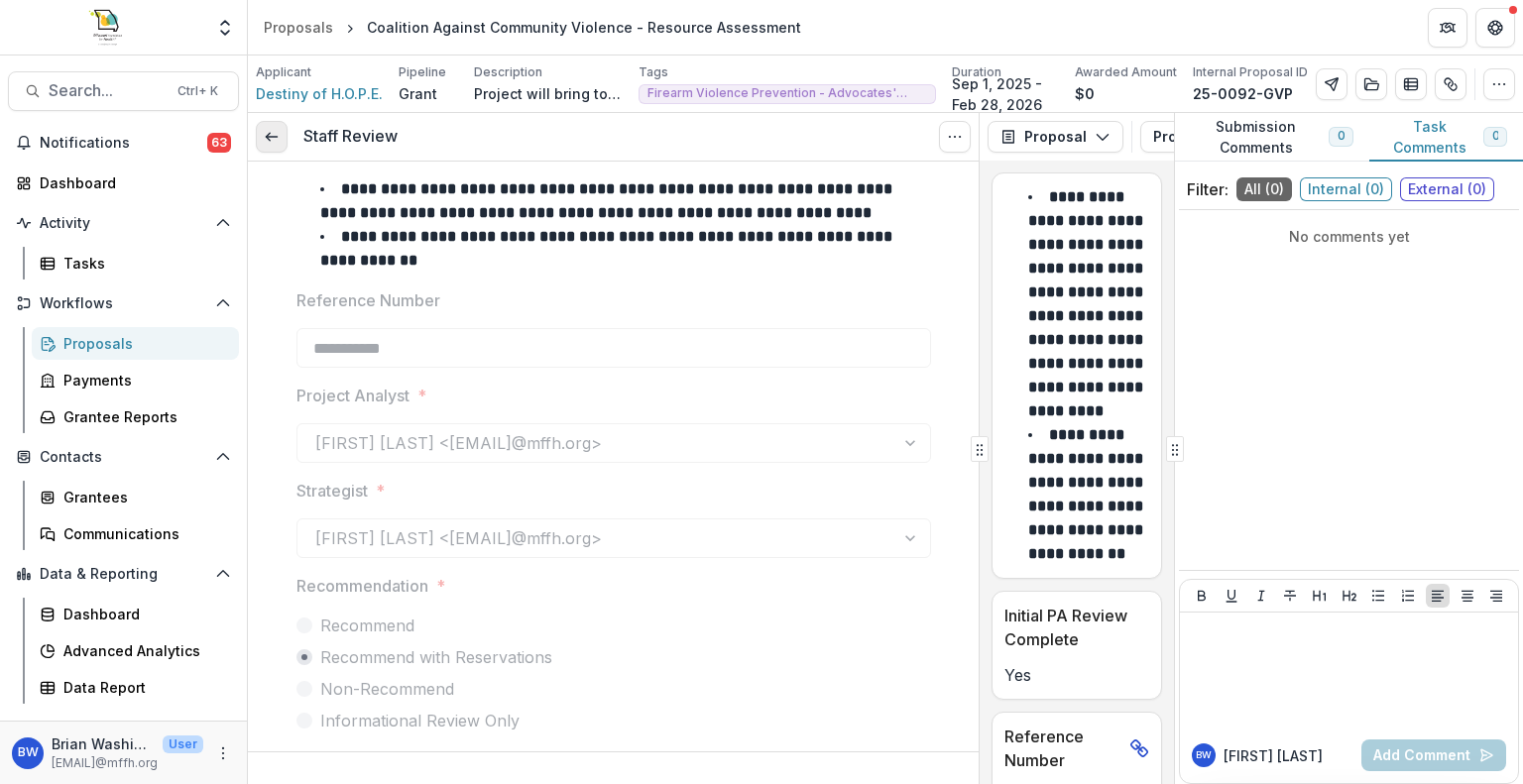 click at bounding box center [272, 137] 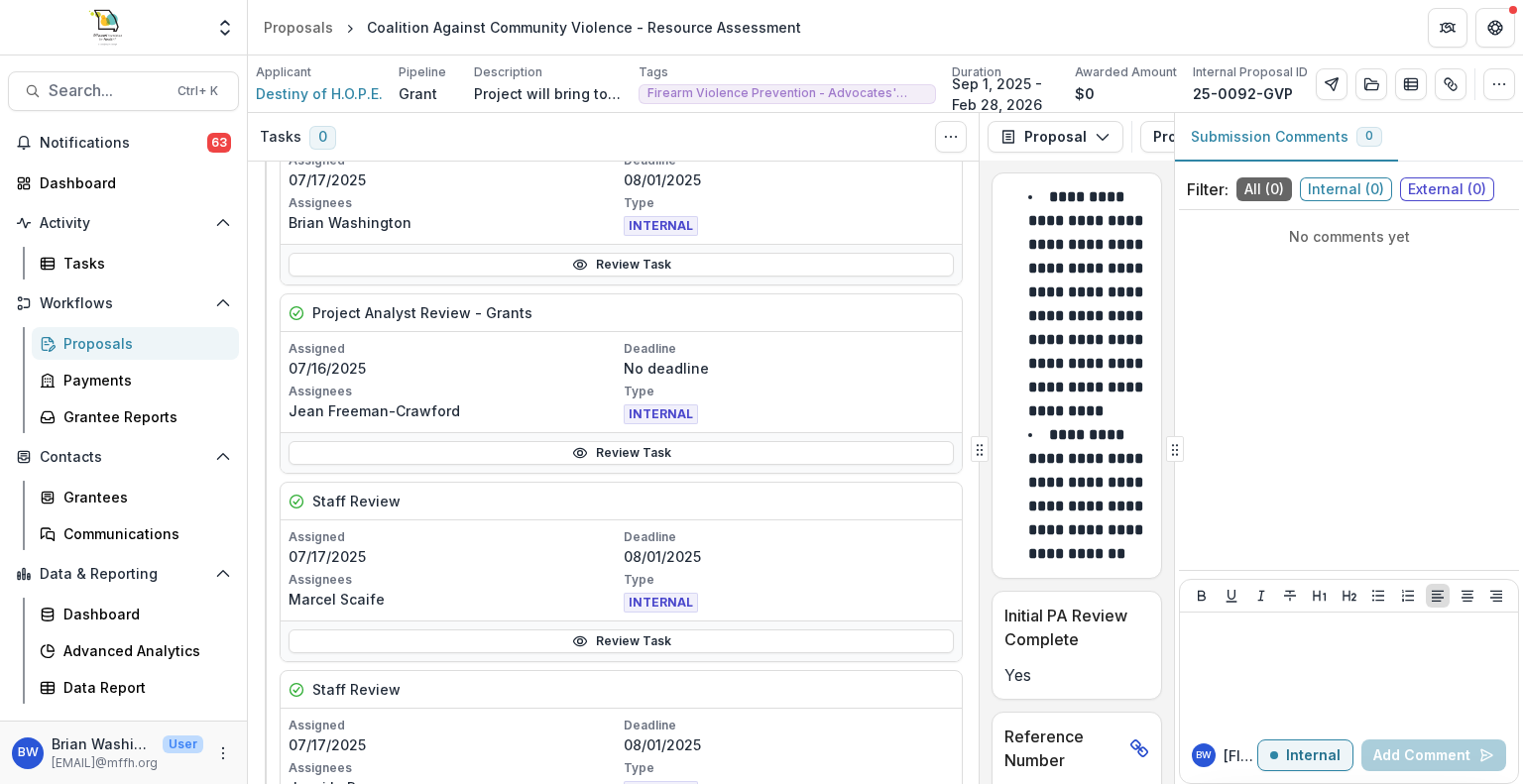 scroll, scrollTop: 396, scrollLeft: 0, axis: vertical 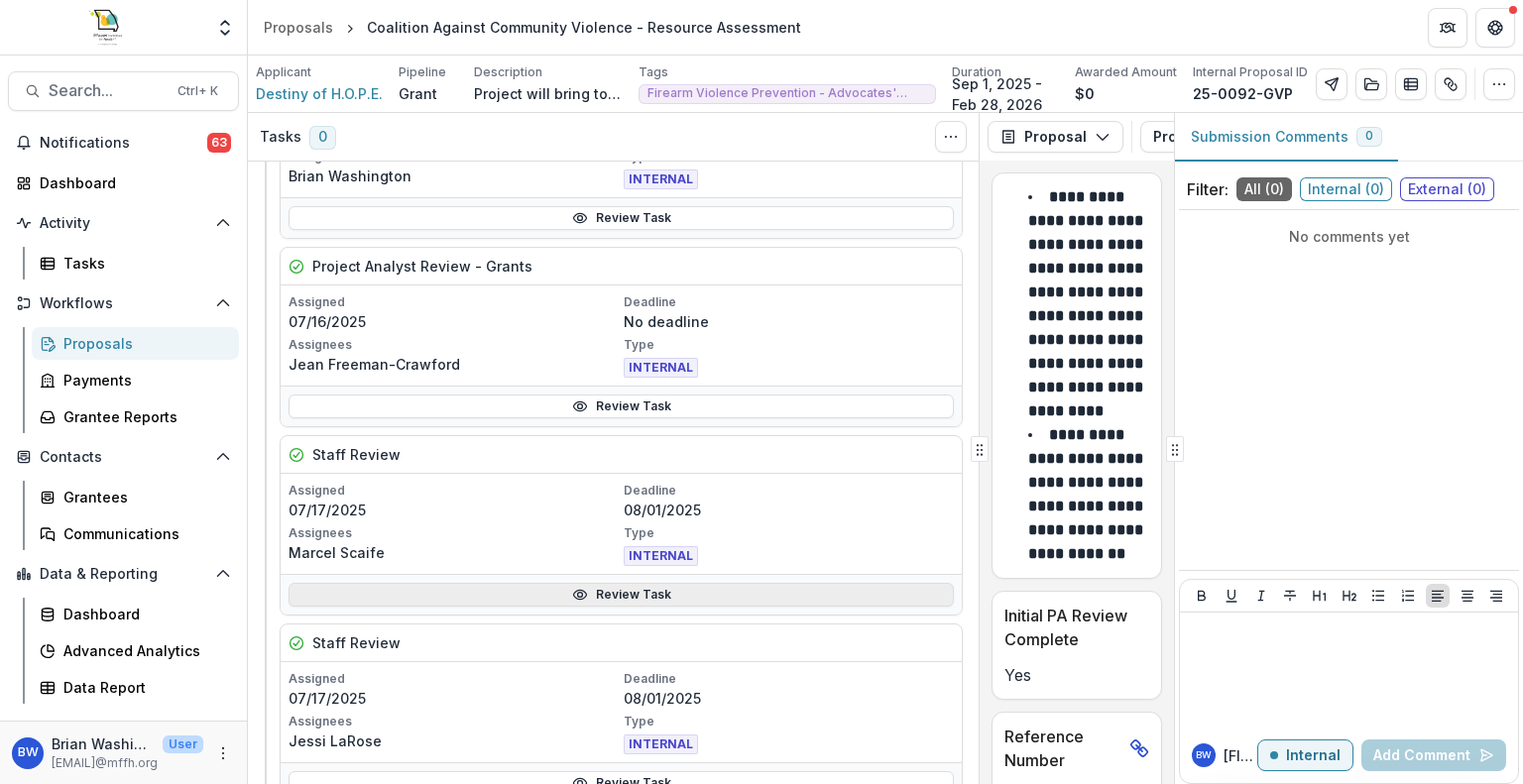 click 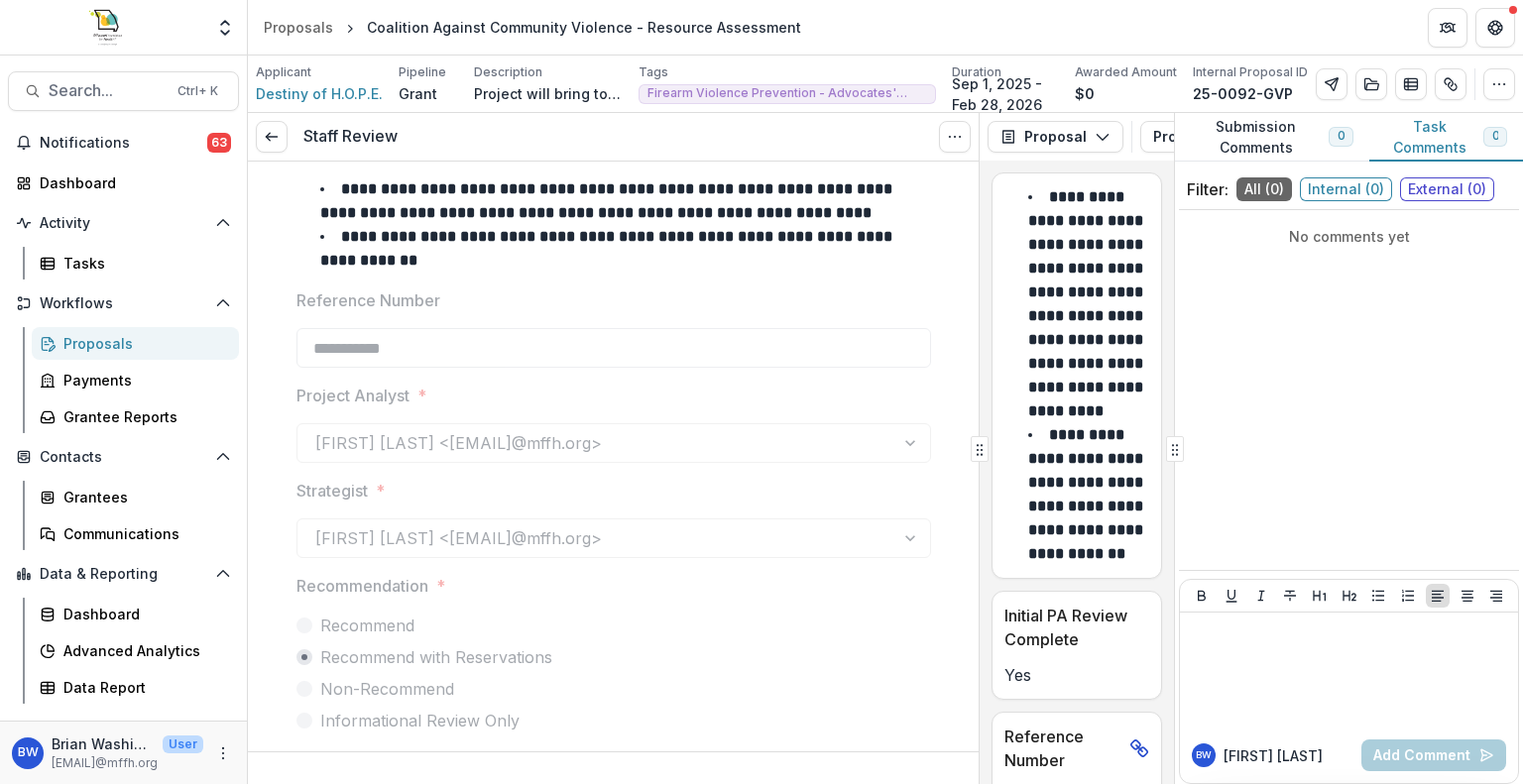 scroll, scrollTop: 198, scrollLeft: 0, axis: vertical 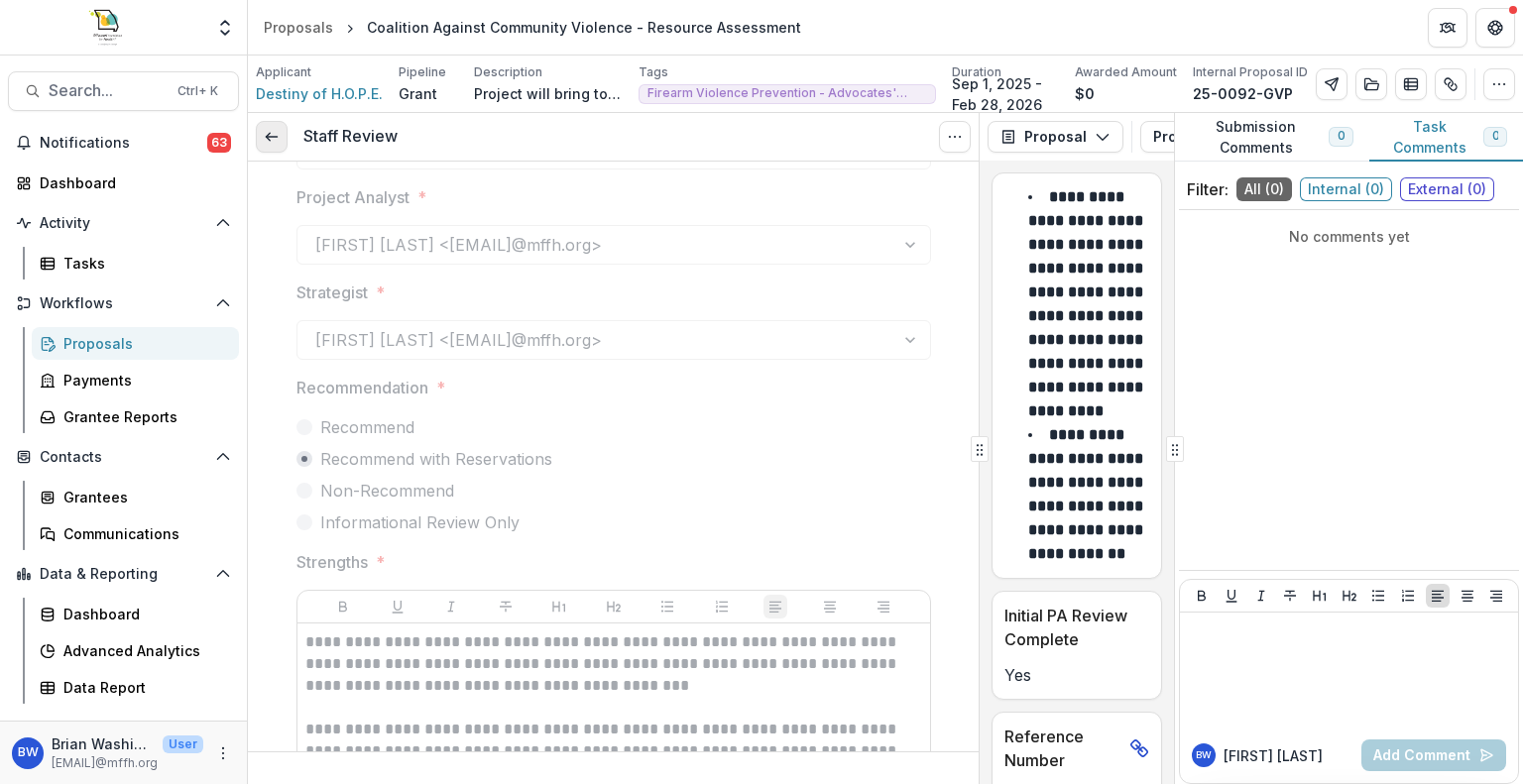 click 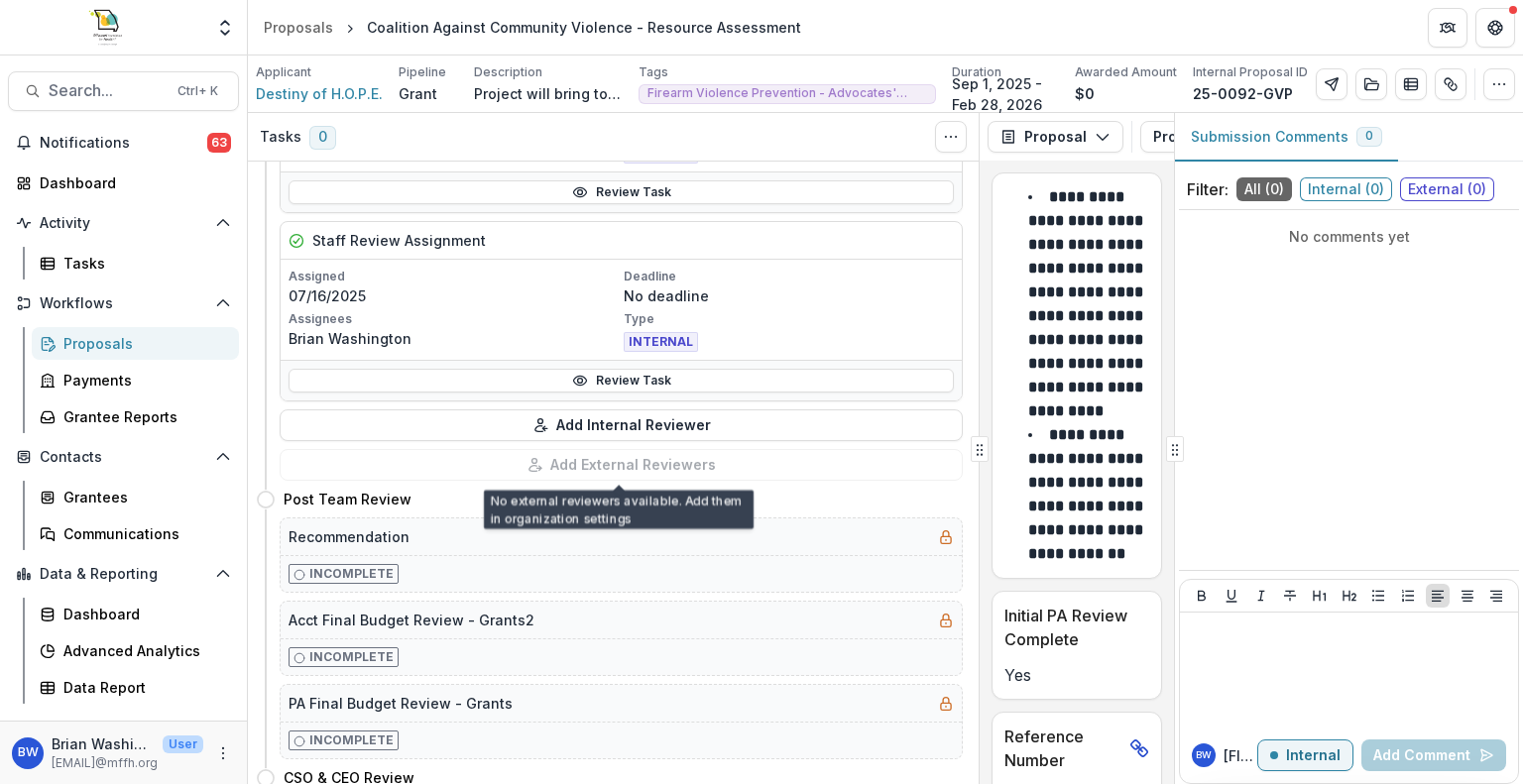 scroll, scrollTop: 991, scrollLeft: 0, axis: vertical 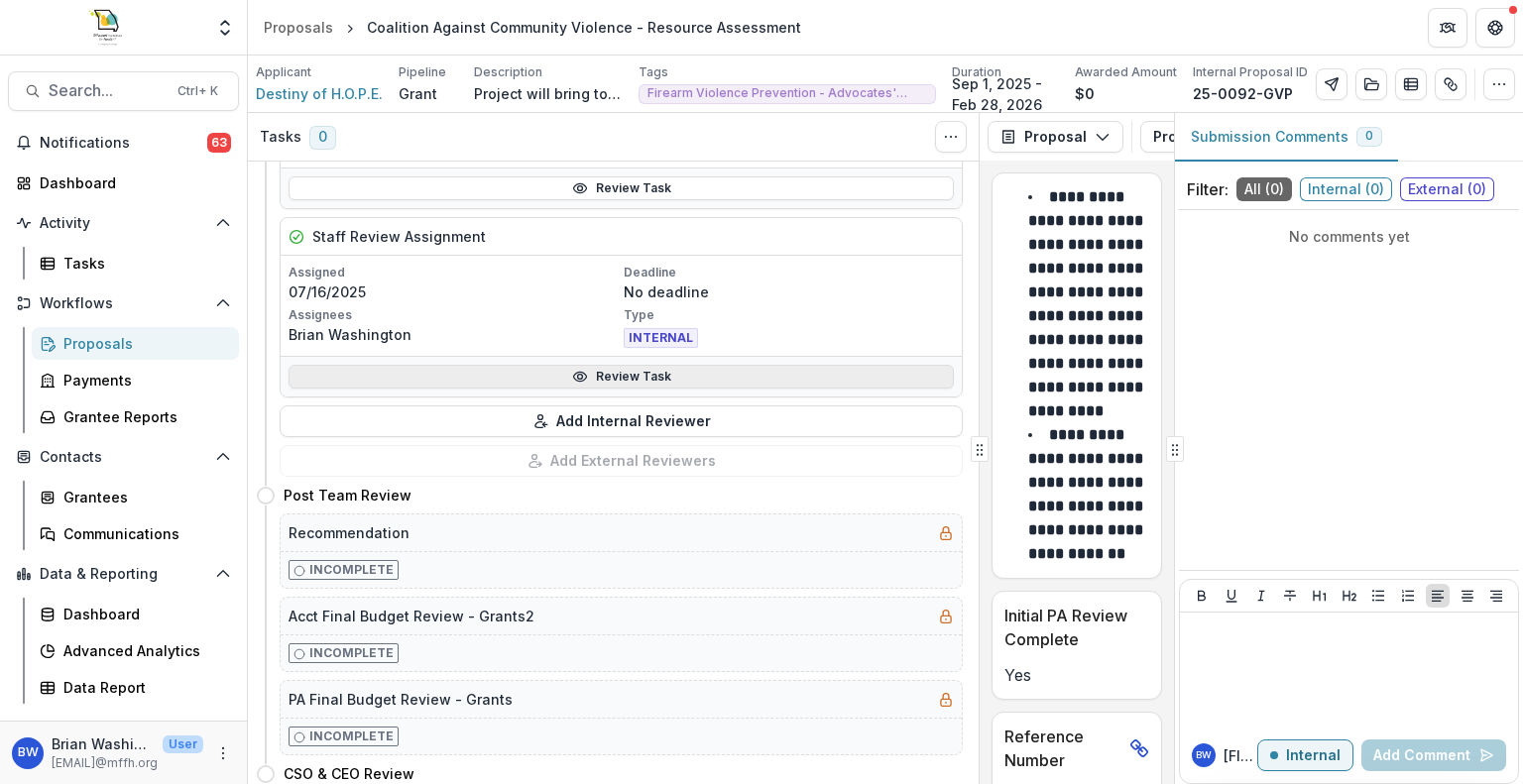 click on "Review Task" at bounding box center (621, 377) 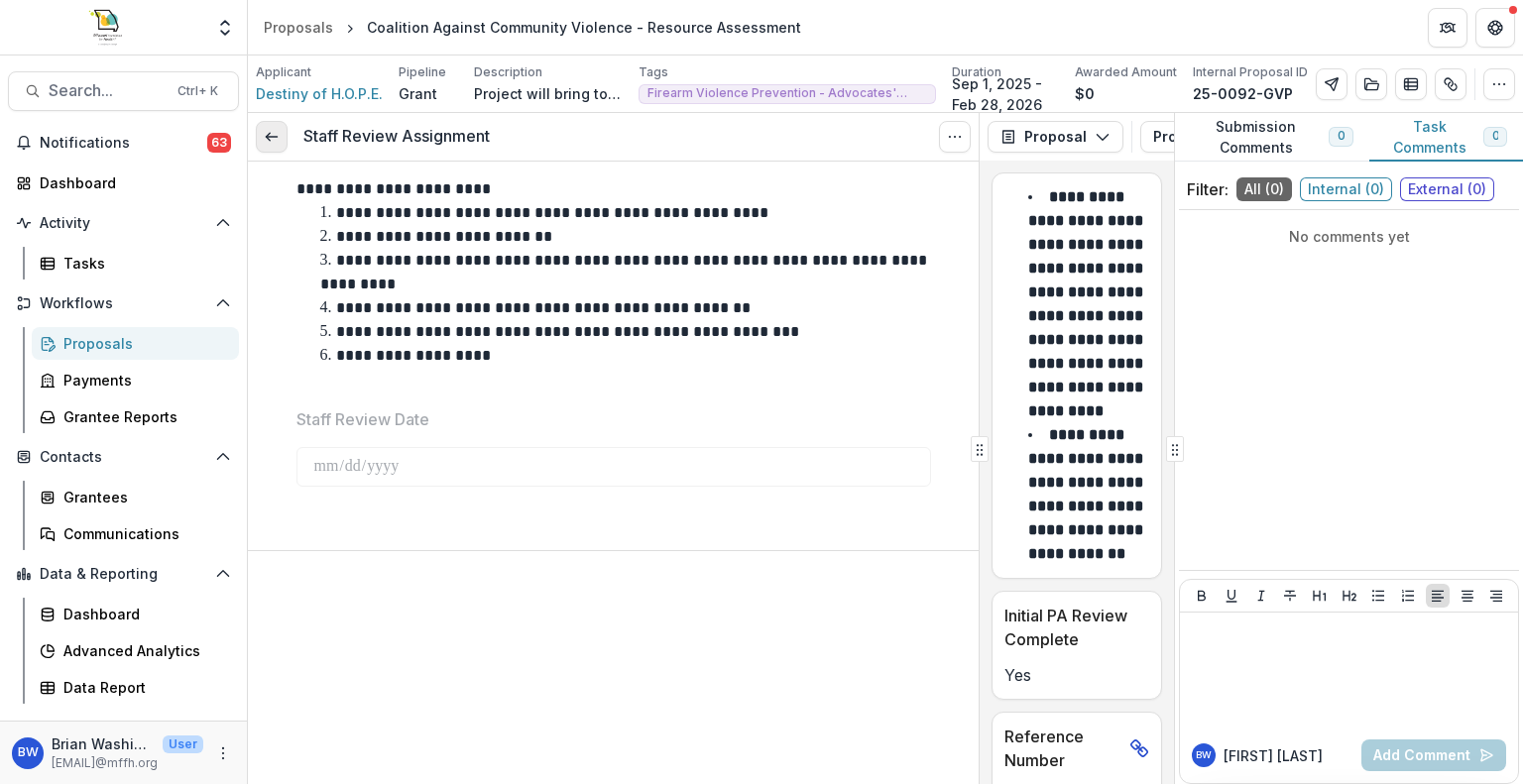 click 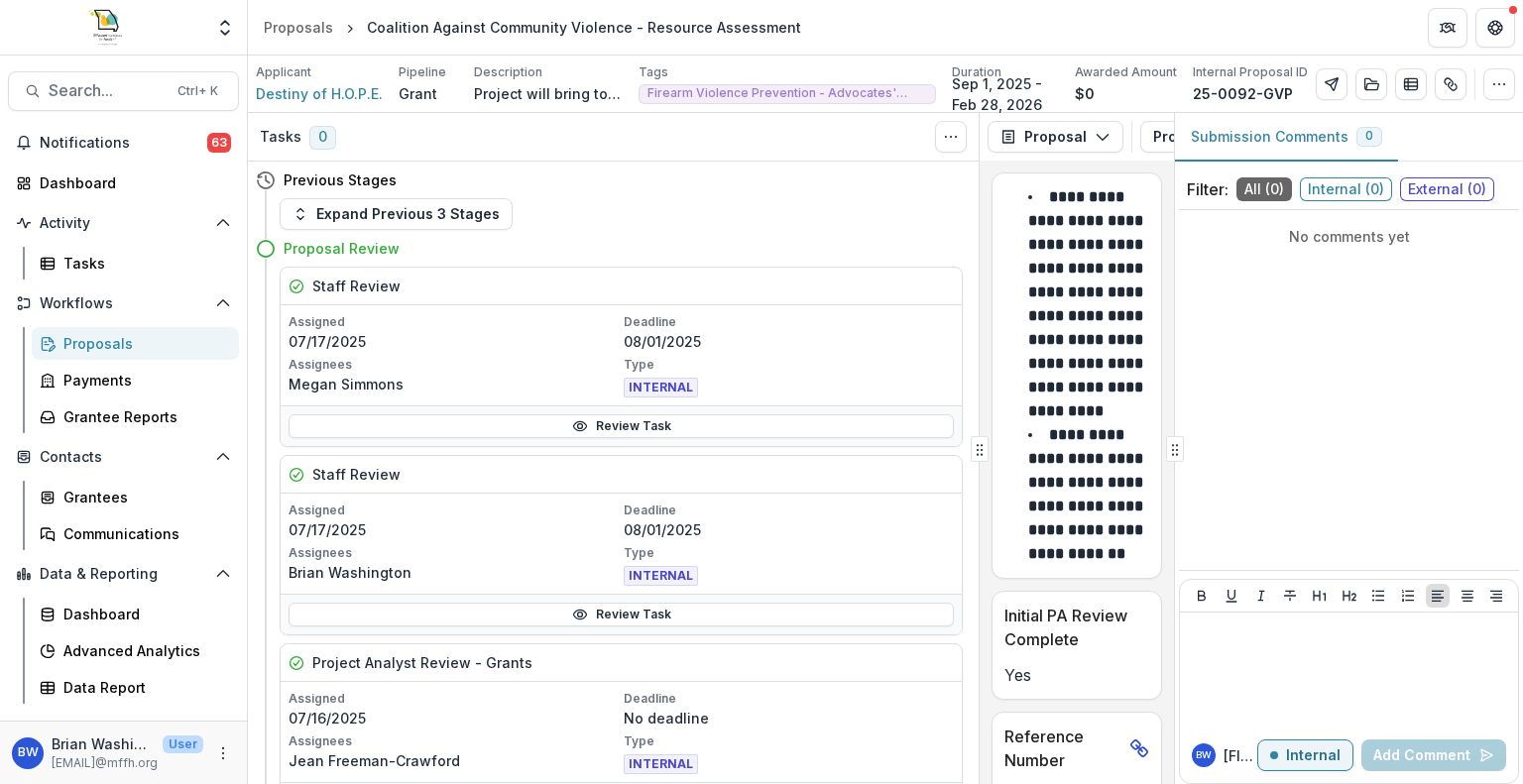 scroll, scrollTop: 396, scrollLeft: 0, axis: vertical 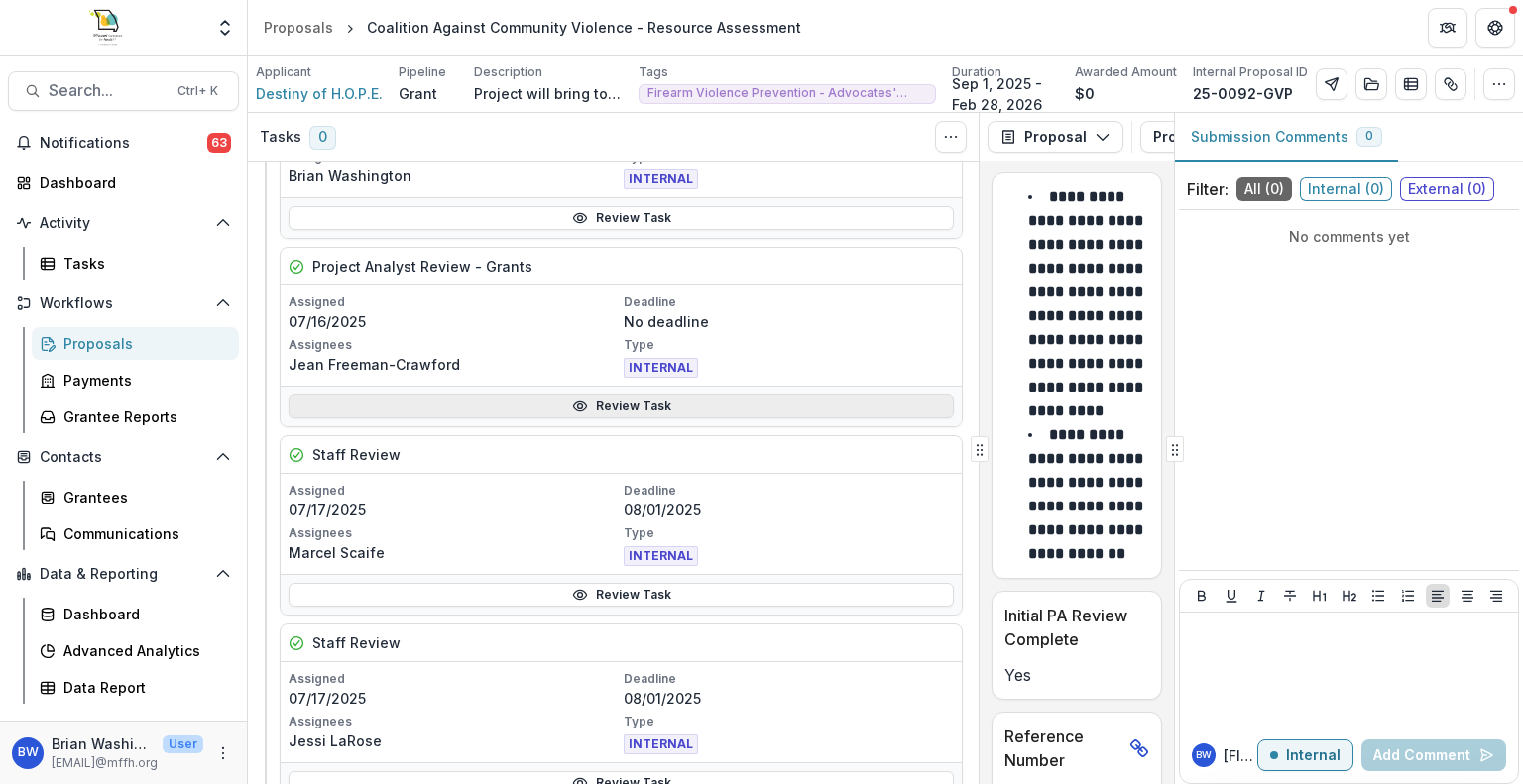 click on "Review Task" at bounding box center [621, 406] 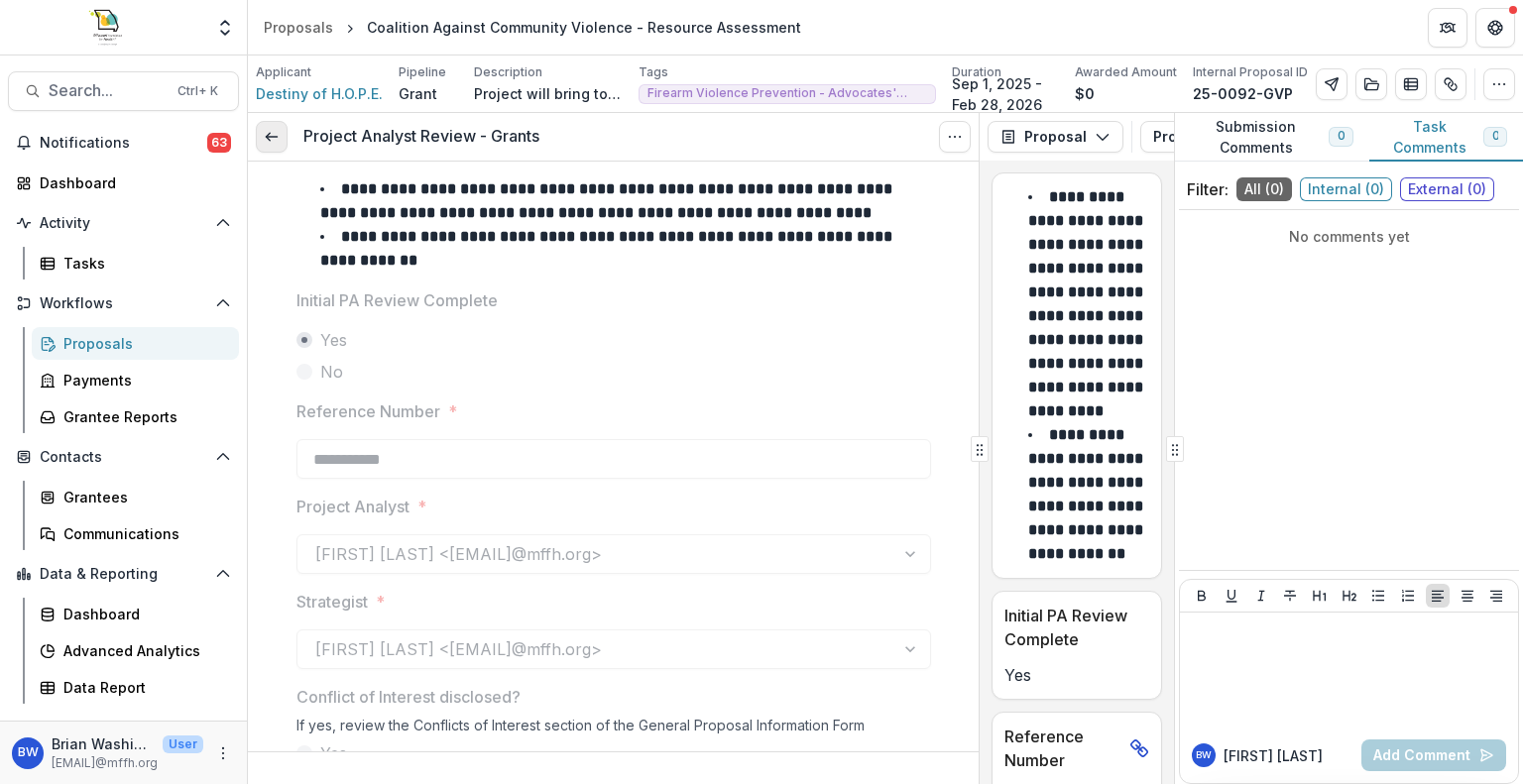 click at bounding box center (272, 137) 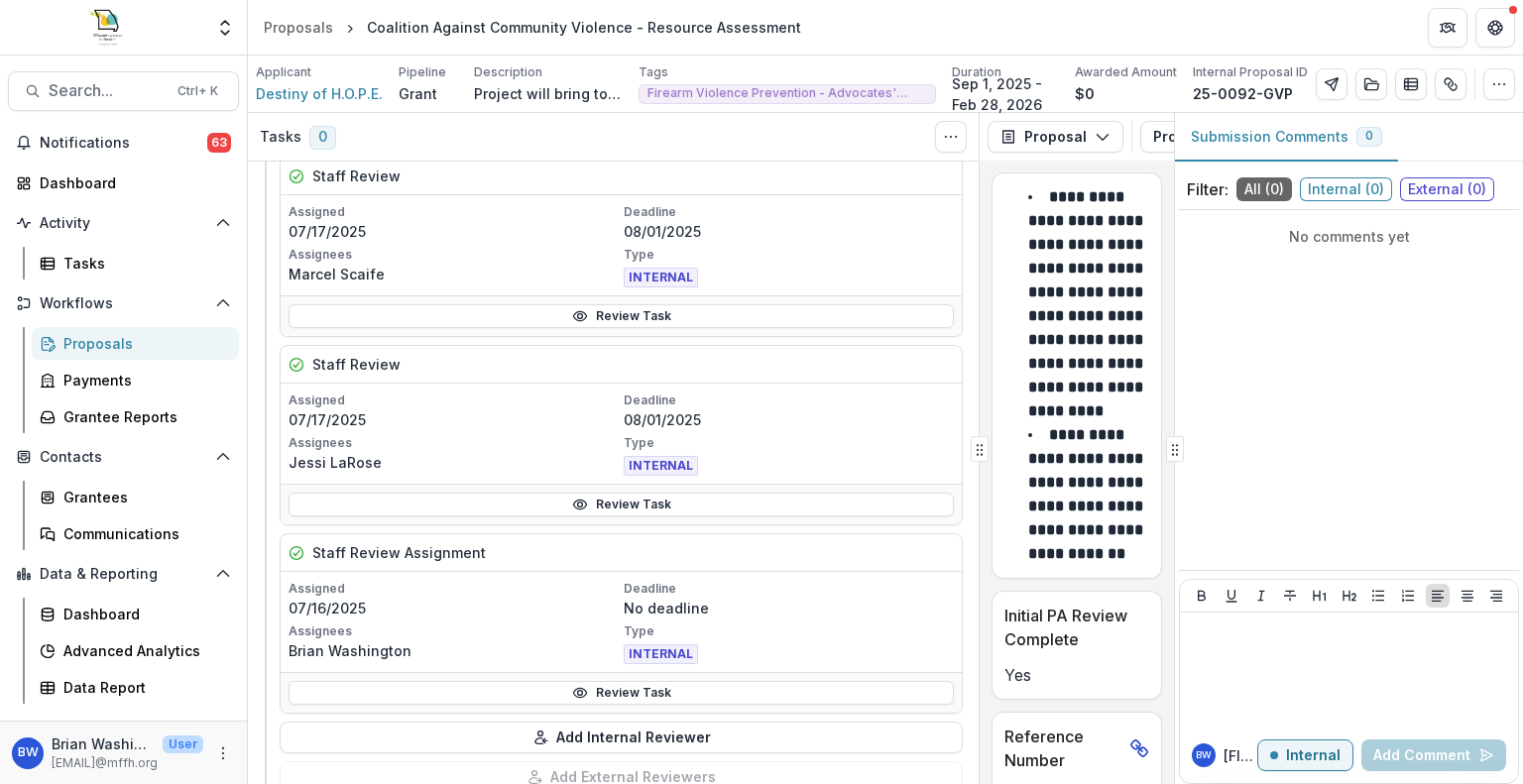 scroll, scrollTop: 583, scrollLeft: 0, axis: vertical 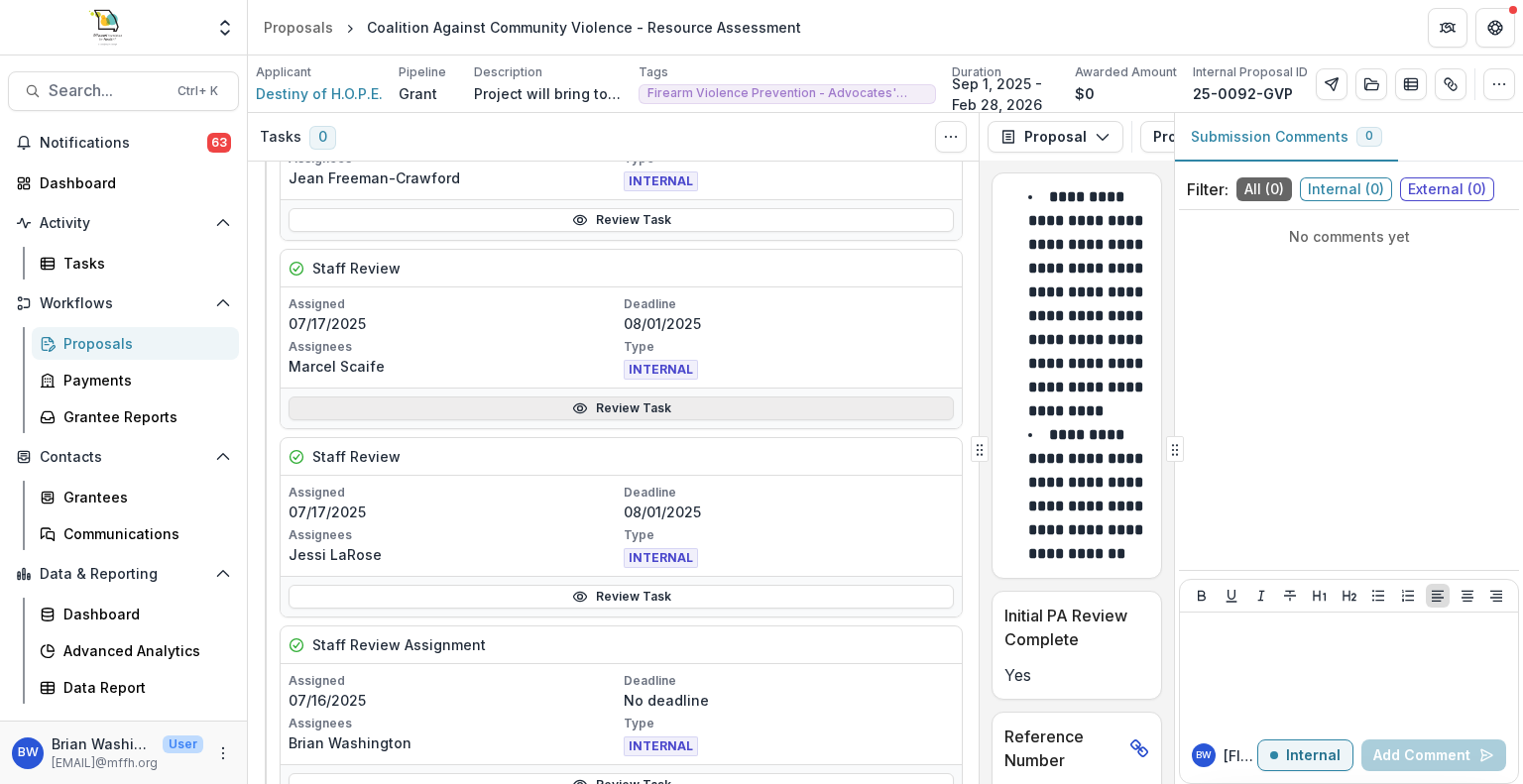 click on "Review Task" at bounding box center [621, 408] 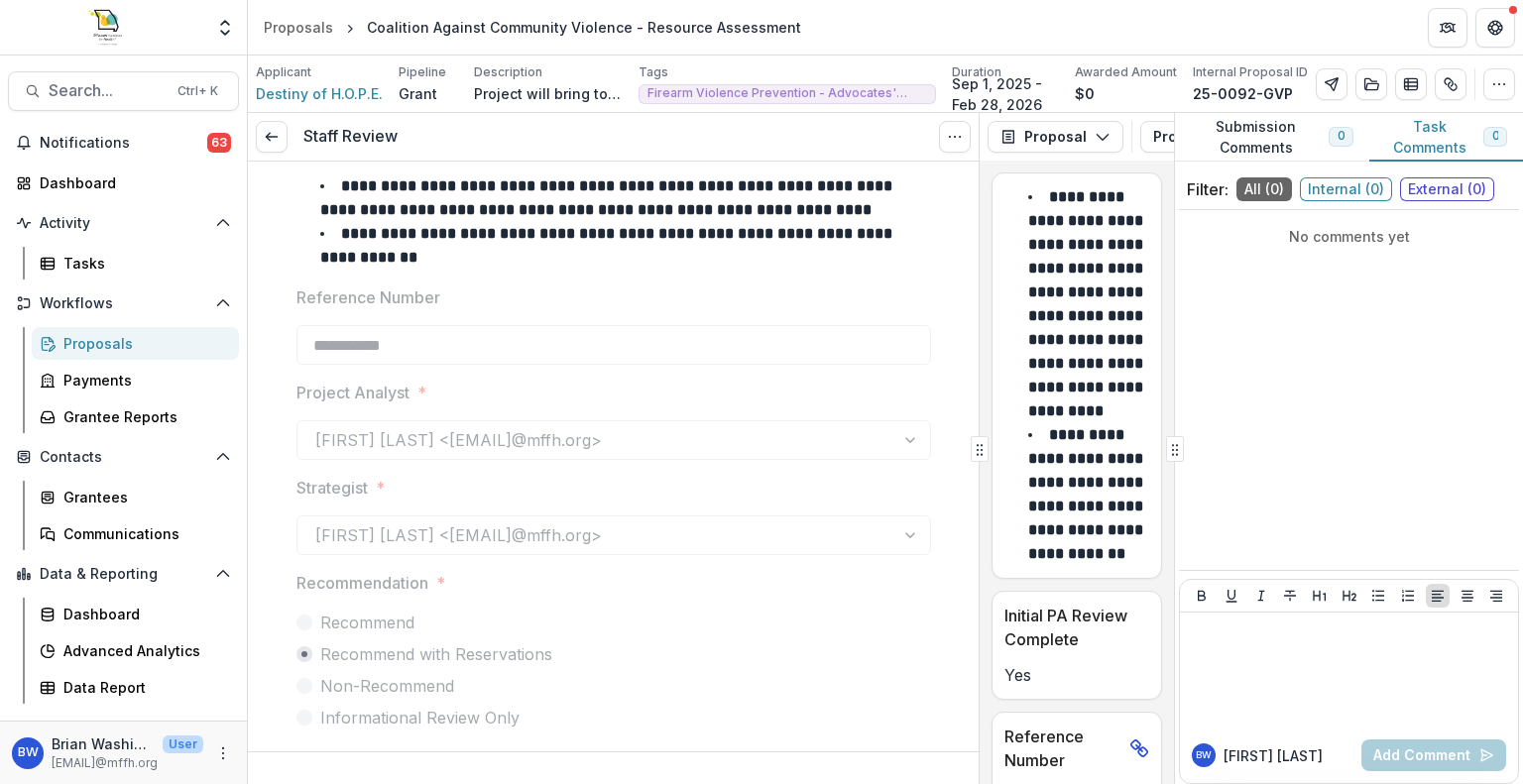 scroll, scrollTop: 0, scrollLeft: 0, axis: both 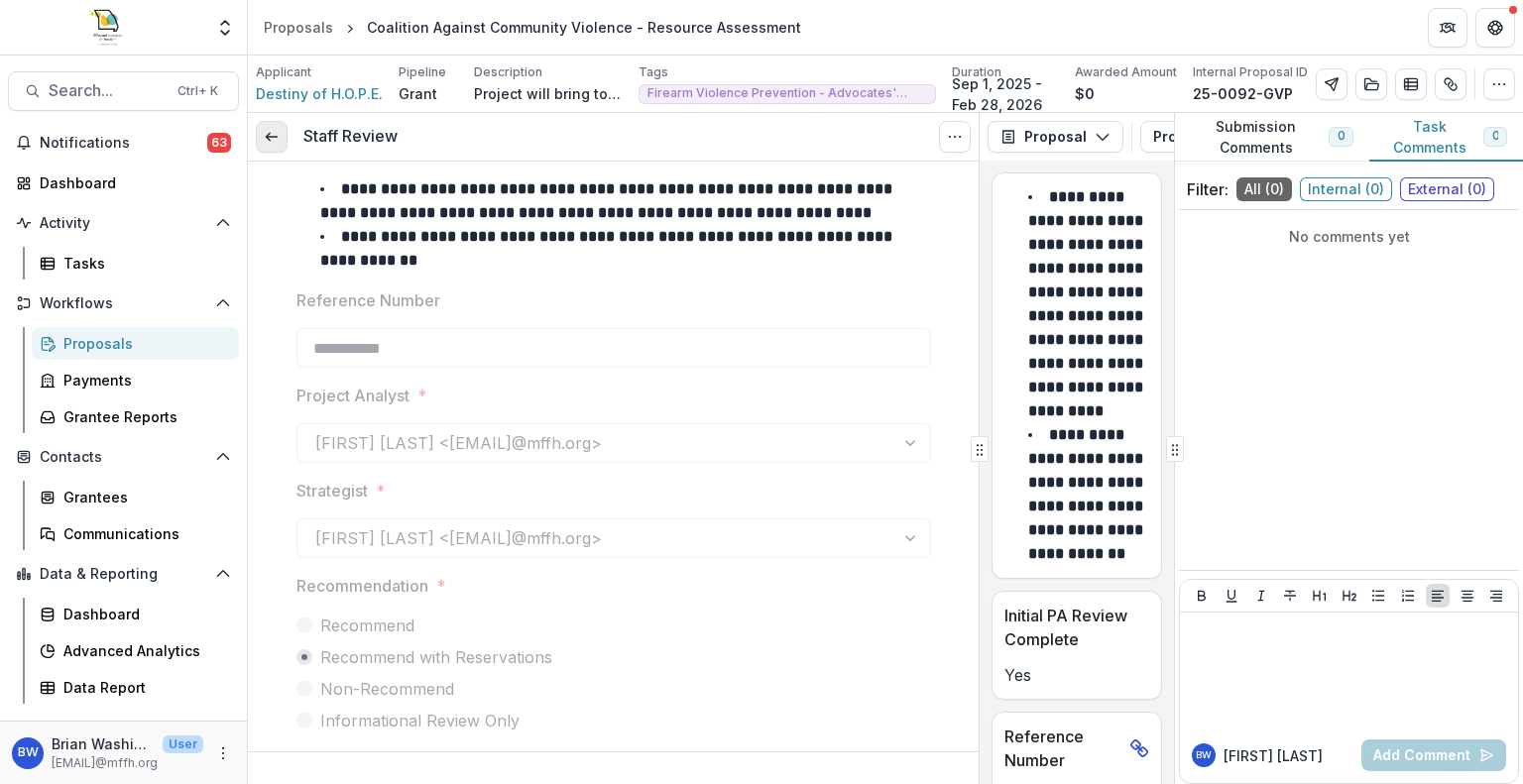 click at bounding box center (272, 137) 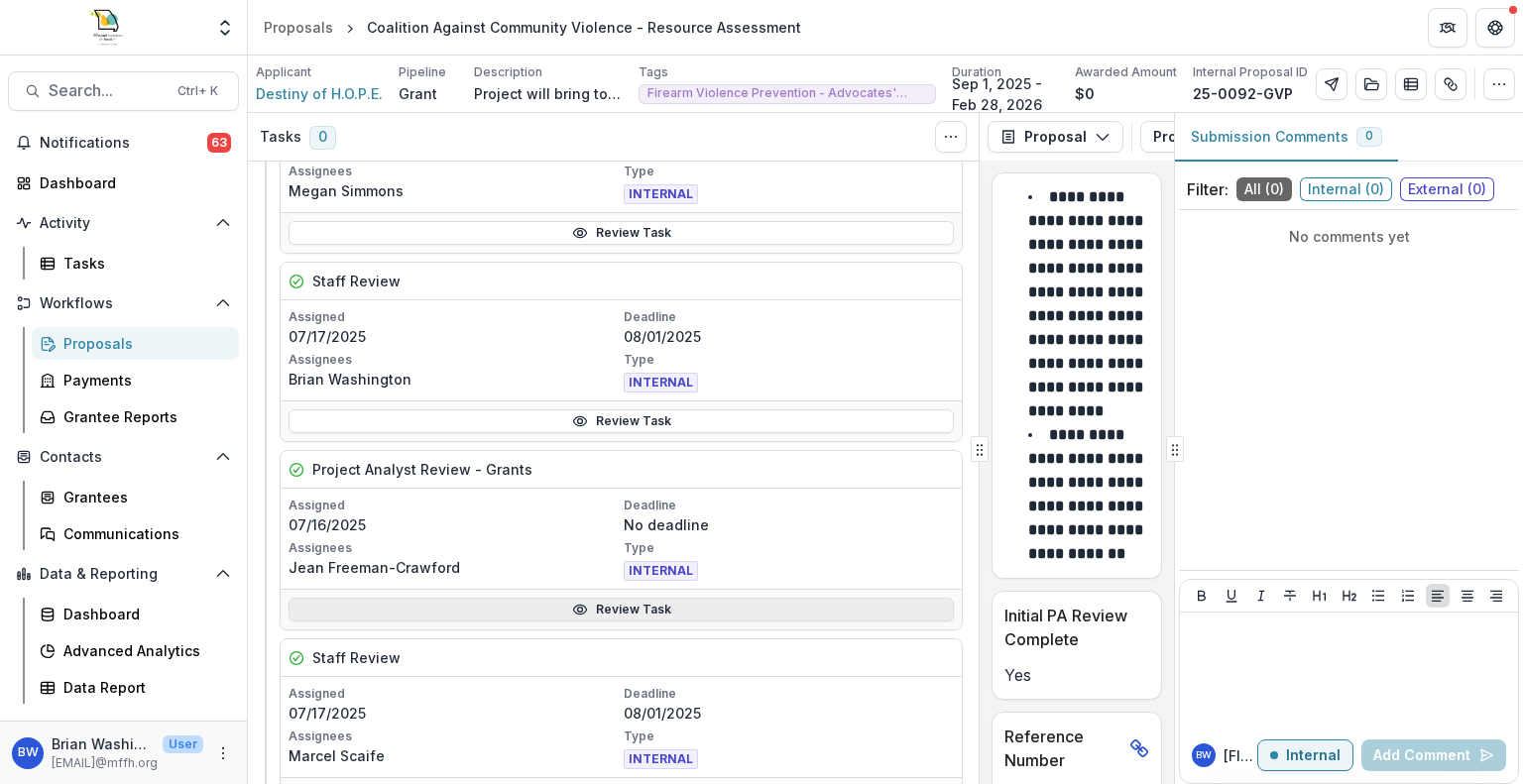 scroll, scrollTop: 198, scrollLeft: 0, axis: vertical 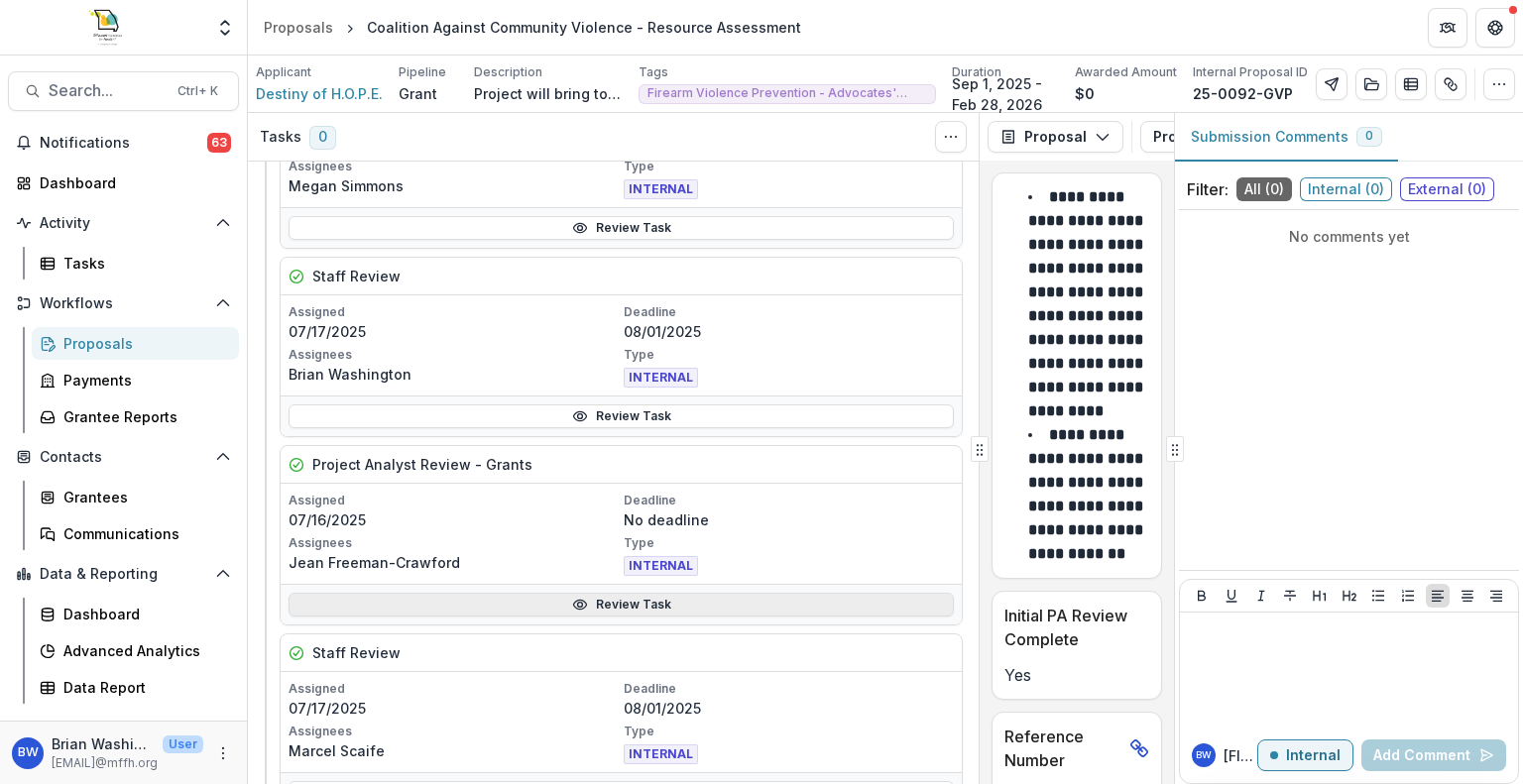 click on "Review Task" at bounding box center [621, 605] 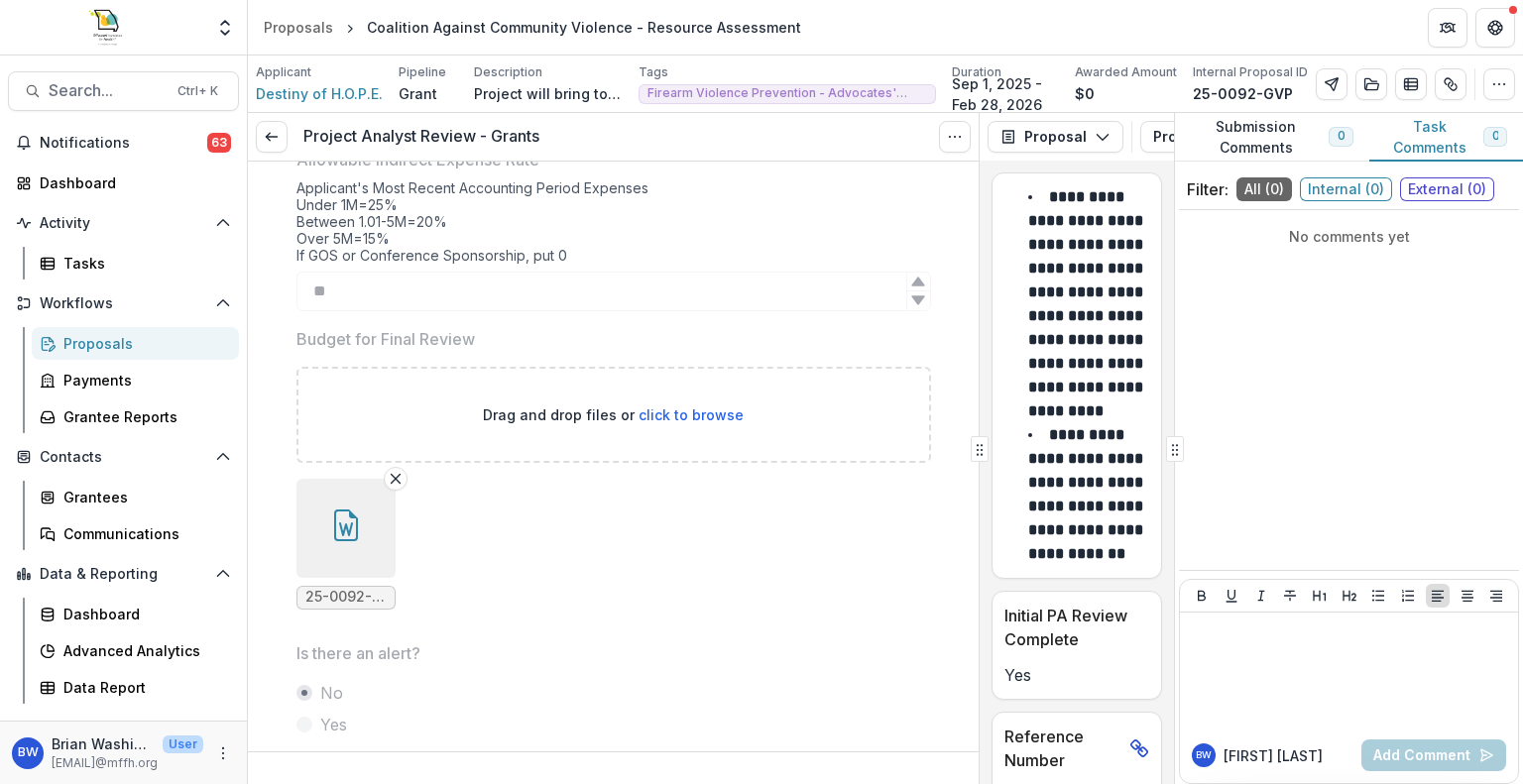 scroll, scrollTop: 3782, scrollLeft: 0, axis: vertical 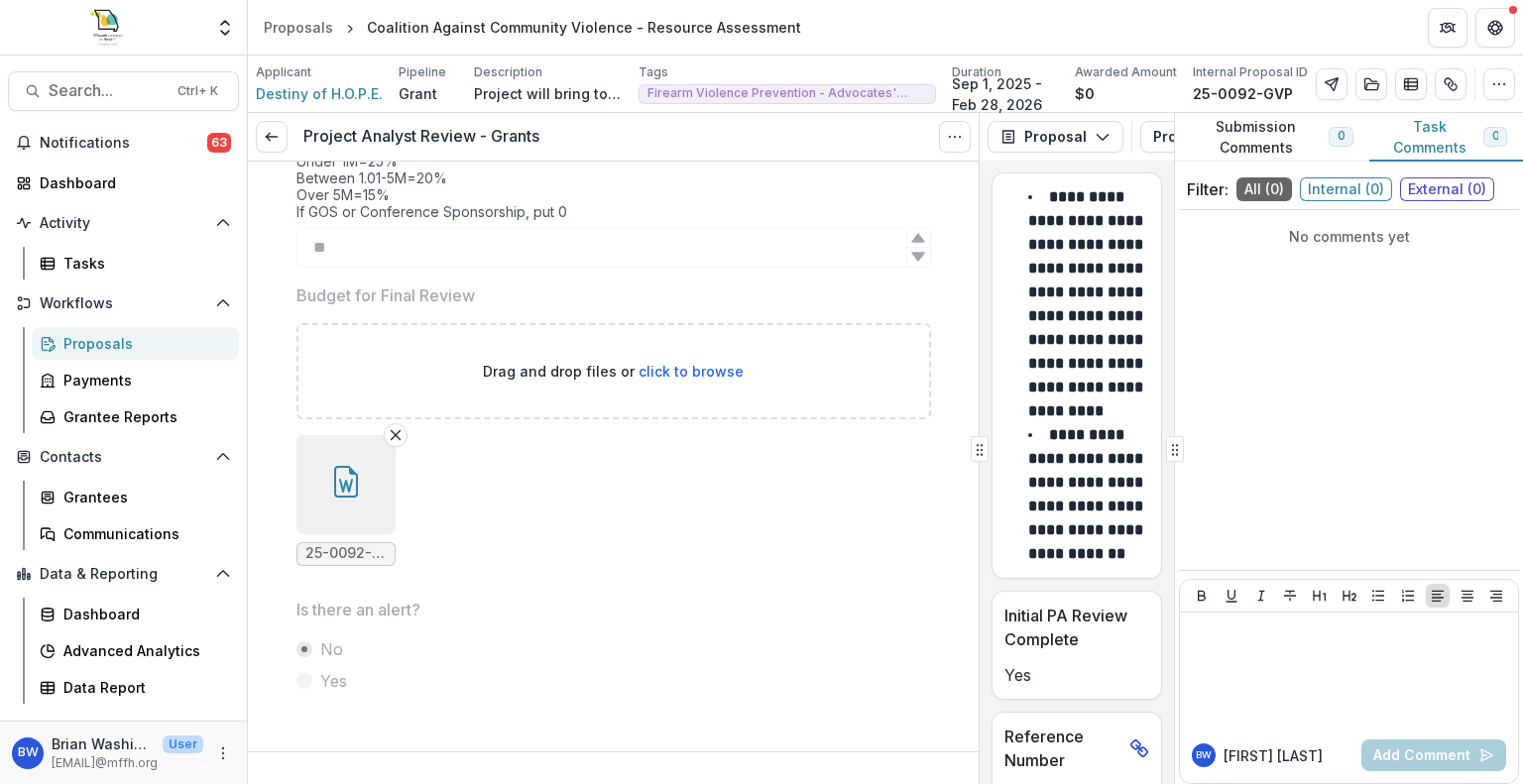 click on "Proposals" at bounding box center [143, 343] 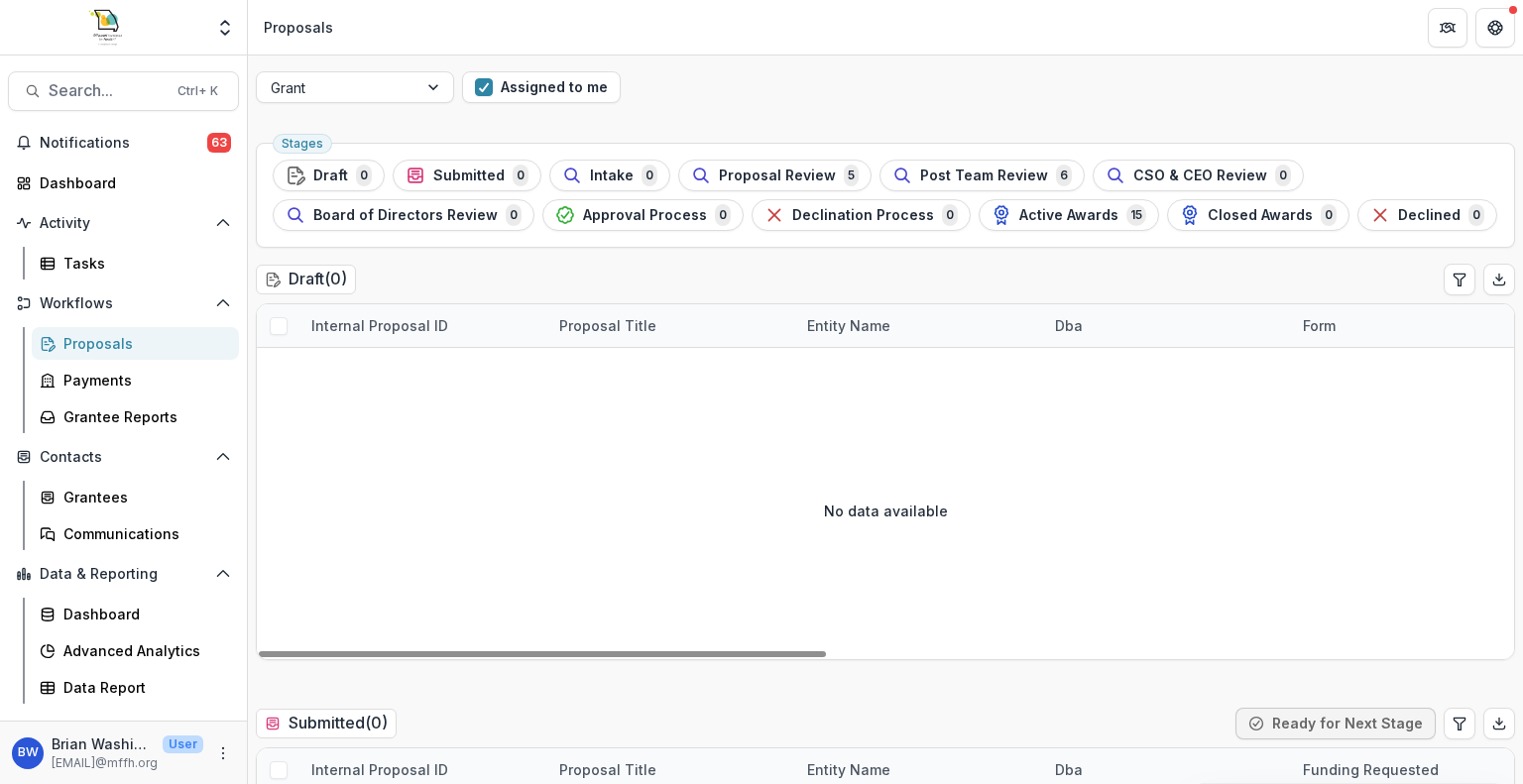 click on "Proposals" at bounding box center (143, 343) 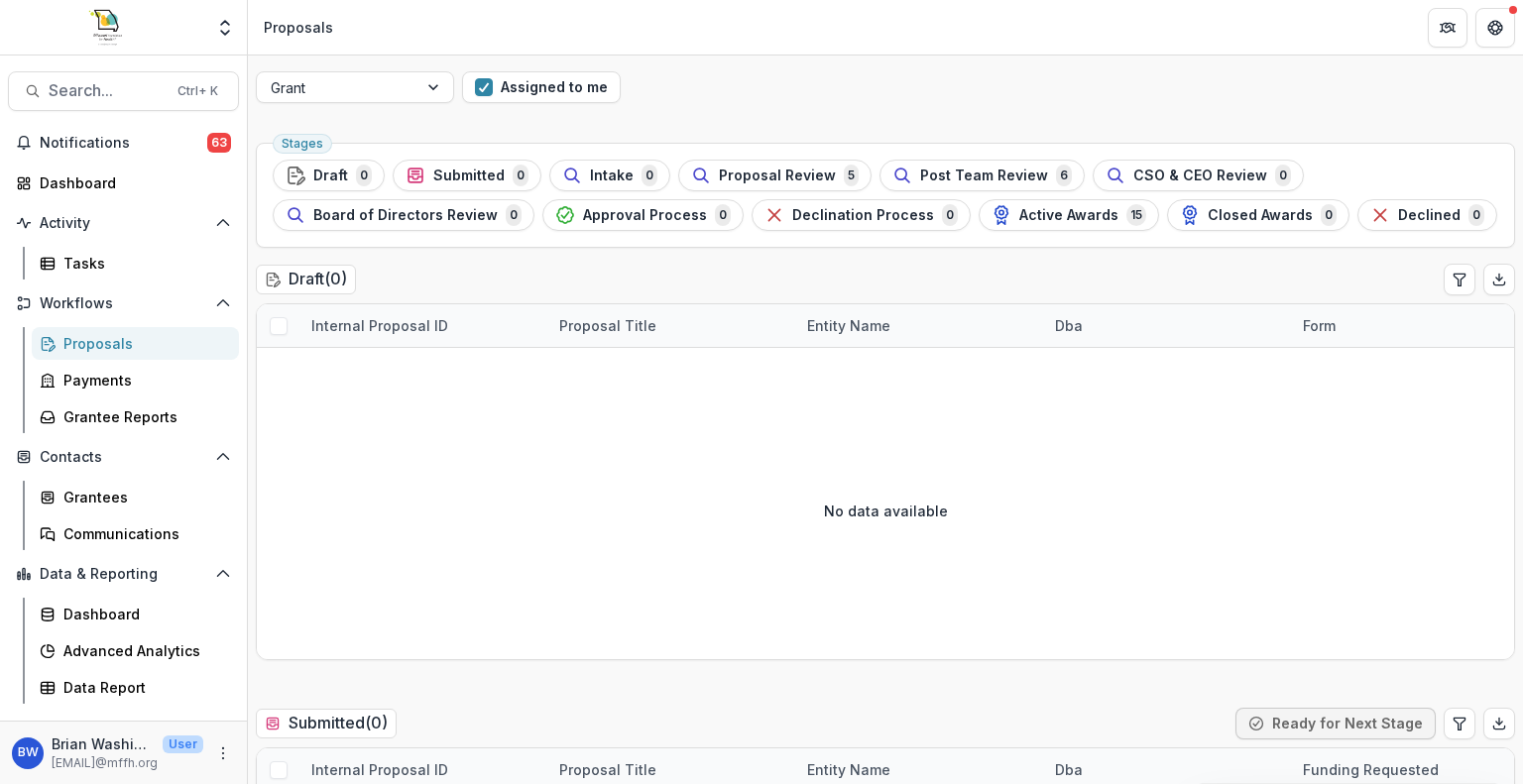 click on "Proposals" at bounding box center [143, 343] 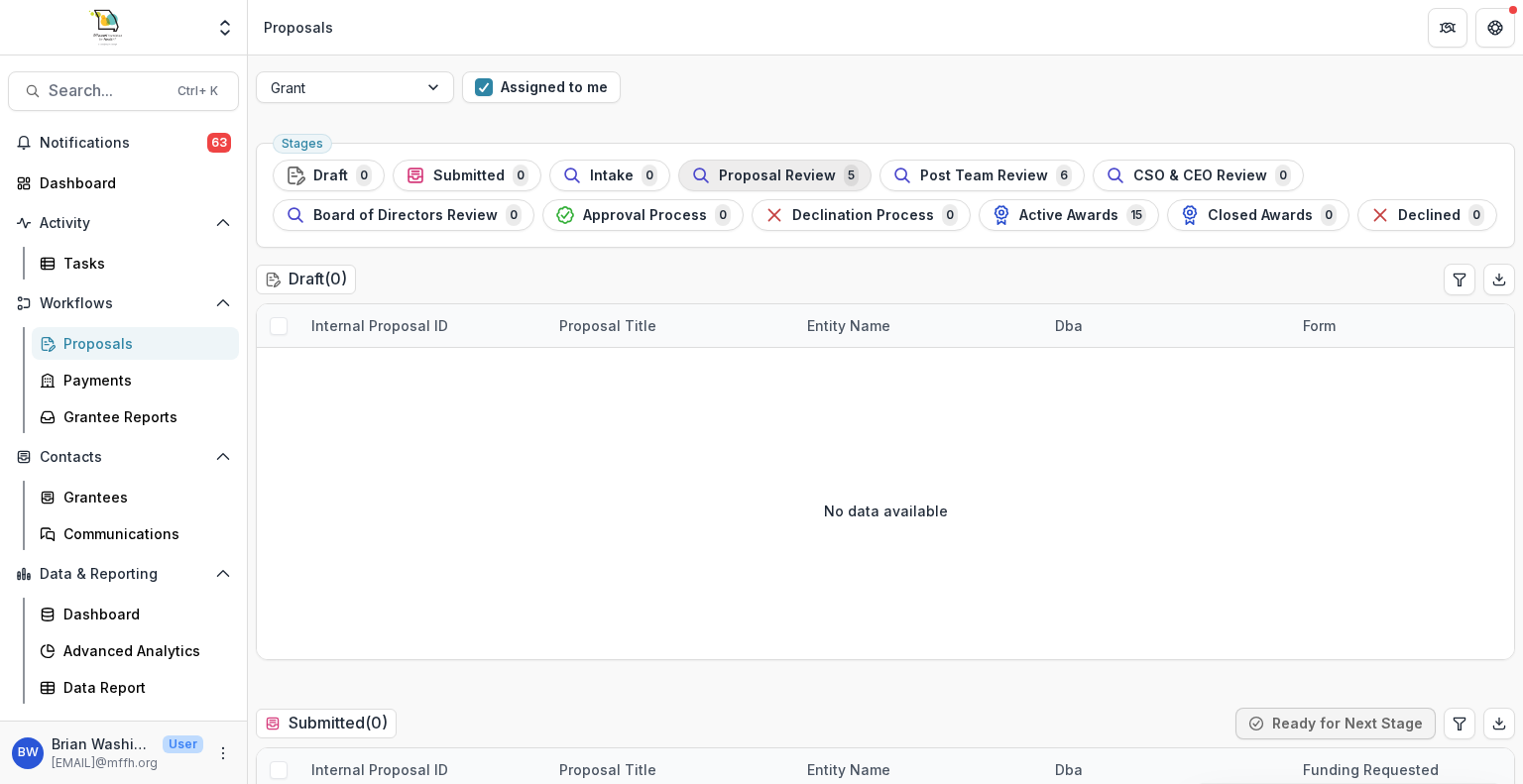 click 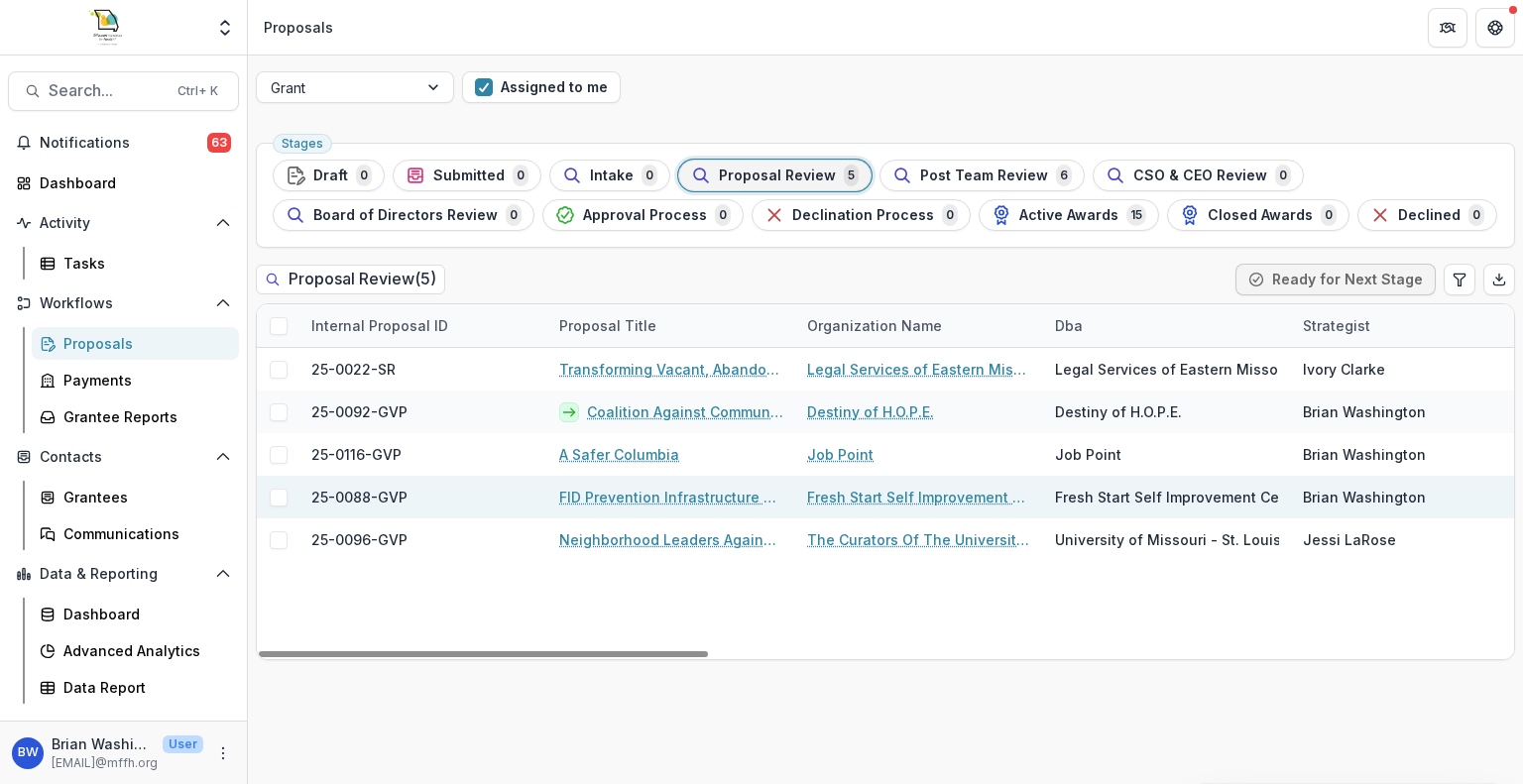 click on "FID Prevention Infrastructure and Support Grants" at bounding box center [671, 497] 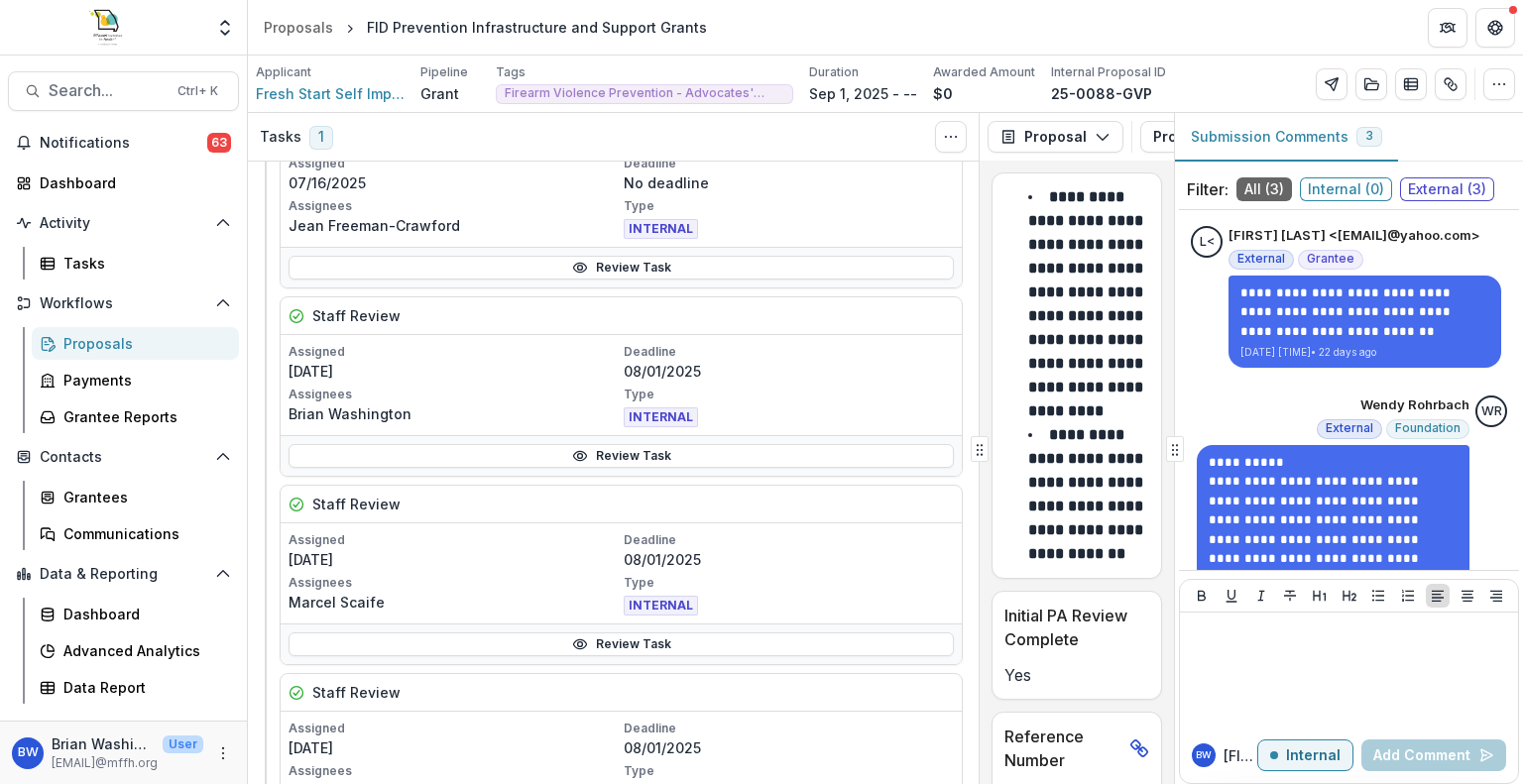 scroll, scrollTop: 595, scrollLeft: 0, axis: vertical 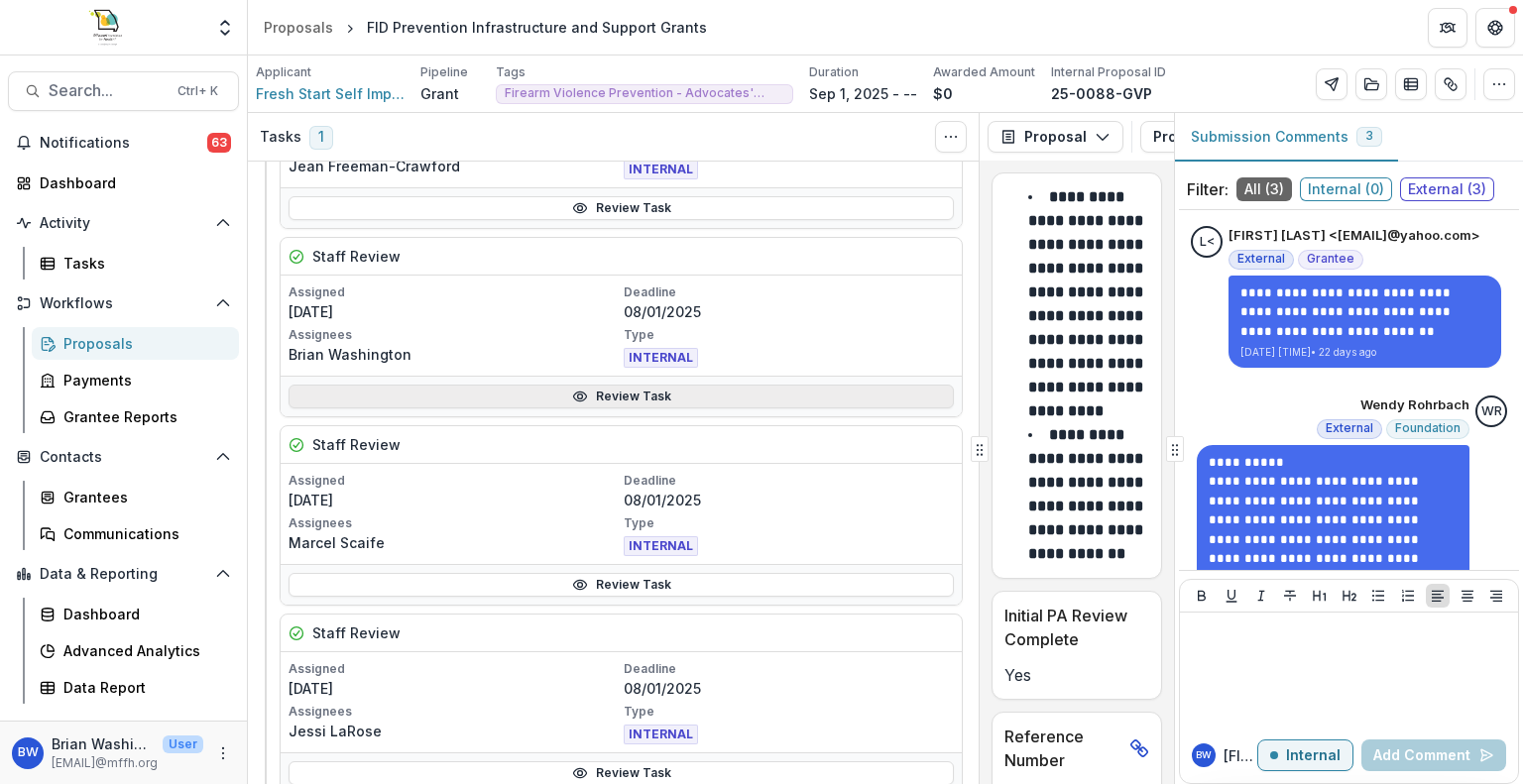 click on "Review Task" at bounding box center (621, 396) 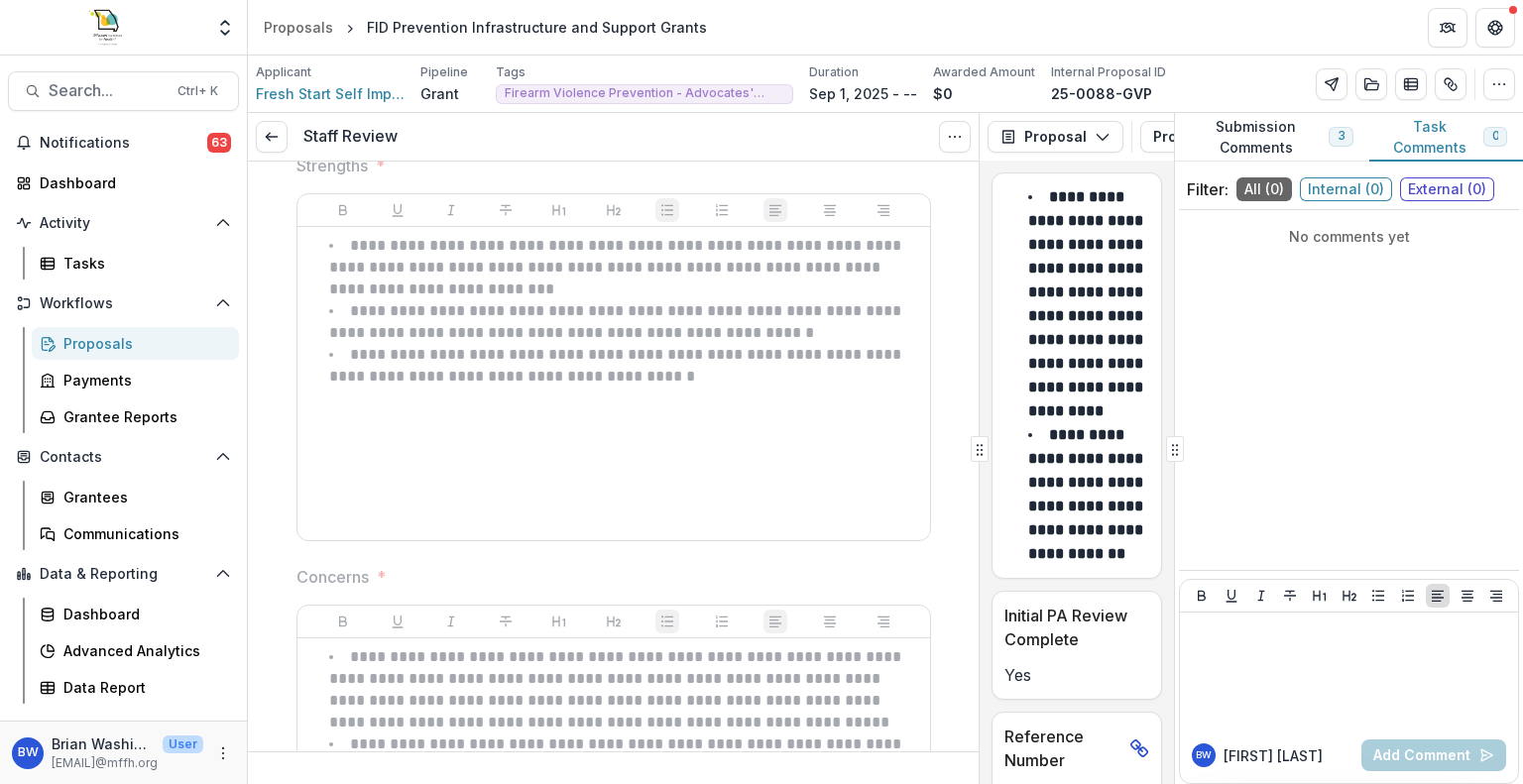 scroll, scrollTop: 496, scrollLeft: 0, axis: vertical 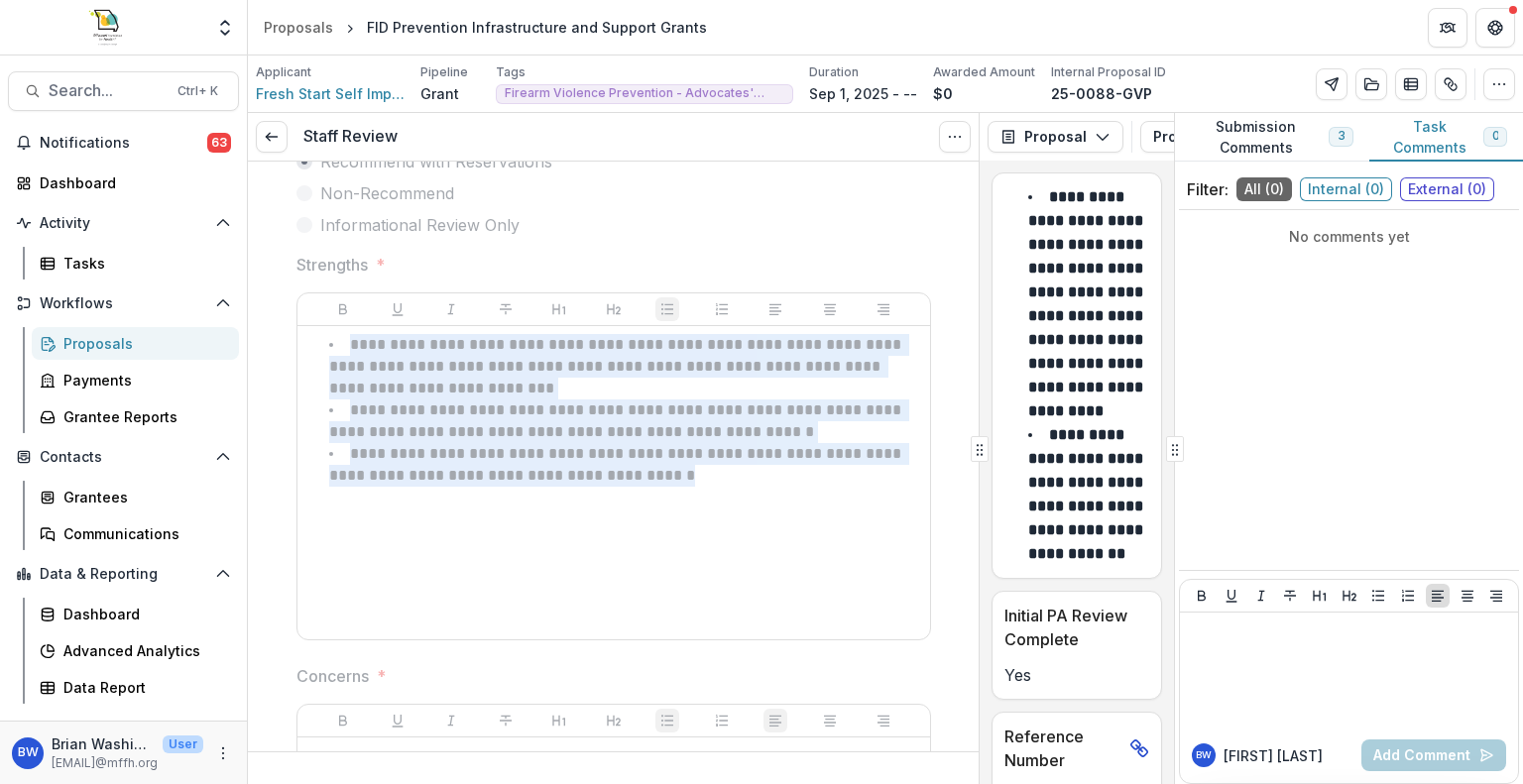 drag, startPoint x: 644, startPoint y: 479, endPoint x: 314, endPoint y: 348, distance: 355.0507 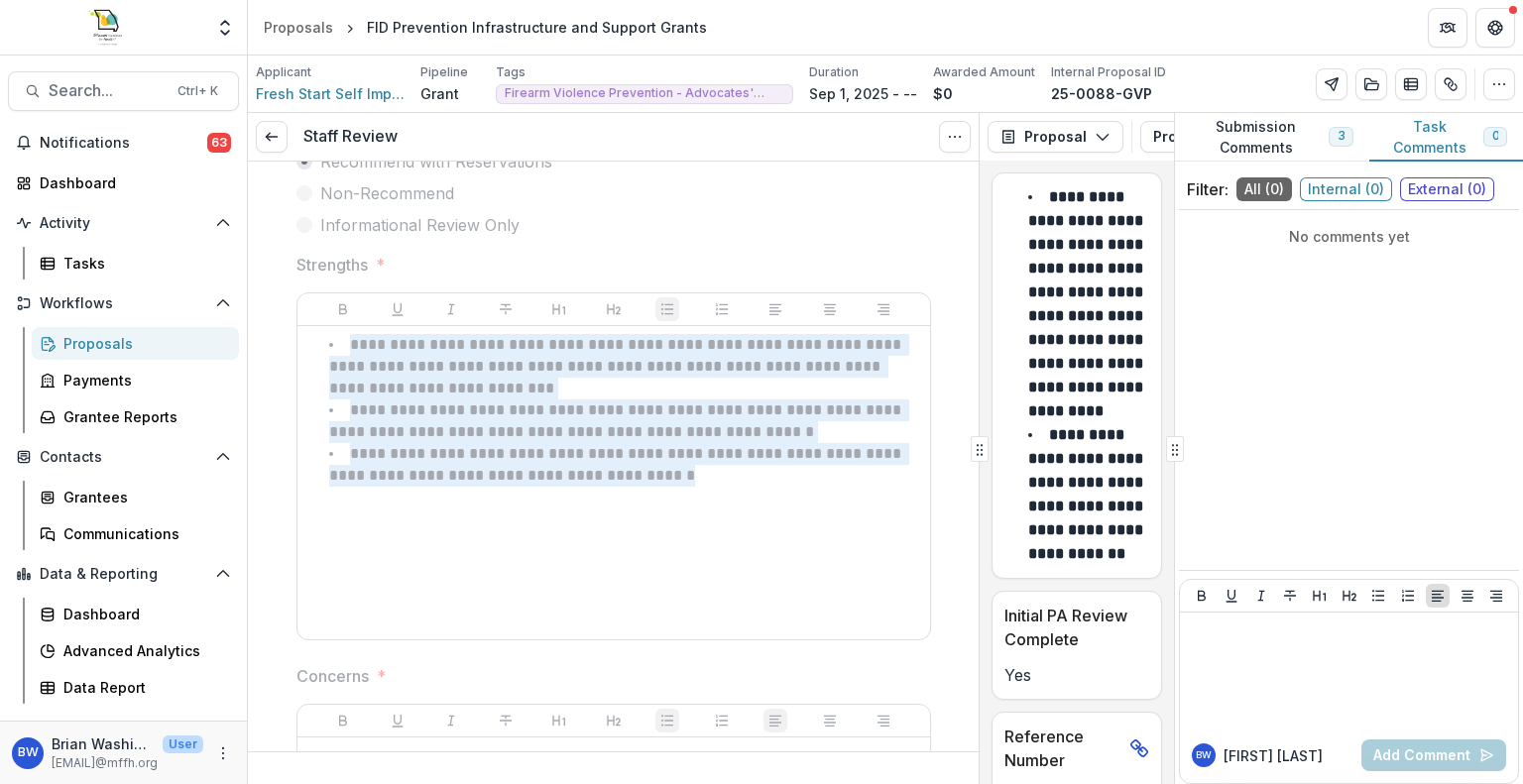 click on "**********" at bounding box center [614, 410] 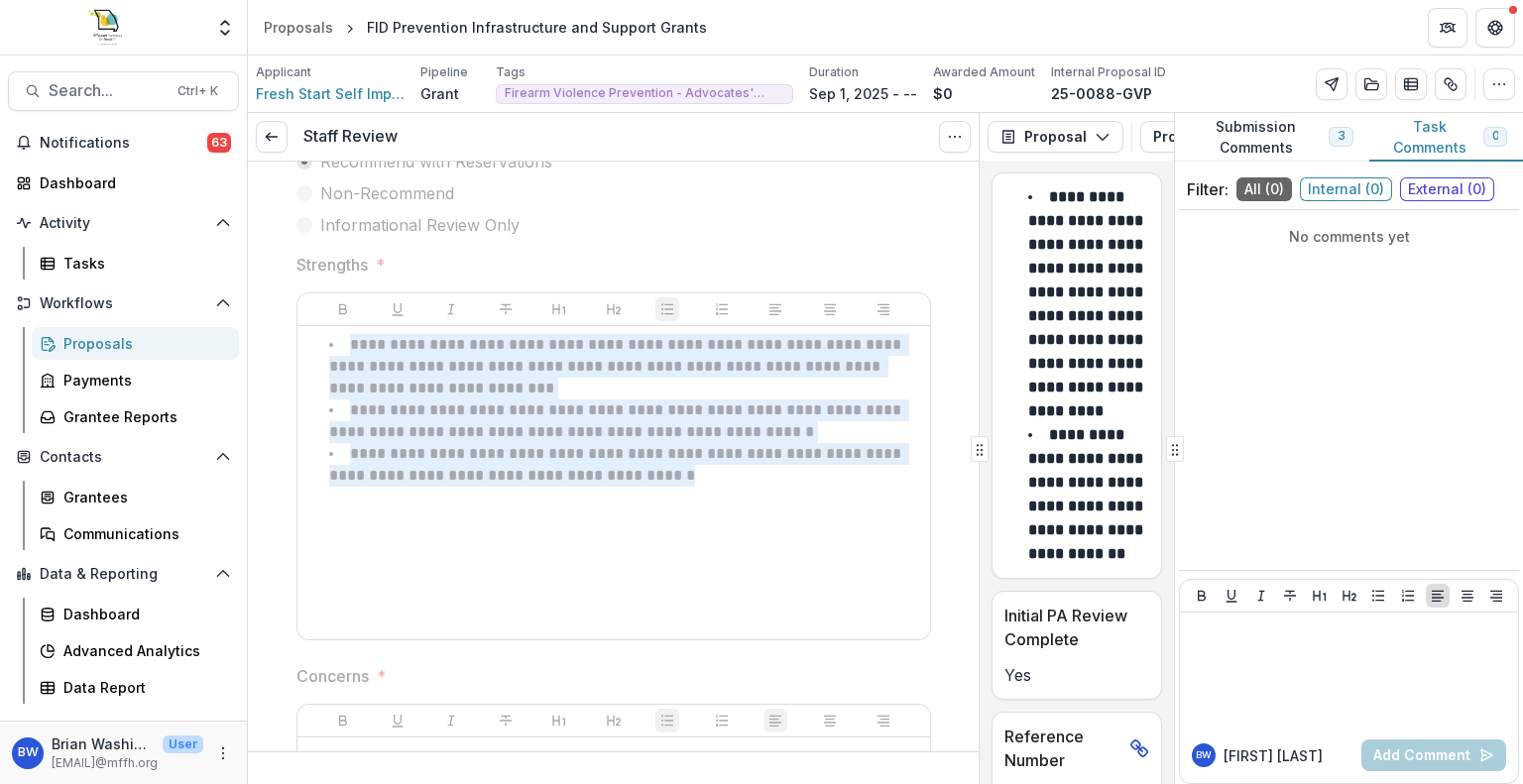 click on "**********" at bounding box center (617, 464) 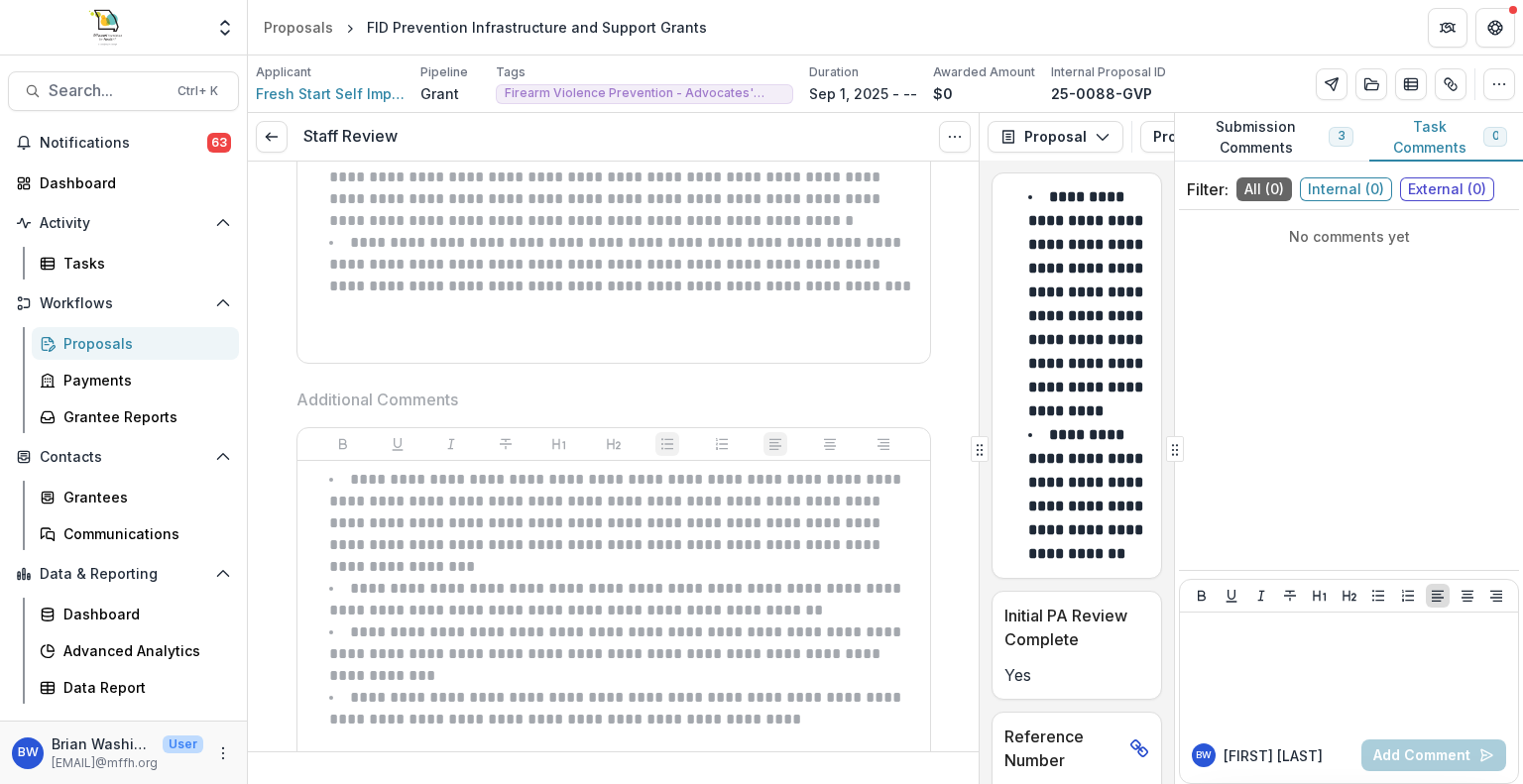 scroll, scrollTop: 1077, scrollLeft: 0, axis: vertical 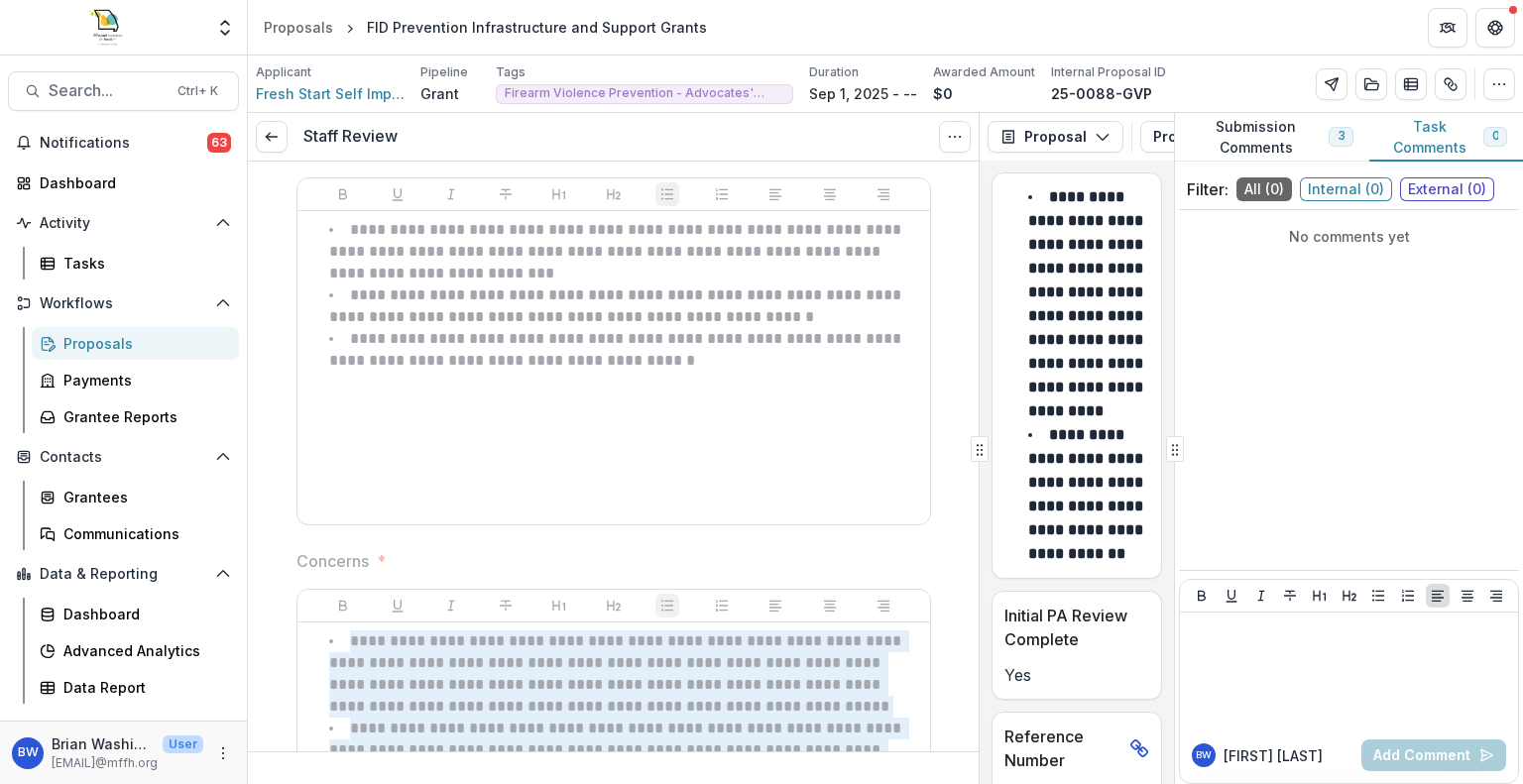 drag, startPoint x: 845, startPoint y: 388, endPoint x: 322, endPoint y: 632, distance: 577.118 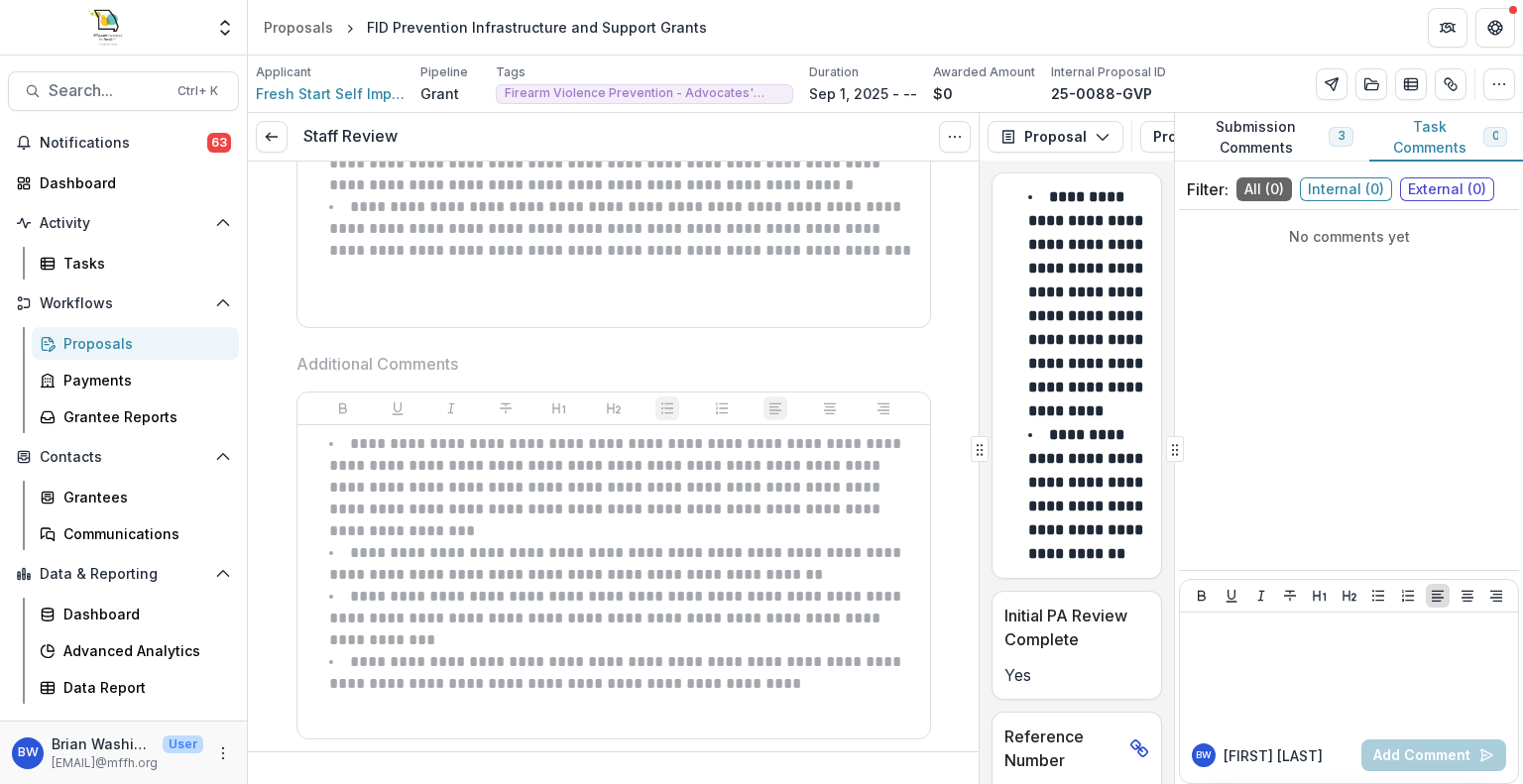 scroll, scrollTop: 1176, scrollLeft: 0, axis: vertical 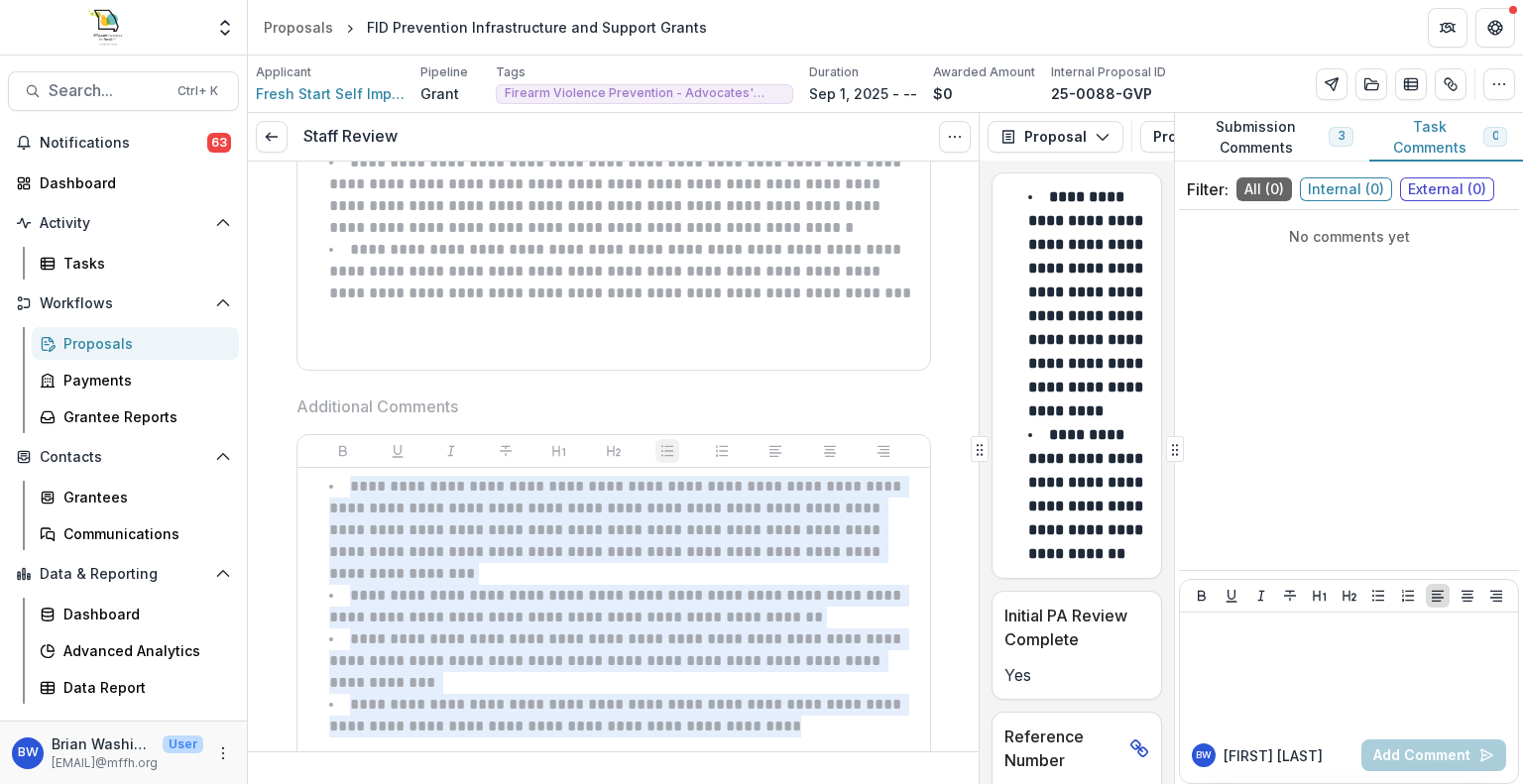 drag, startPoint x: 794, startPoint y: 705, endPoint x: 258, endPoint y: 478, distance: 582.0868 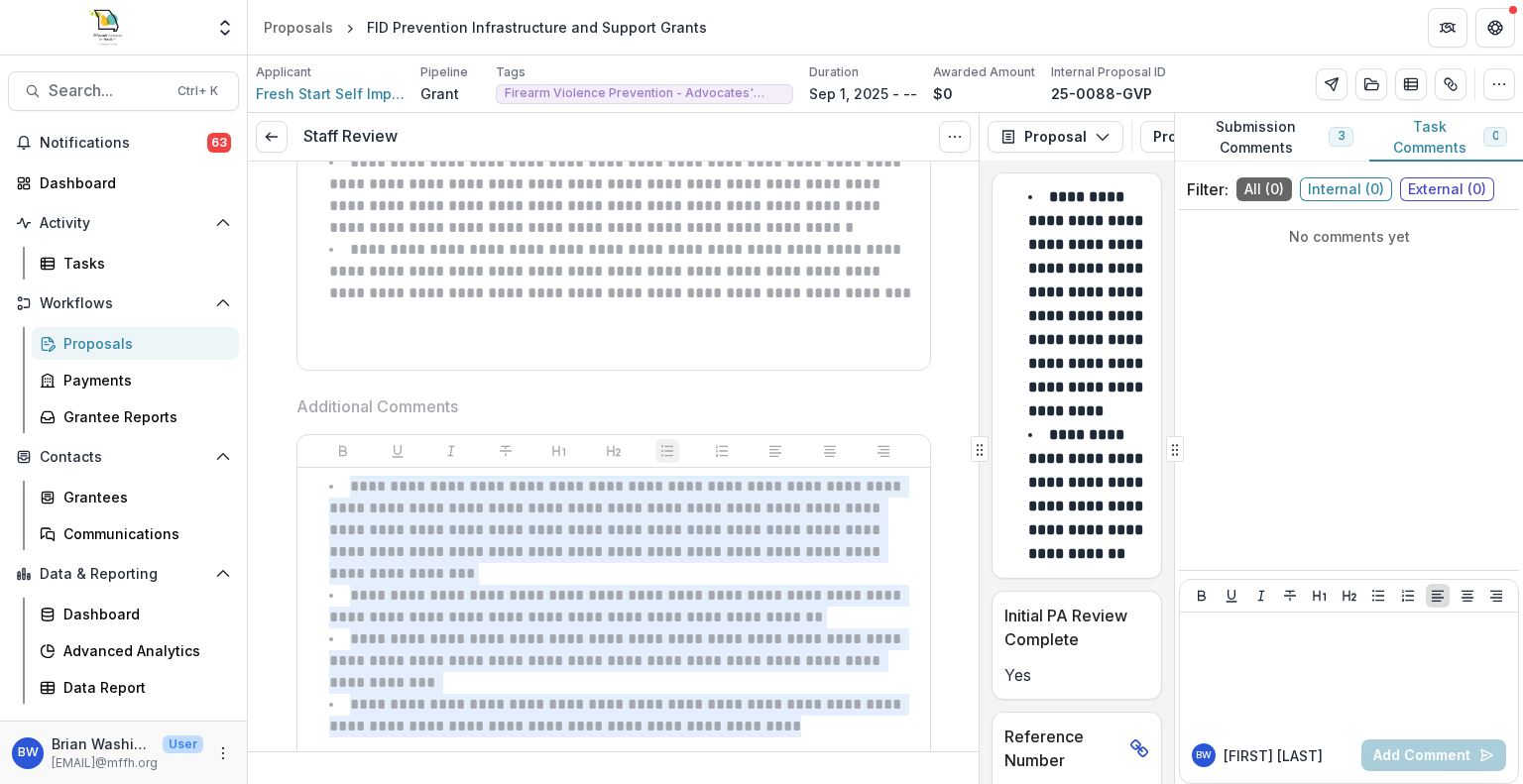 click on "**********" at bounding box center [614, 213] 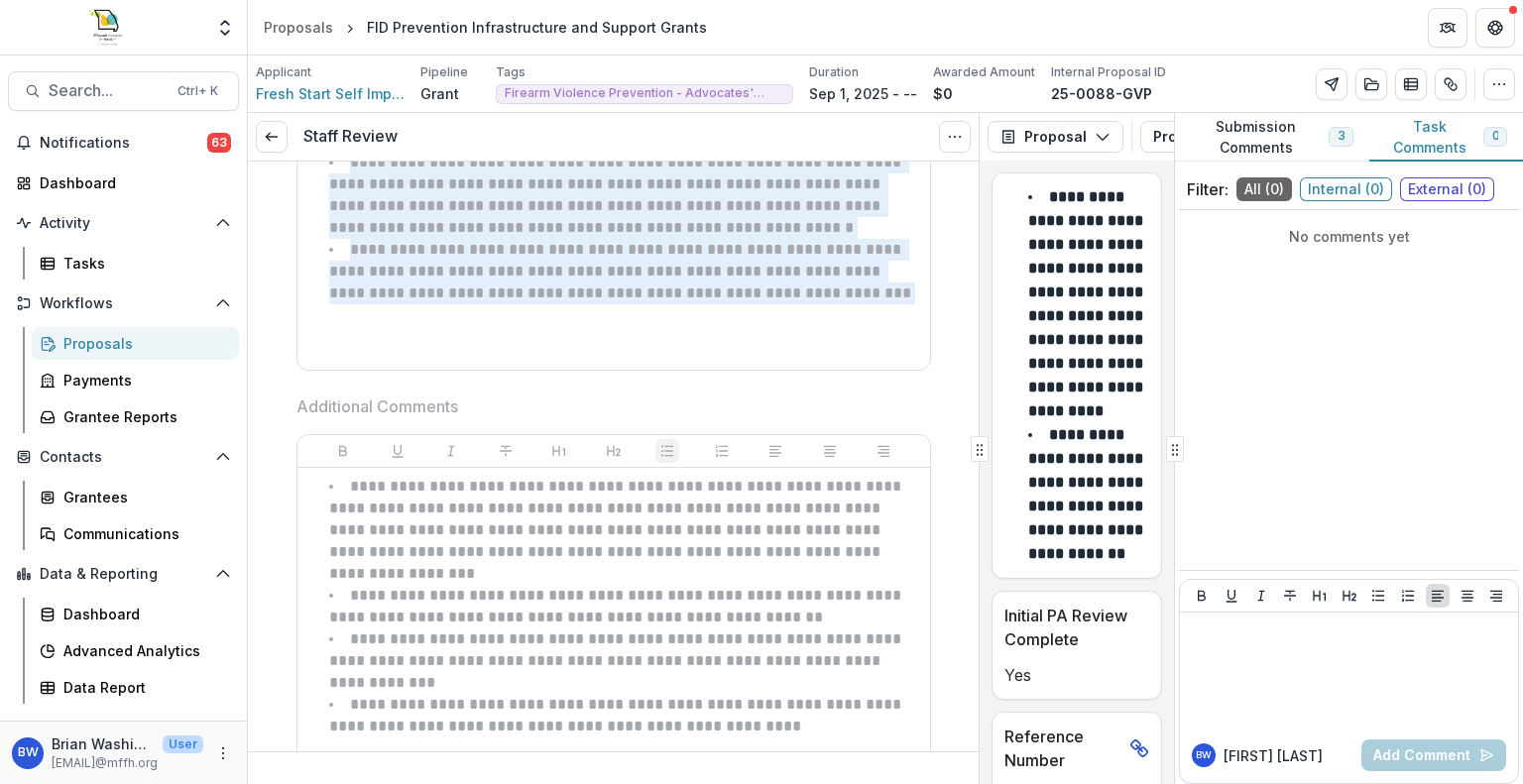 scroll, scrollTop: 1074, scrollLeft: 0, axis: vertical 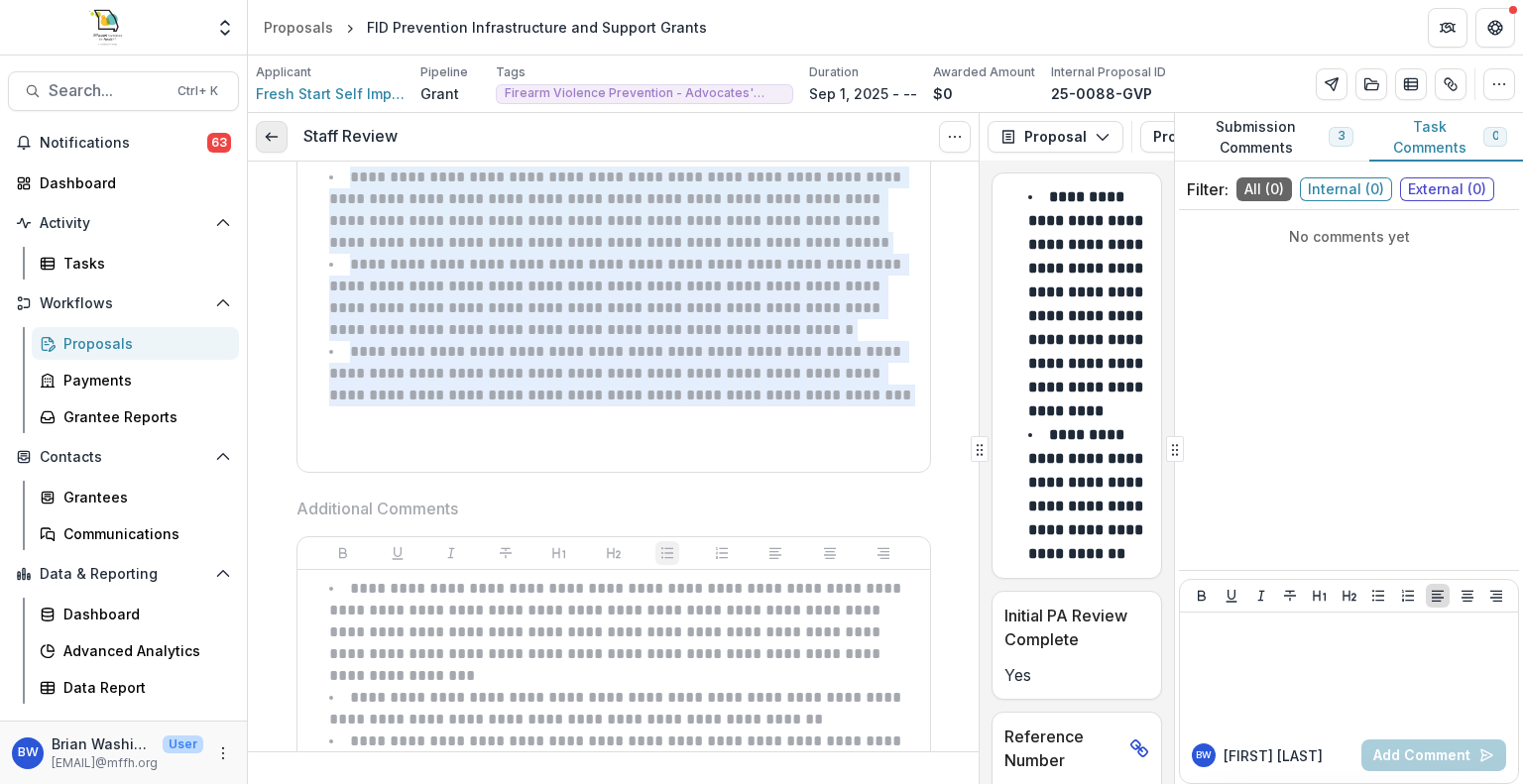 click at bounding box center [272, 137] 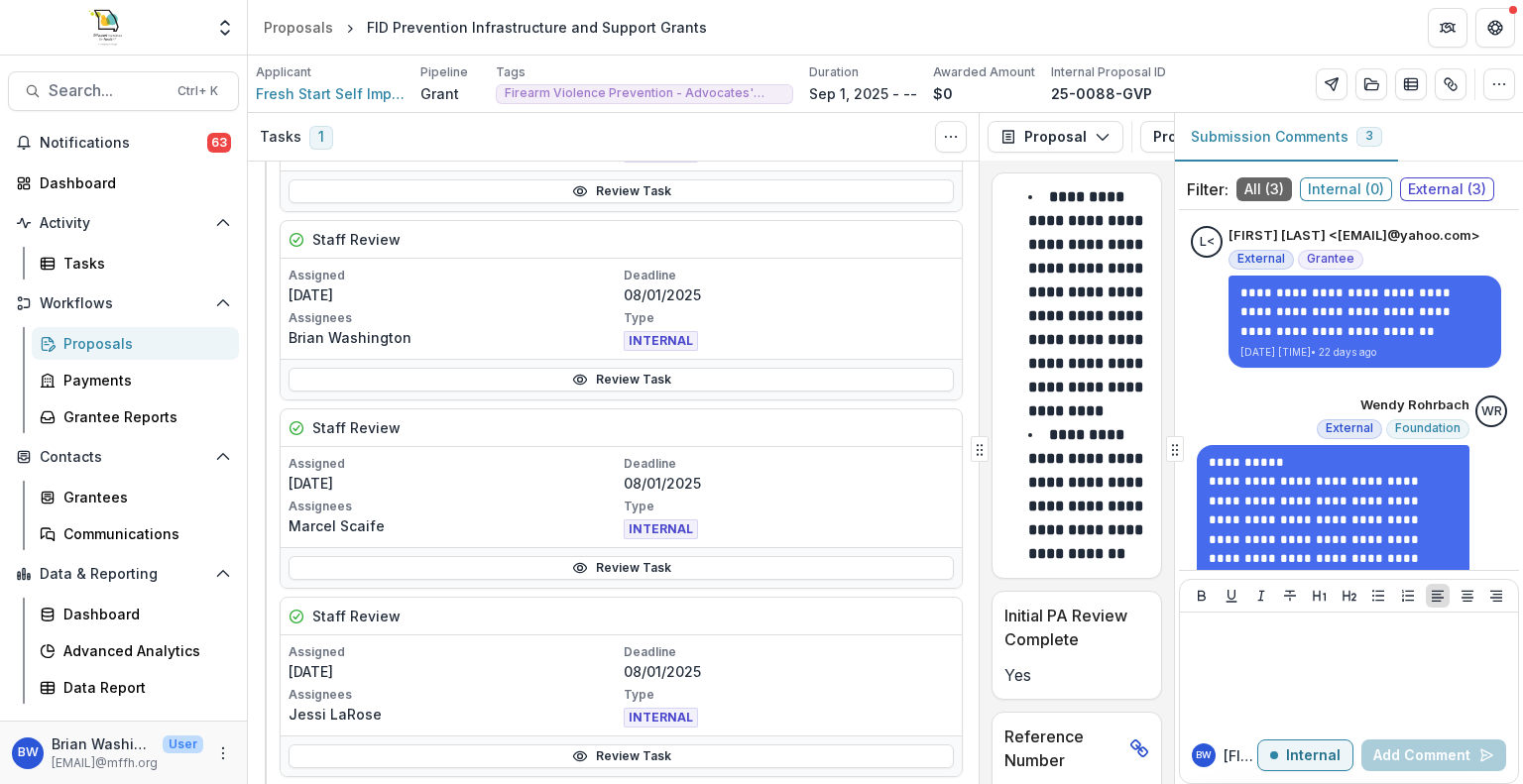 scroll, scrollTop: 694, scrollLeft: 0, axis: vertical 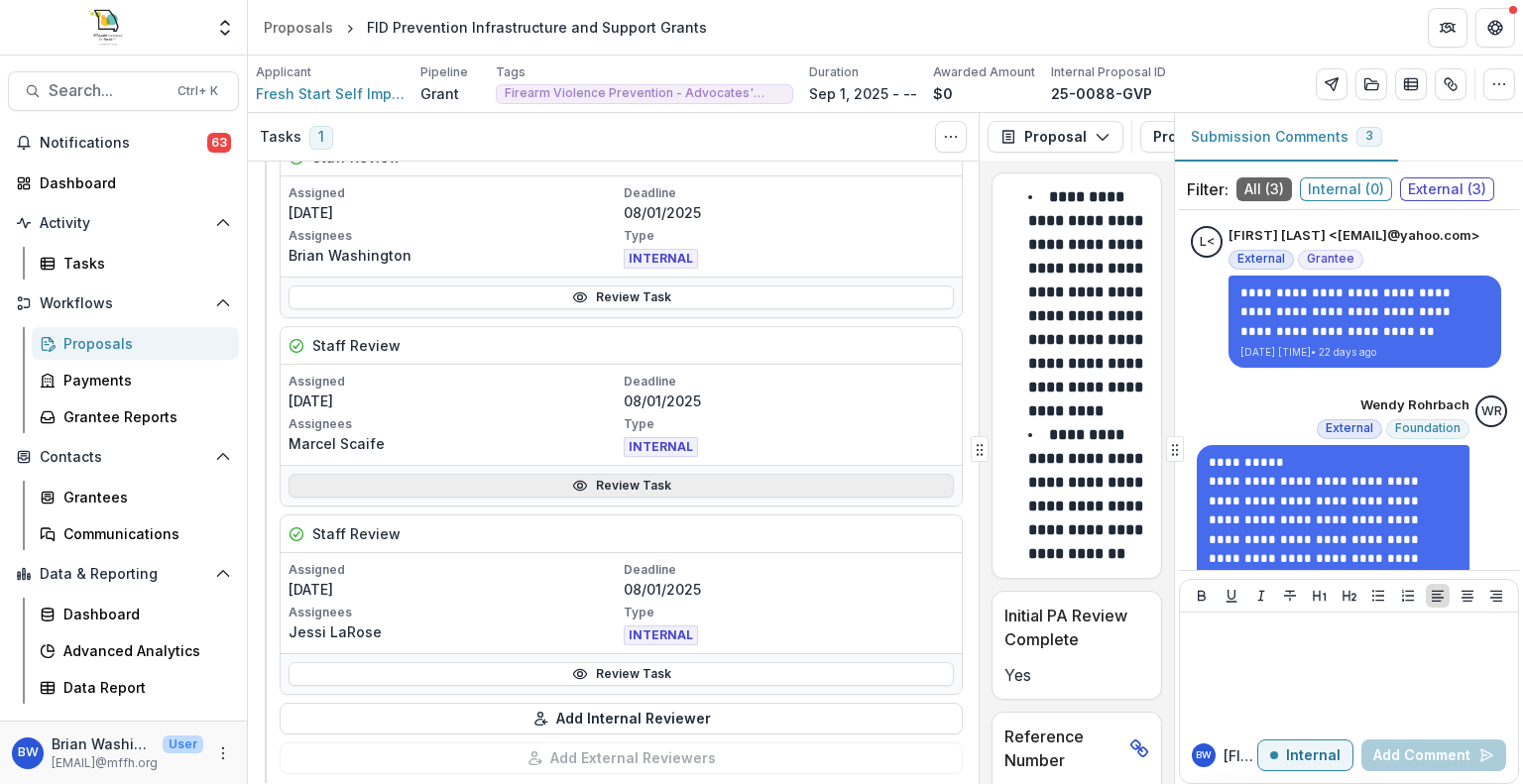 click on "Review Task" at bounding box center (621, 486) 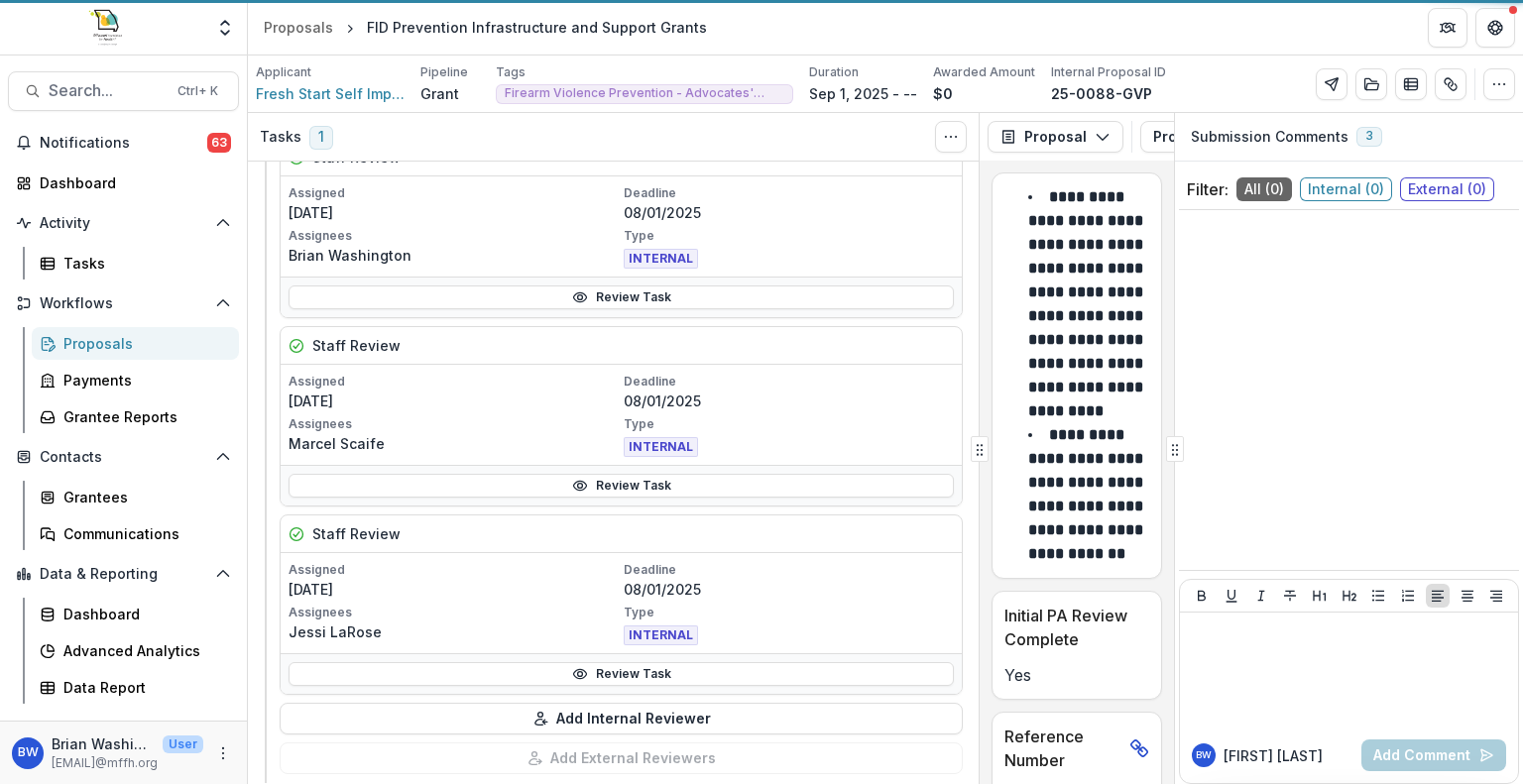 scroll, scrollTop: 641, scrollLeft: 0, axis: vertical 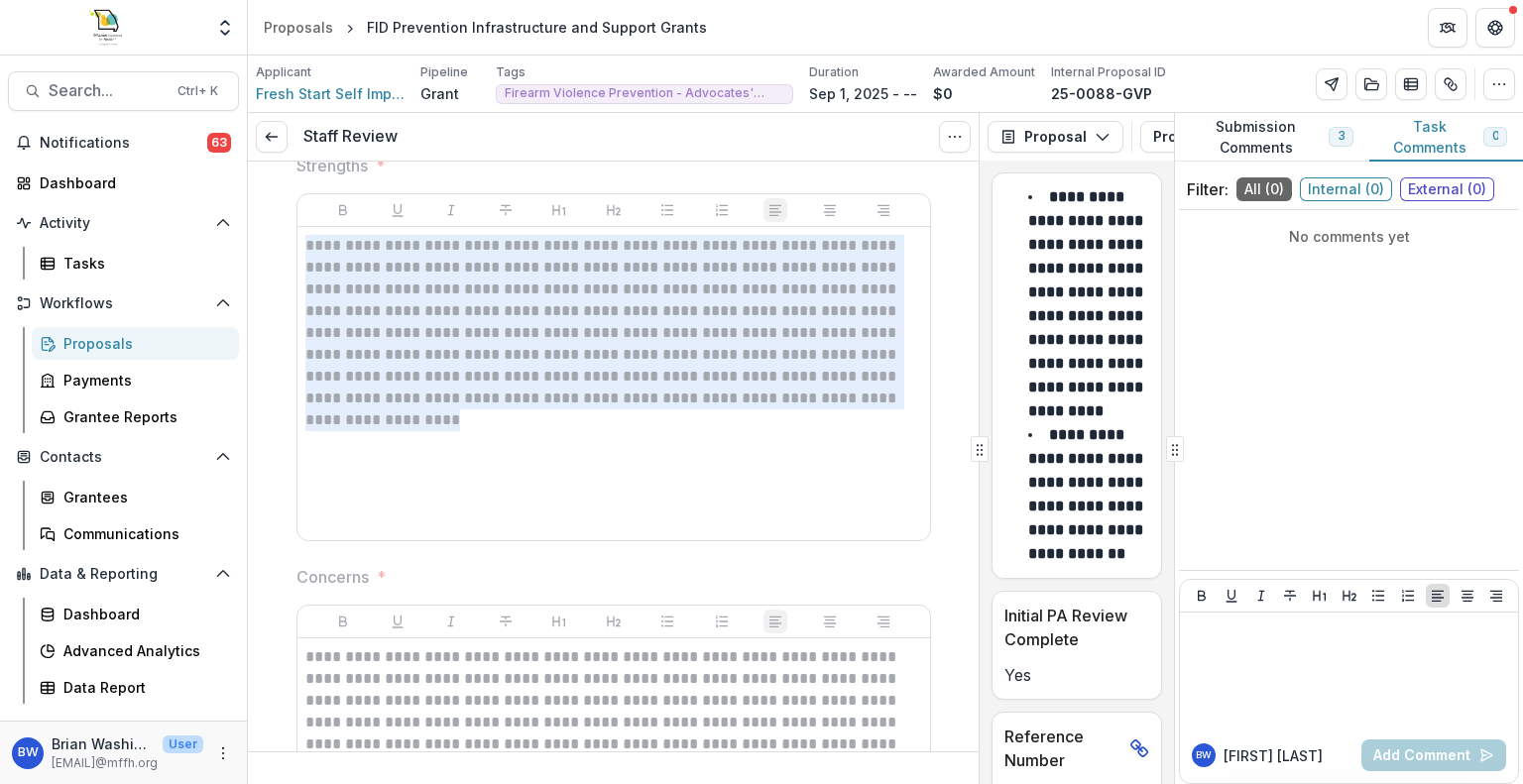 drag, startPoint x: 849, startPoint y: 404, endPoint x: 303, endPoint y: 229, distance: 573.3594 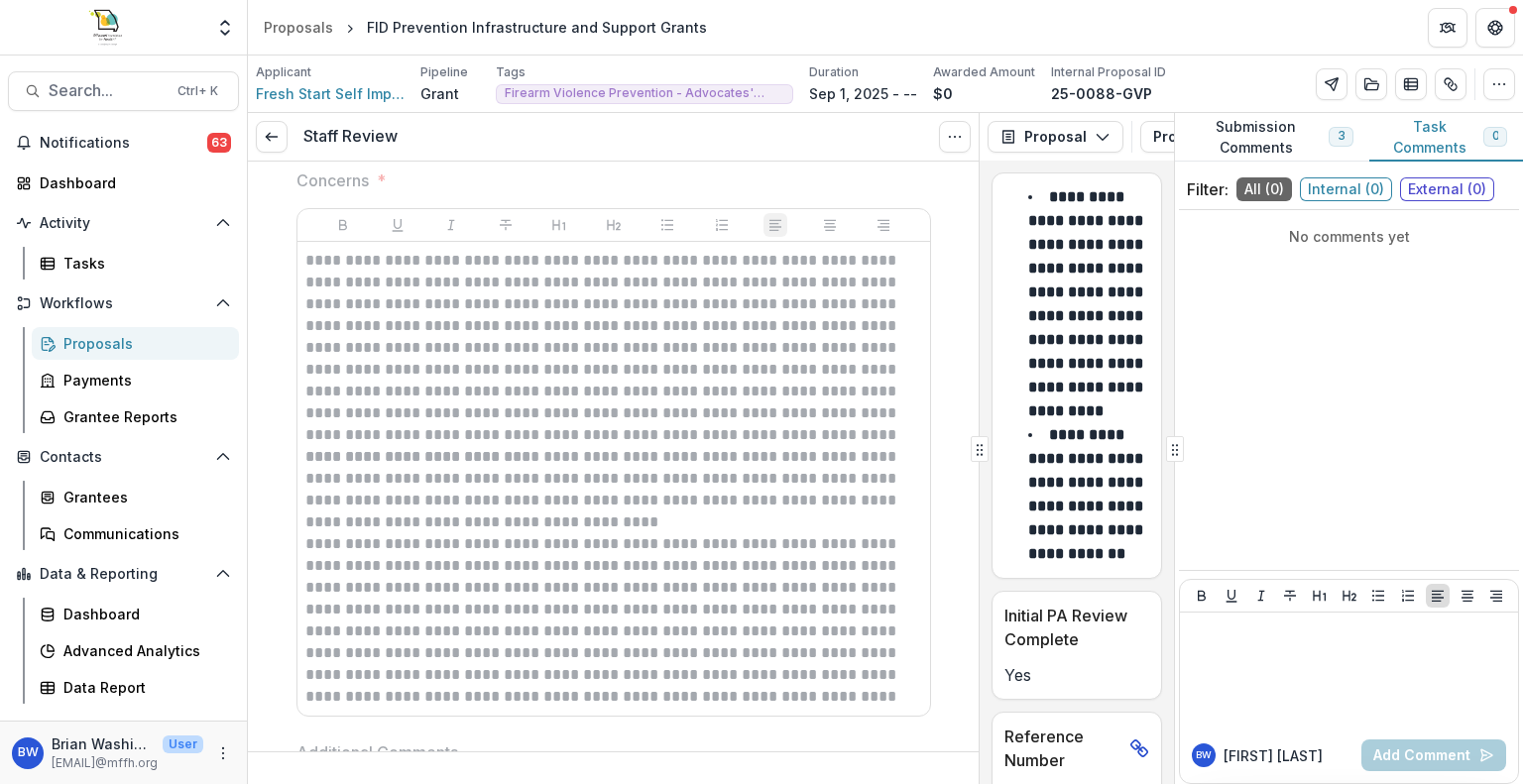 click on "**********" at bounding box center (614, 348) 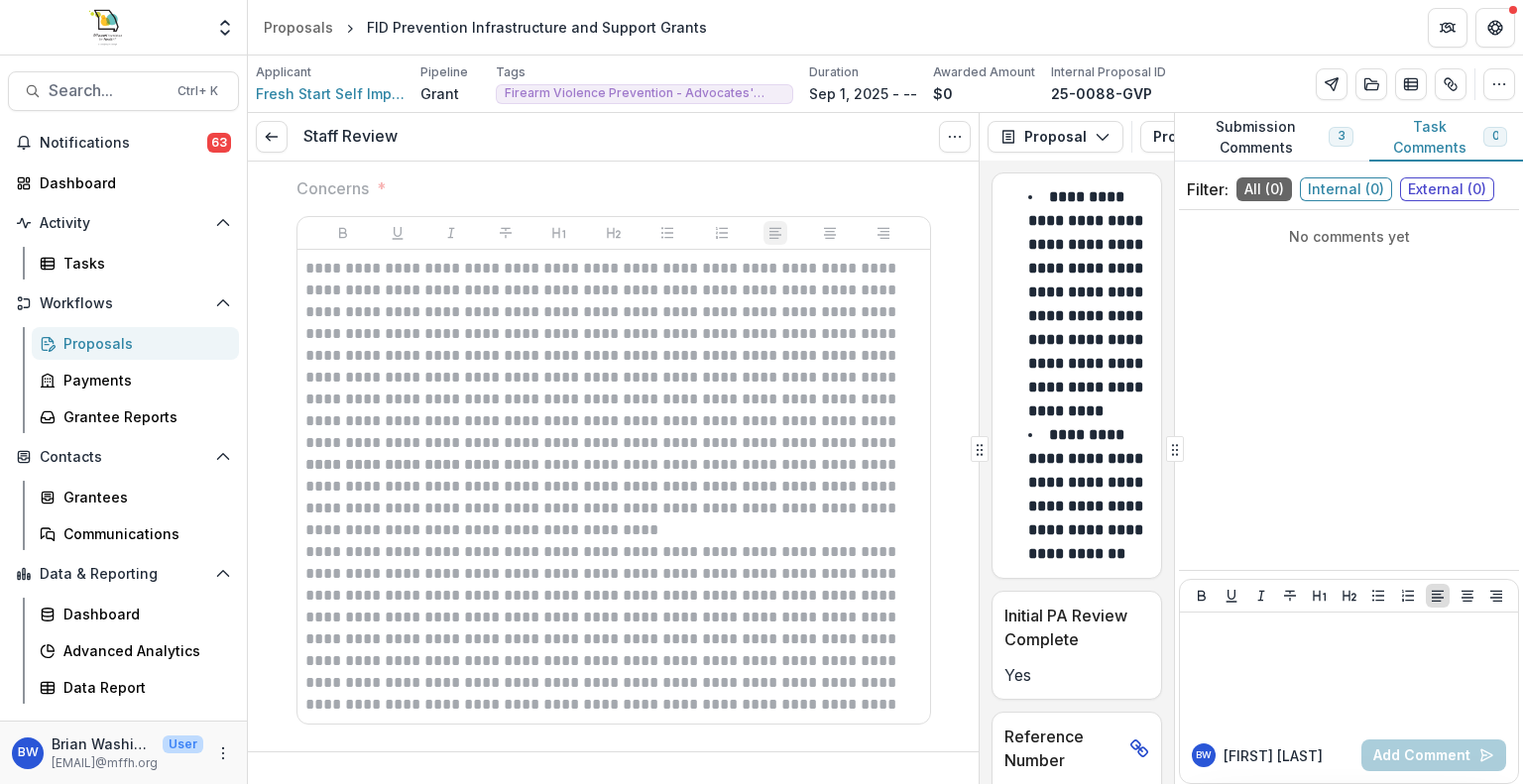 scroll, scrollTop: 1189, scrollLeft: 0, axis: vertical 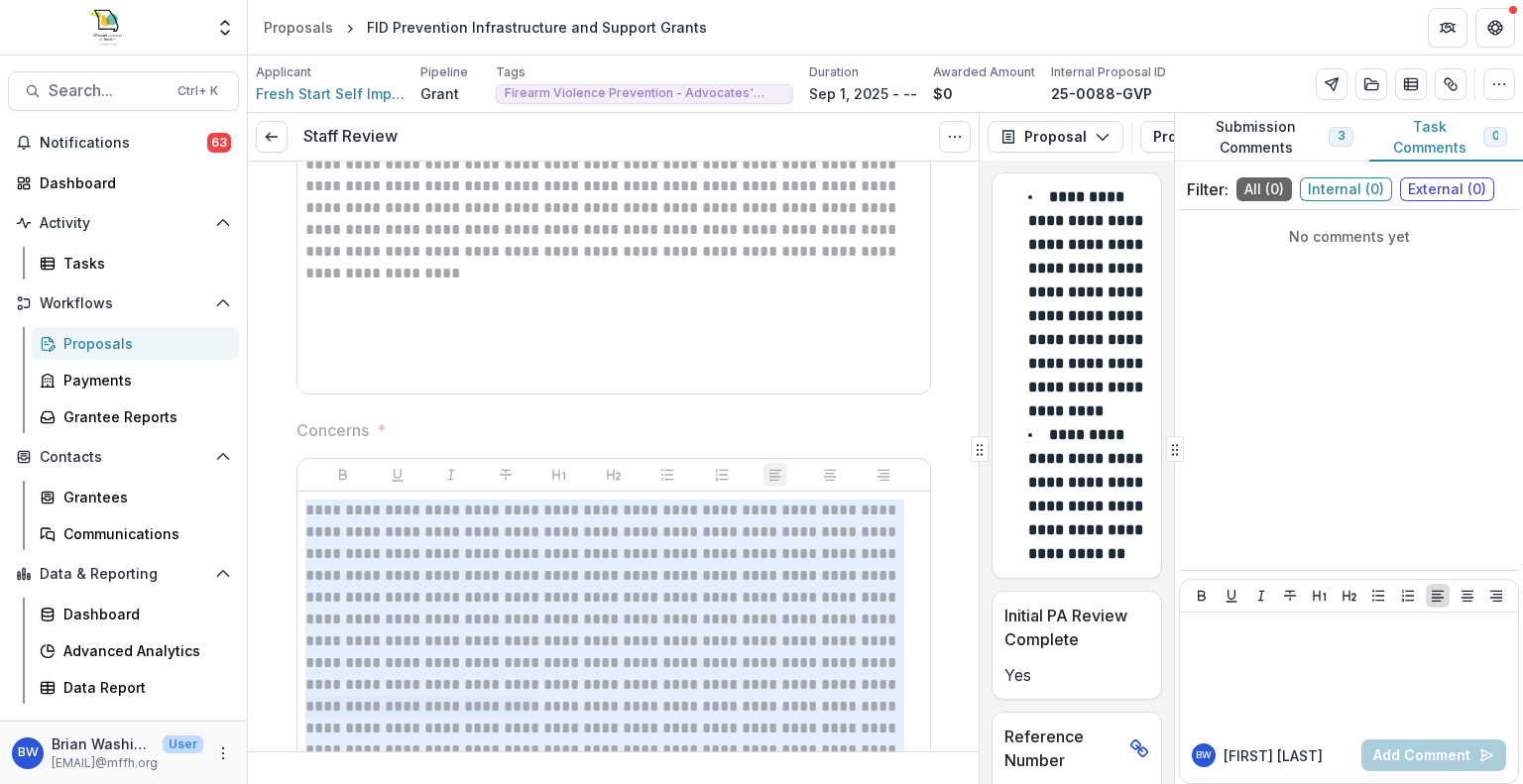 drag, startPoint x: 733, startPoint y: 457, endPoint x: 278, endPoint y: 509, distance: 457.96179 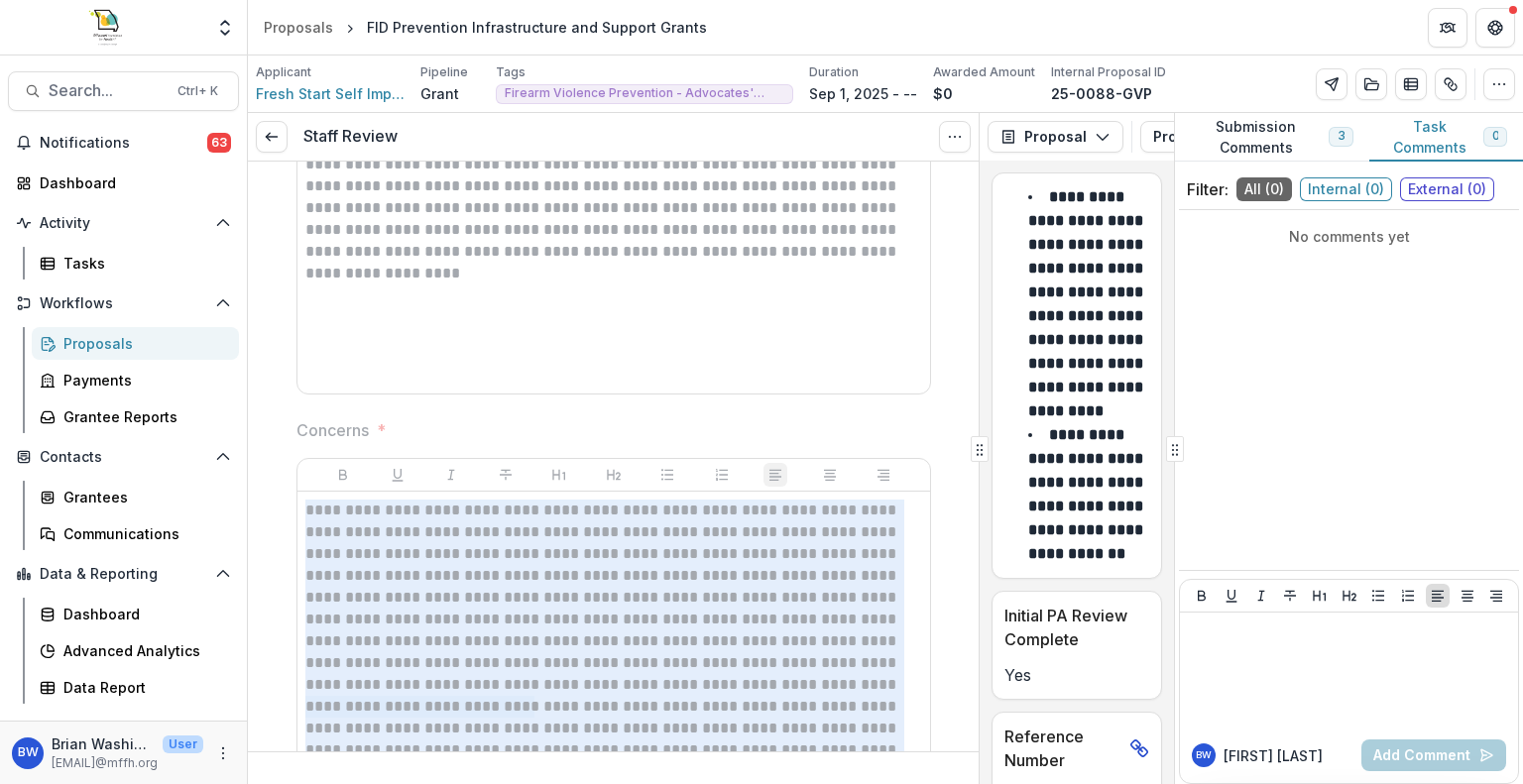 click on "**********" at bounding box center [614, 418] 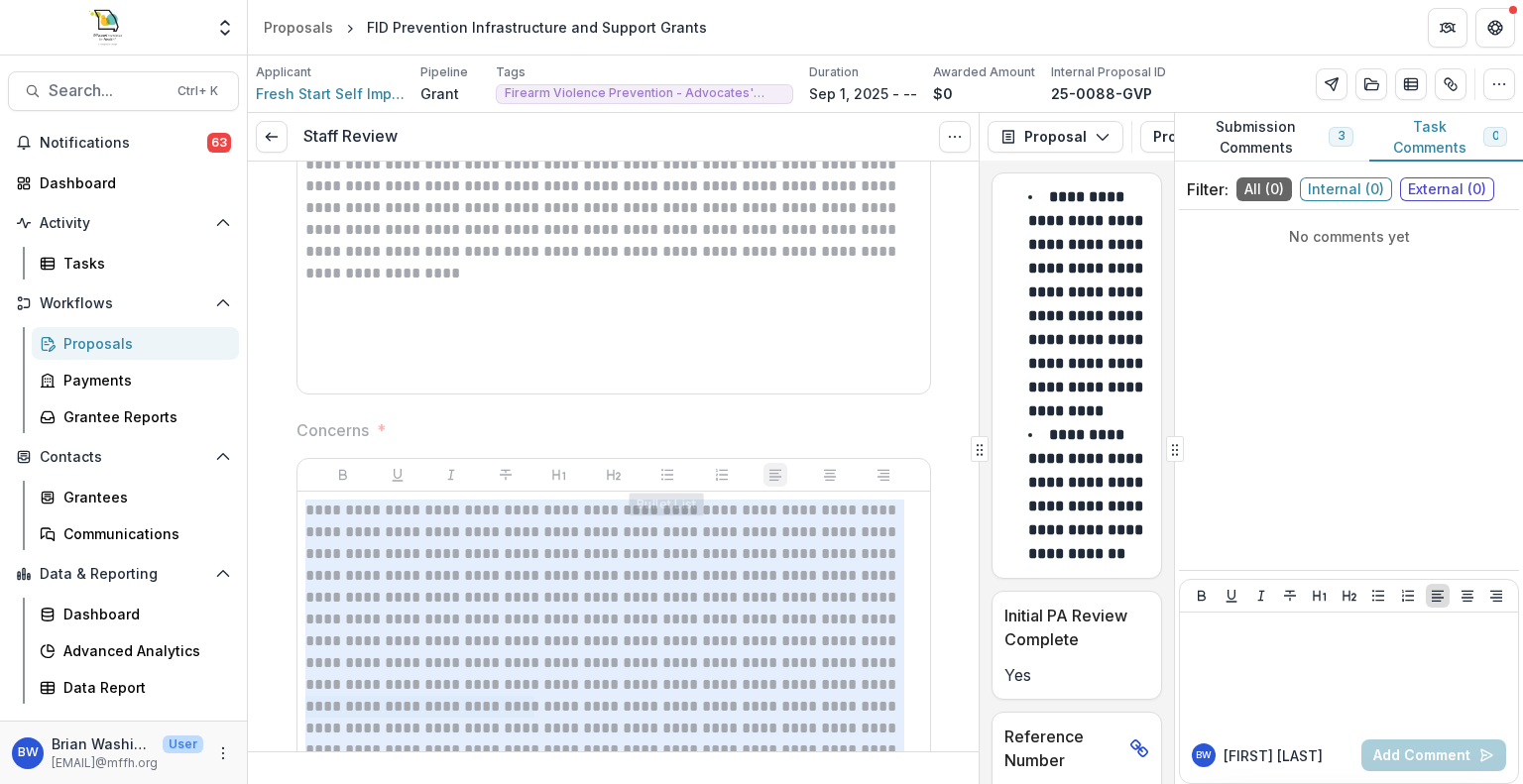 click on "**********" at bounding box center [614, 237] 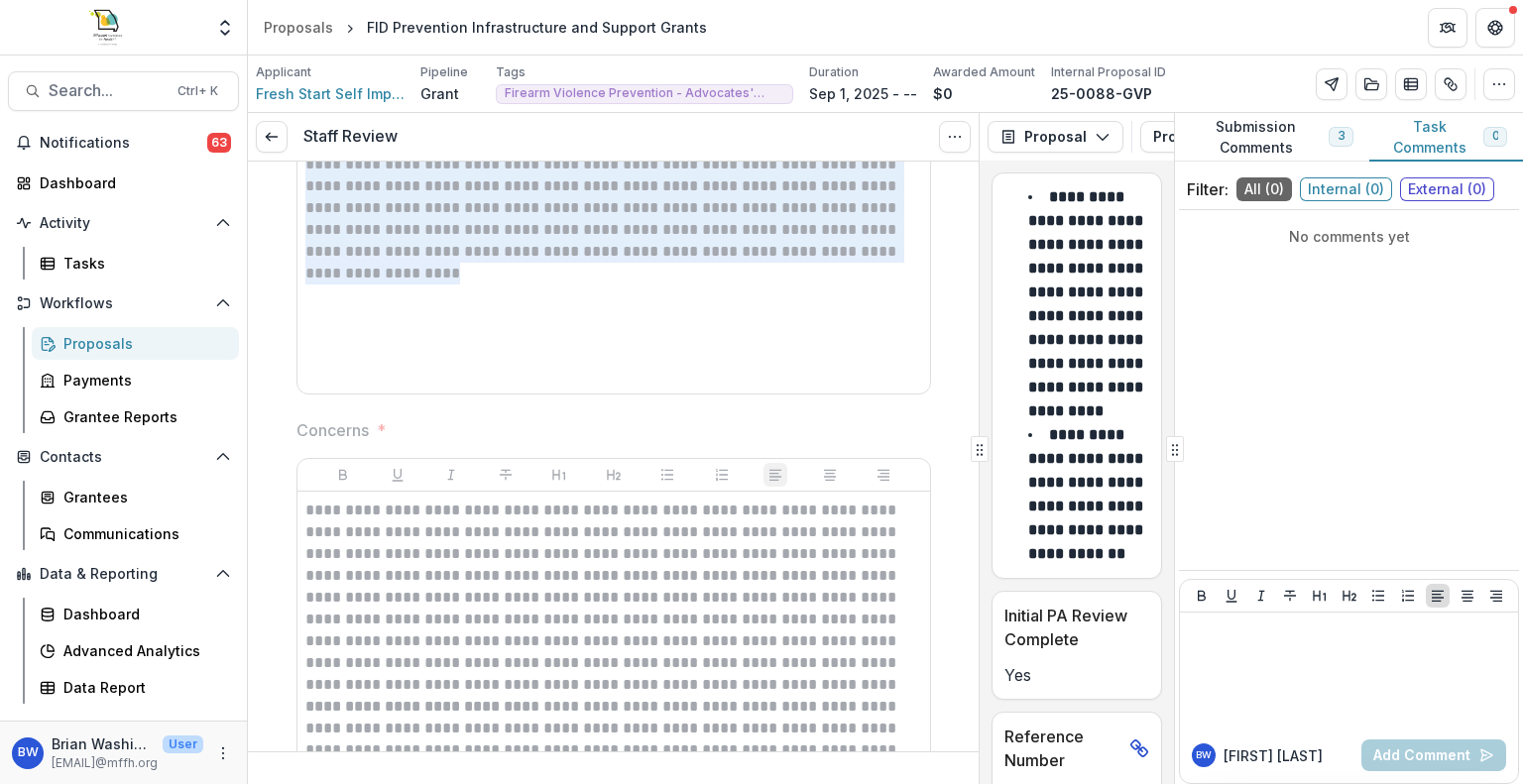 scroll, scrollTop: 663, scrollLeft: 0, axis: vertical 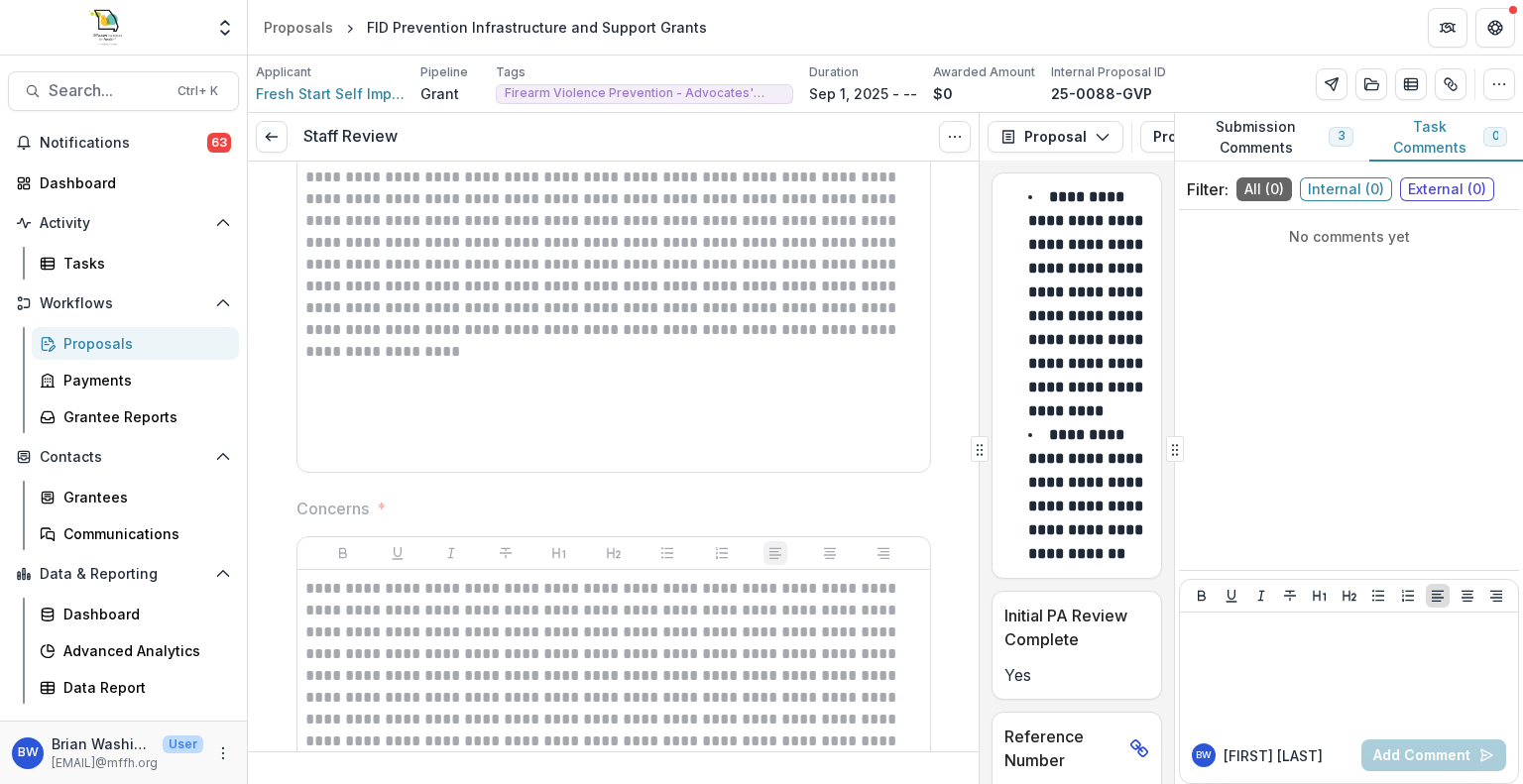 click on "Staff Review View task Reopen Task" at bounding box center [613, 137] 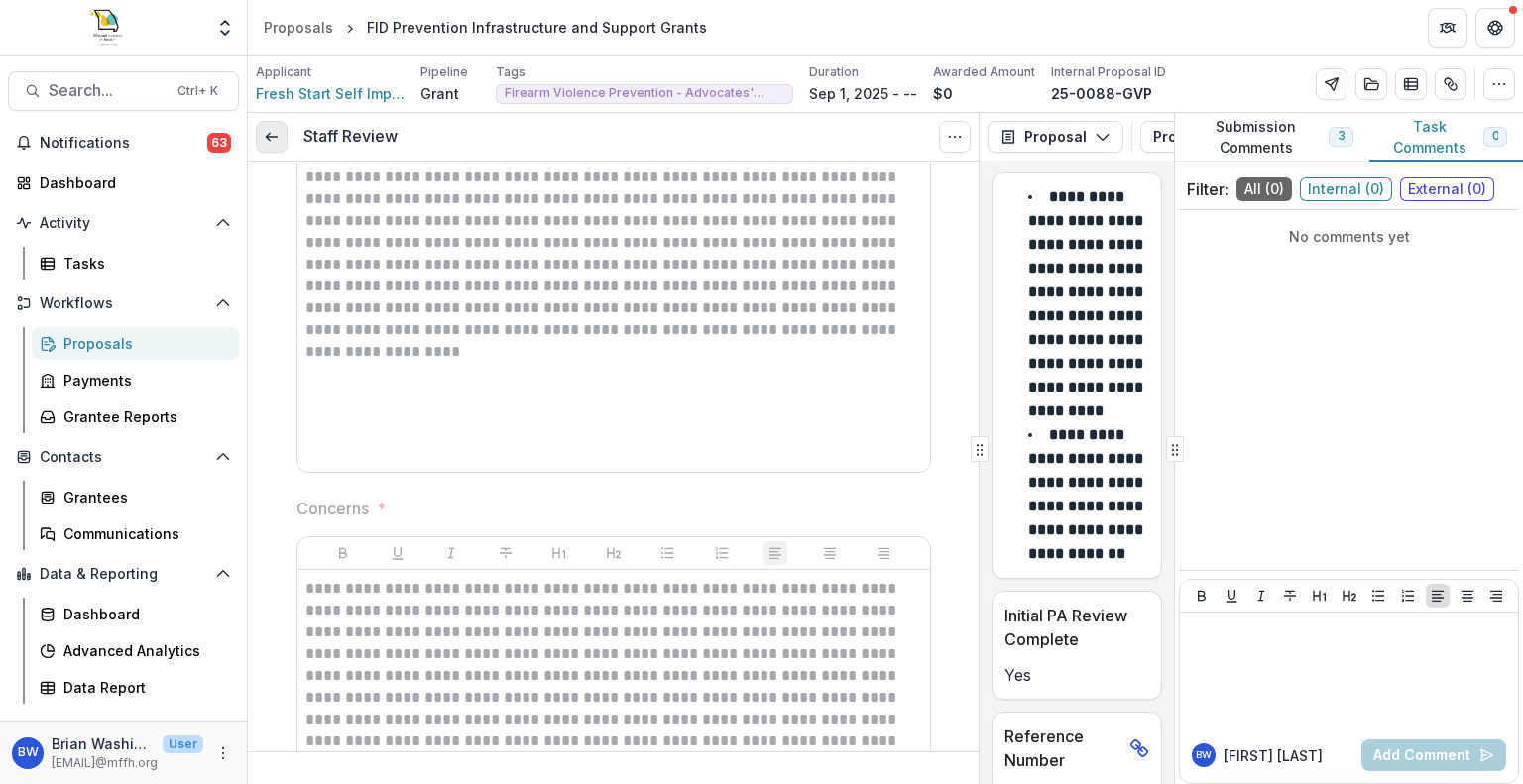 click at bounding box center (272, 137) 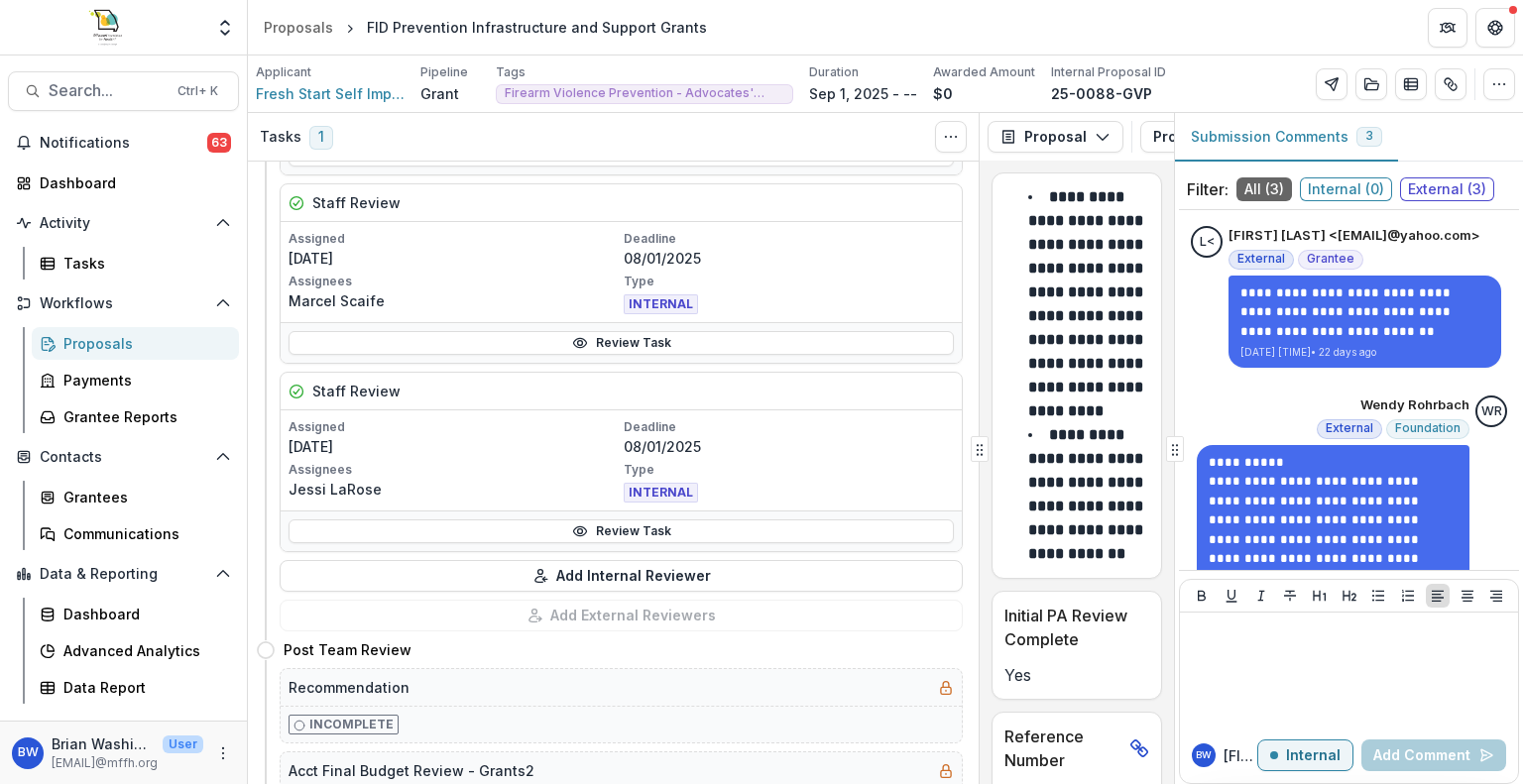 scroll, scrollTop: 781, scrollLeft: 0, axis: vertical 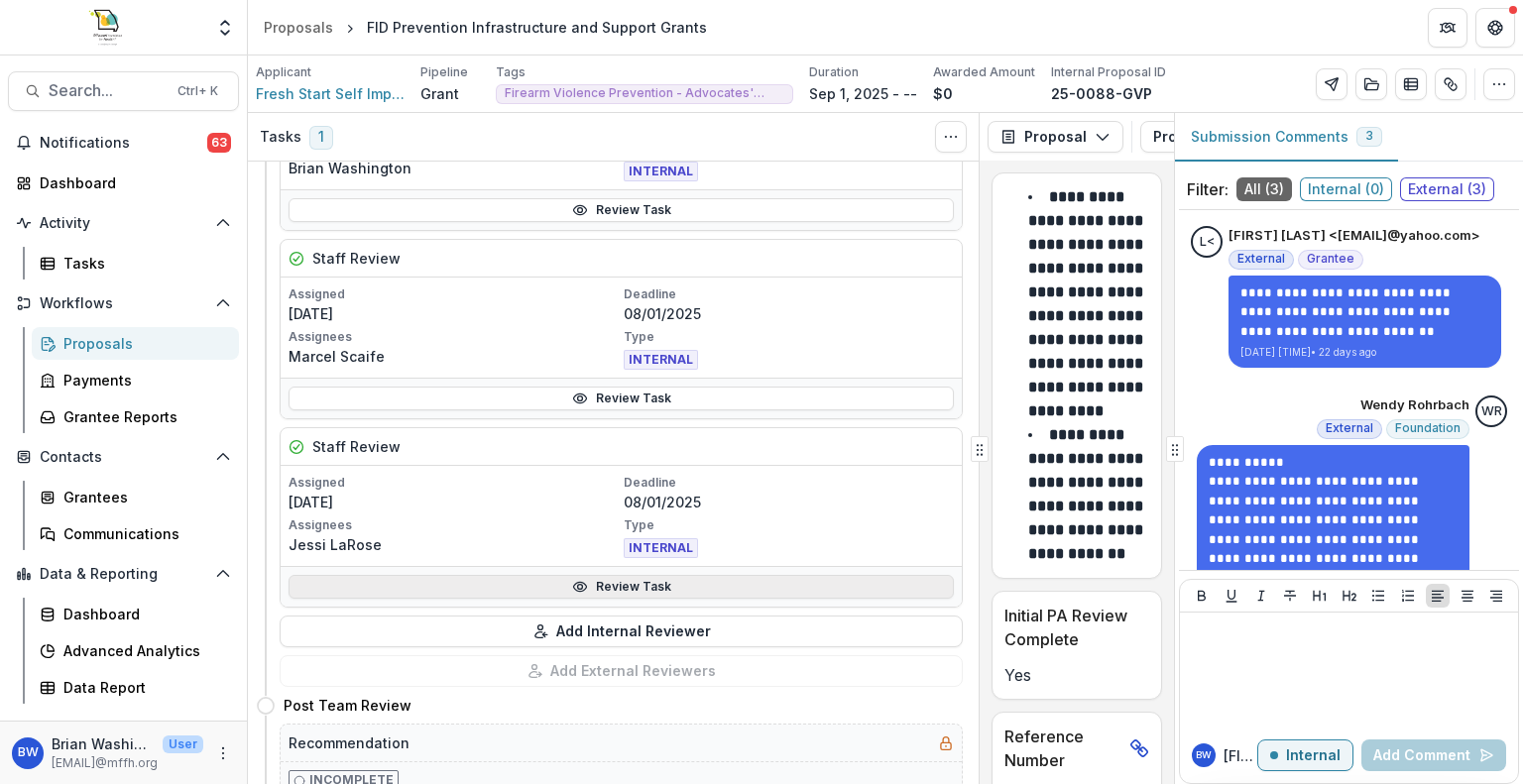 click on "Review Task" at bounding box center (621, 587) 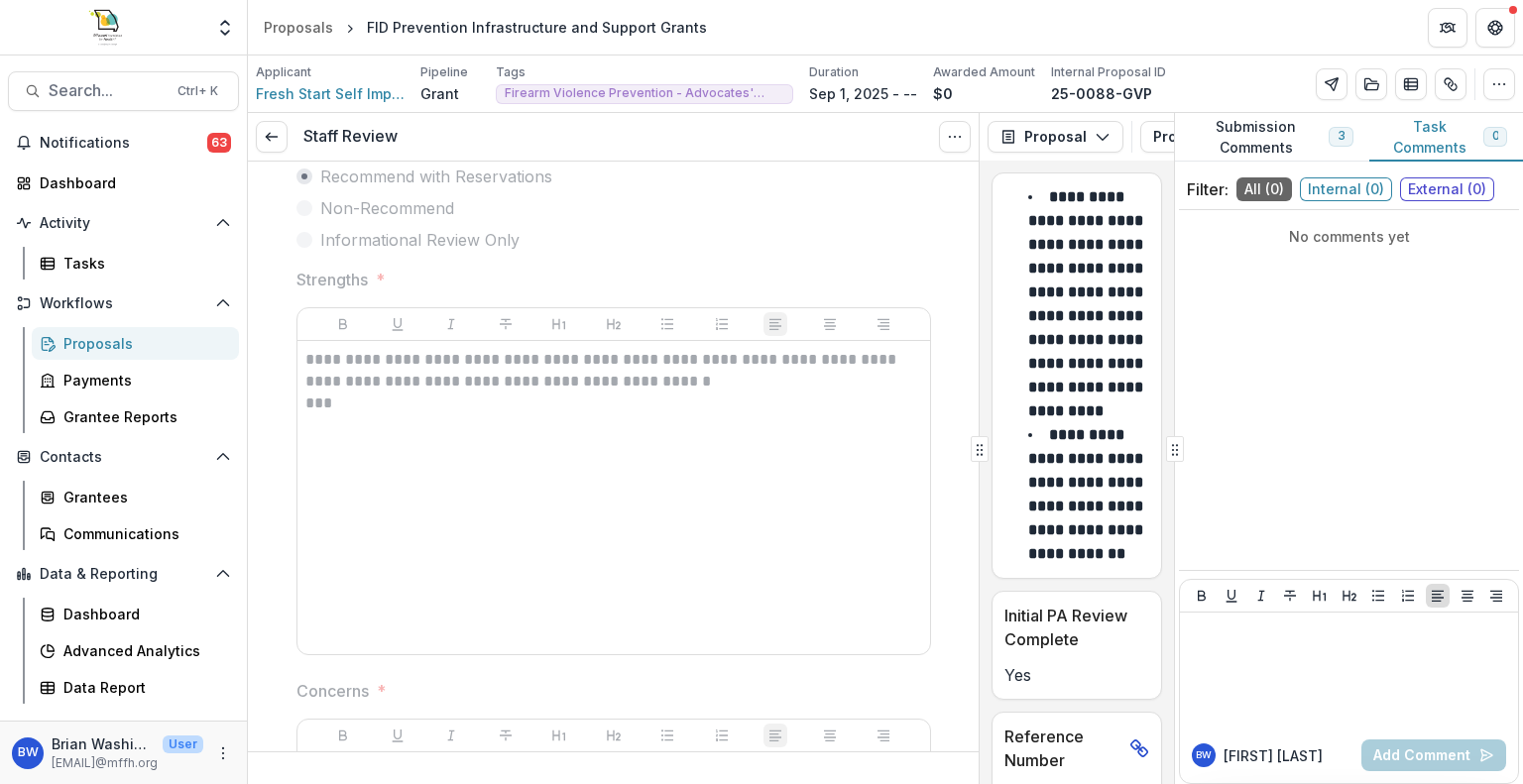 scroll, scrollTop: 496, scrollLeft: 0, axis: vertical 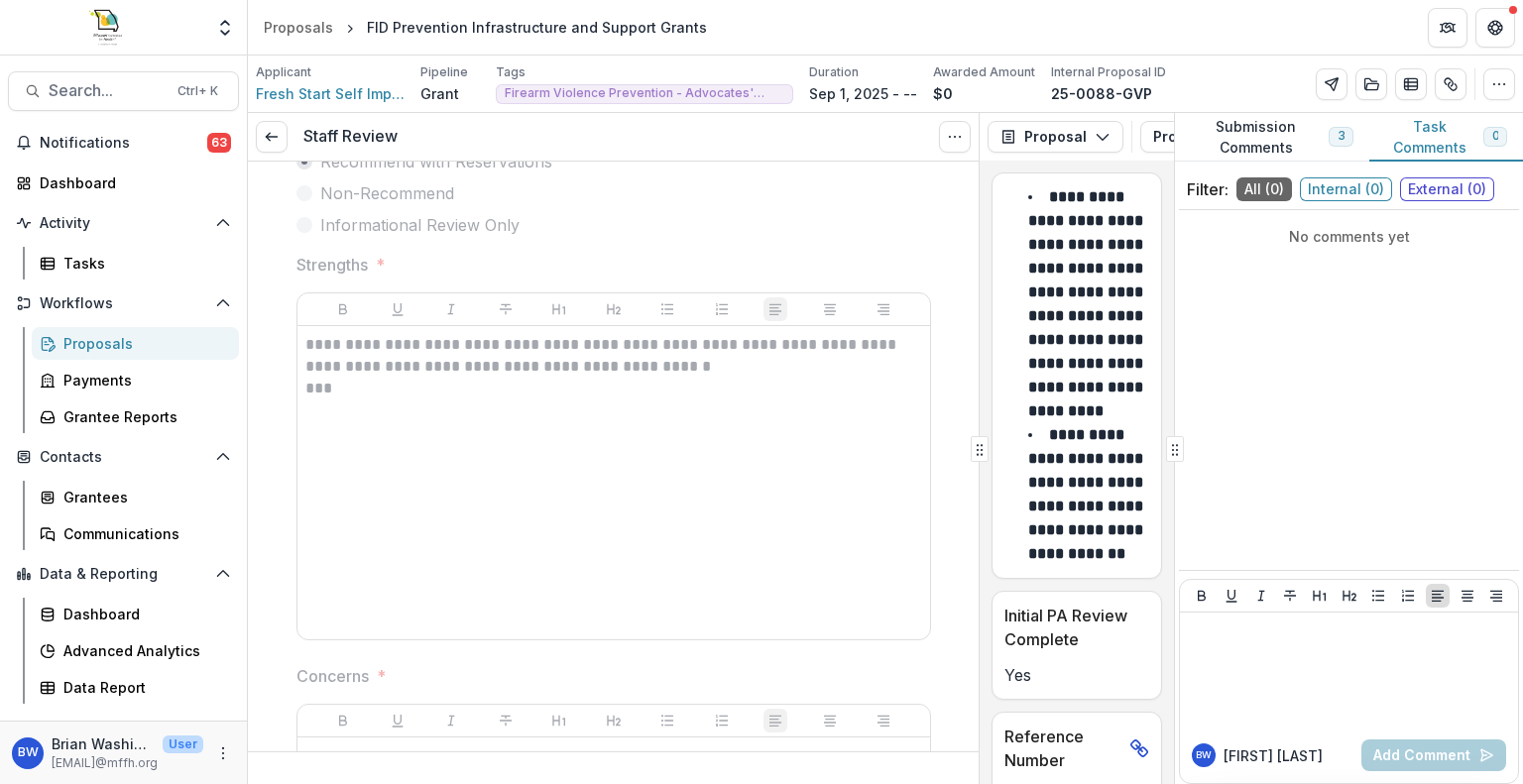 click on "**********" at bounding box center [614, 483] 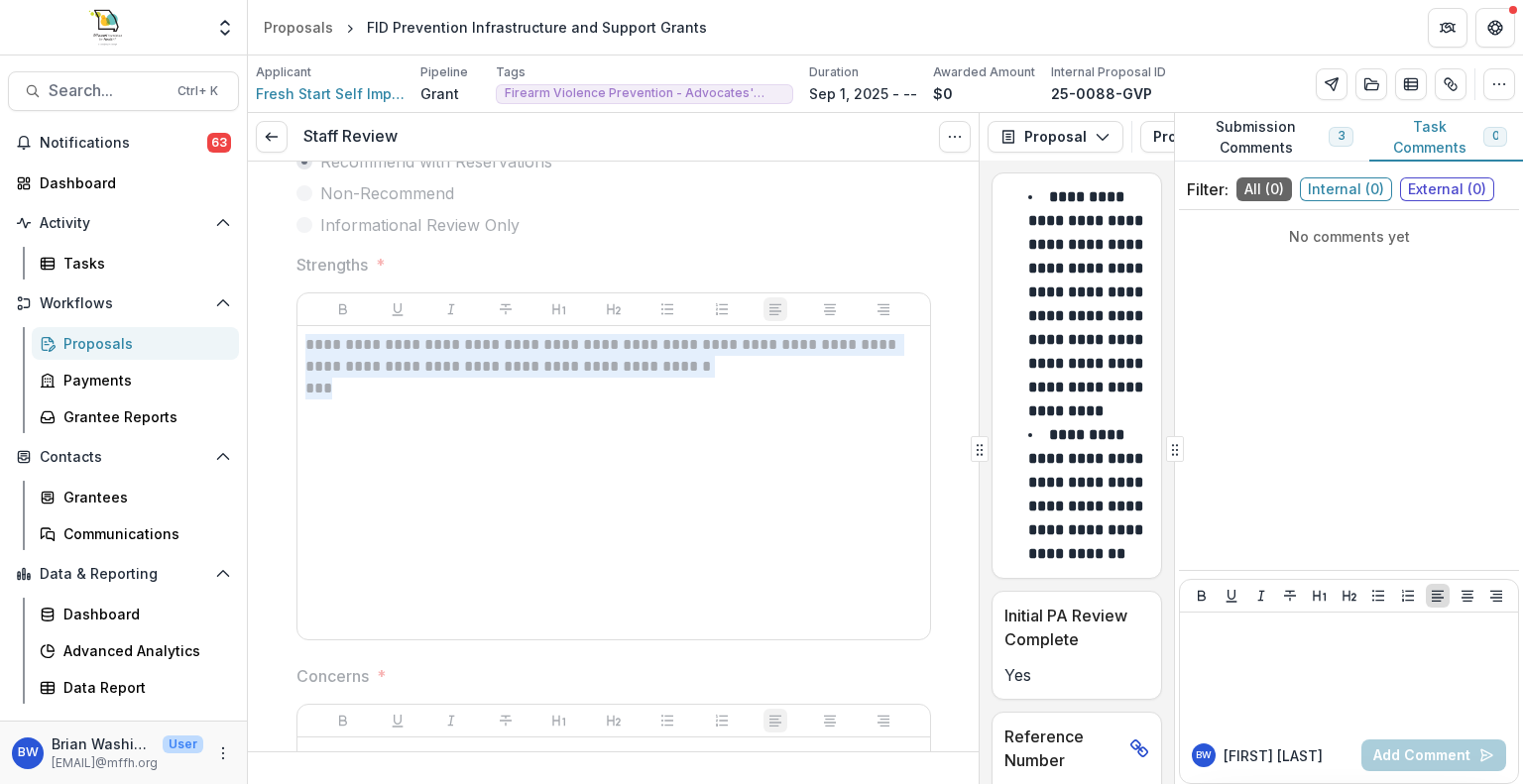 drag, startPoint x: 349, startPoint y: 399, endPoint x: 277, endPoint y: 335, distance: 96.33276 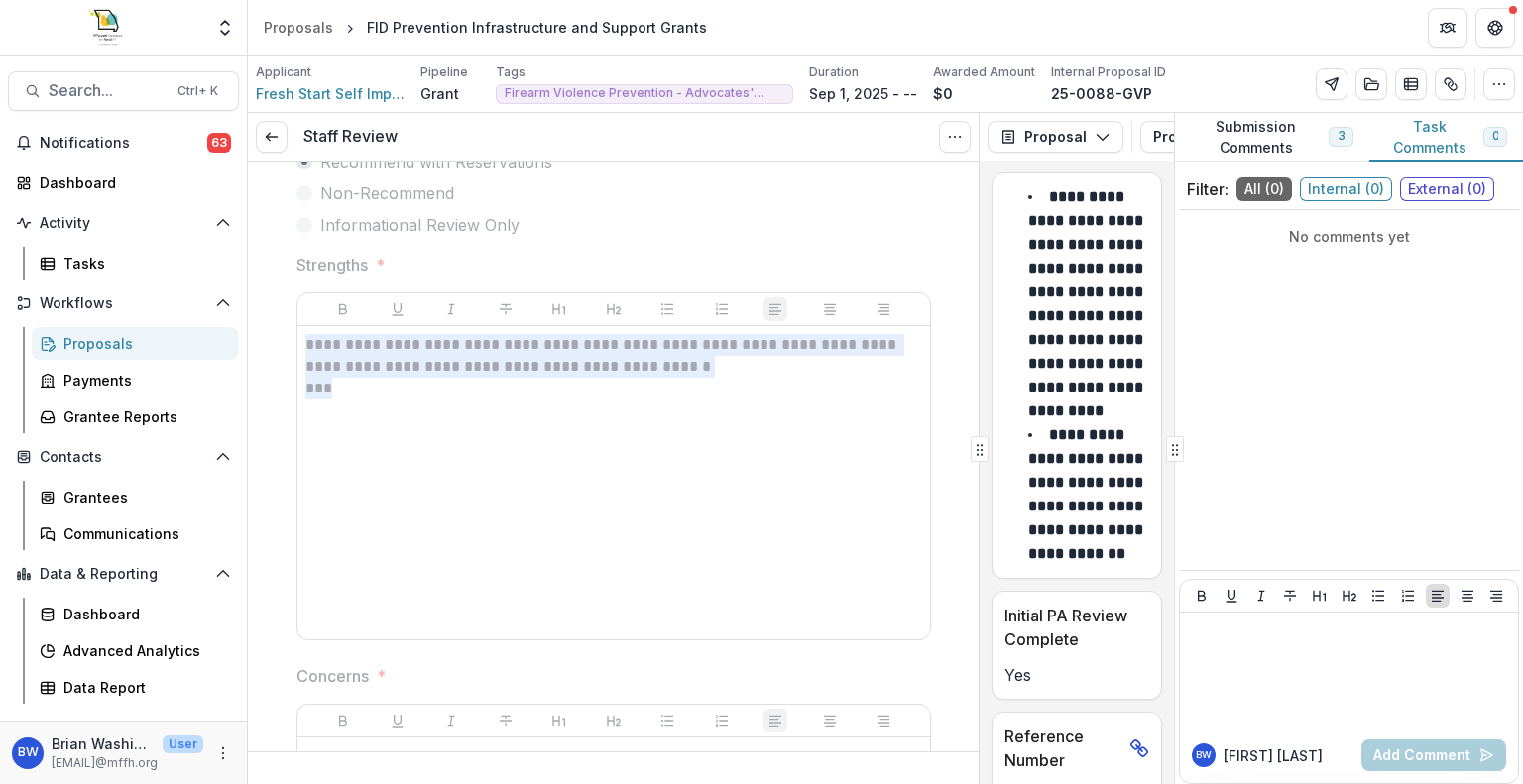 copy on "**********" 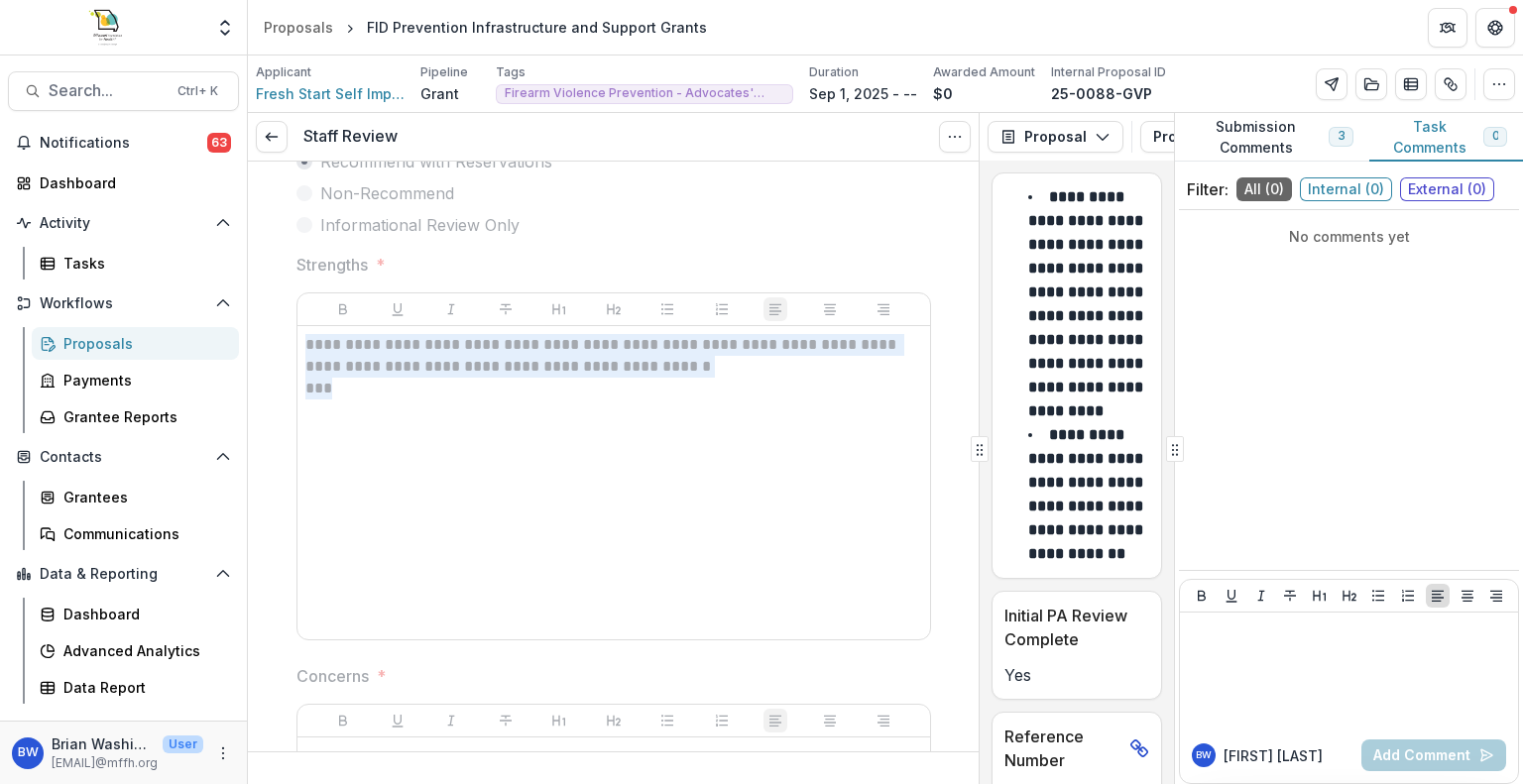 click on "**********" at bounding box center (614, 483) 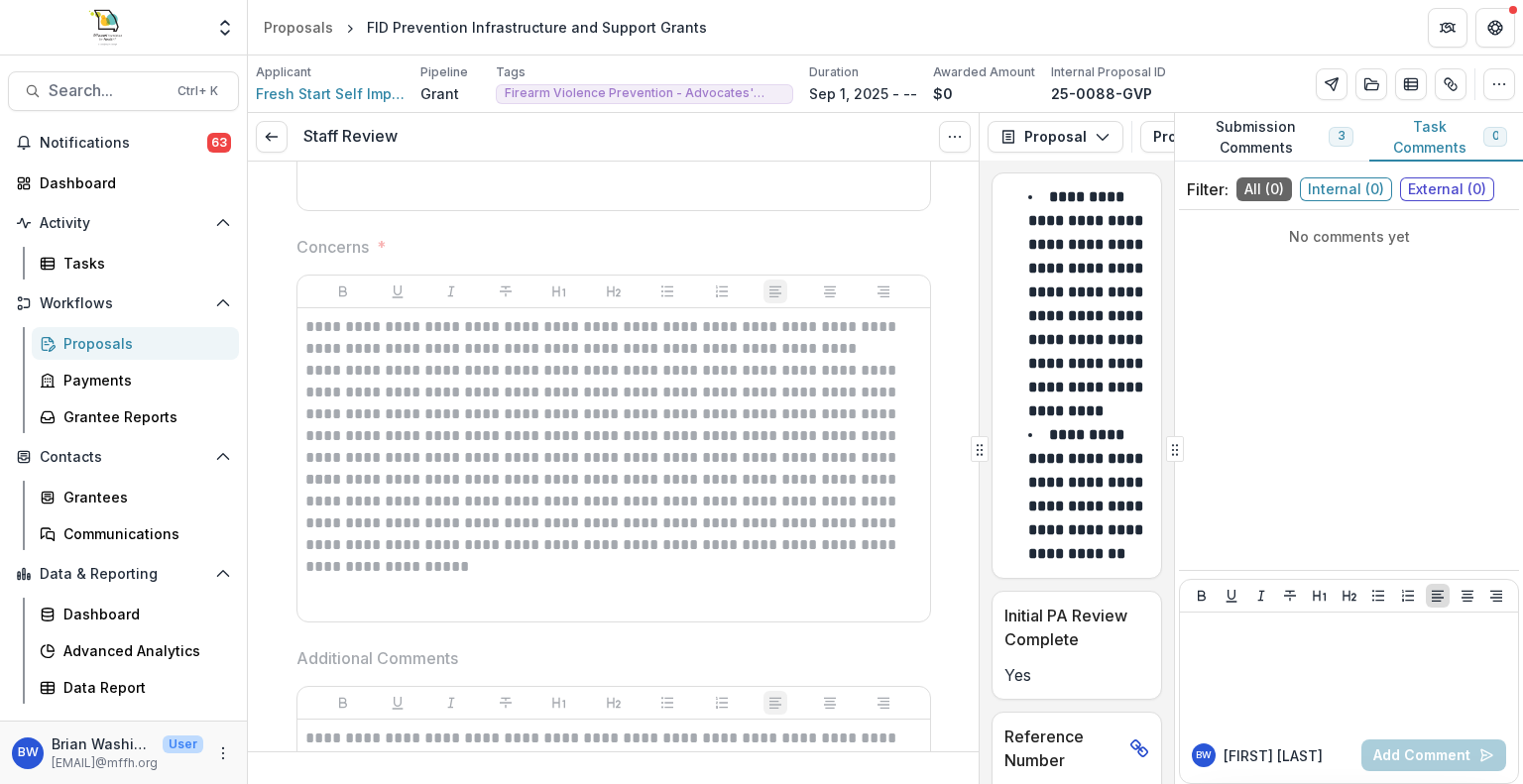 scroll, scrollTop: 892, scrollLeft: 0, axis: vertical 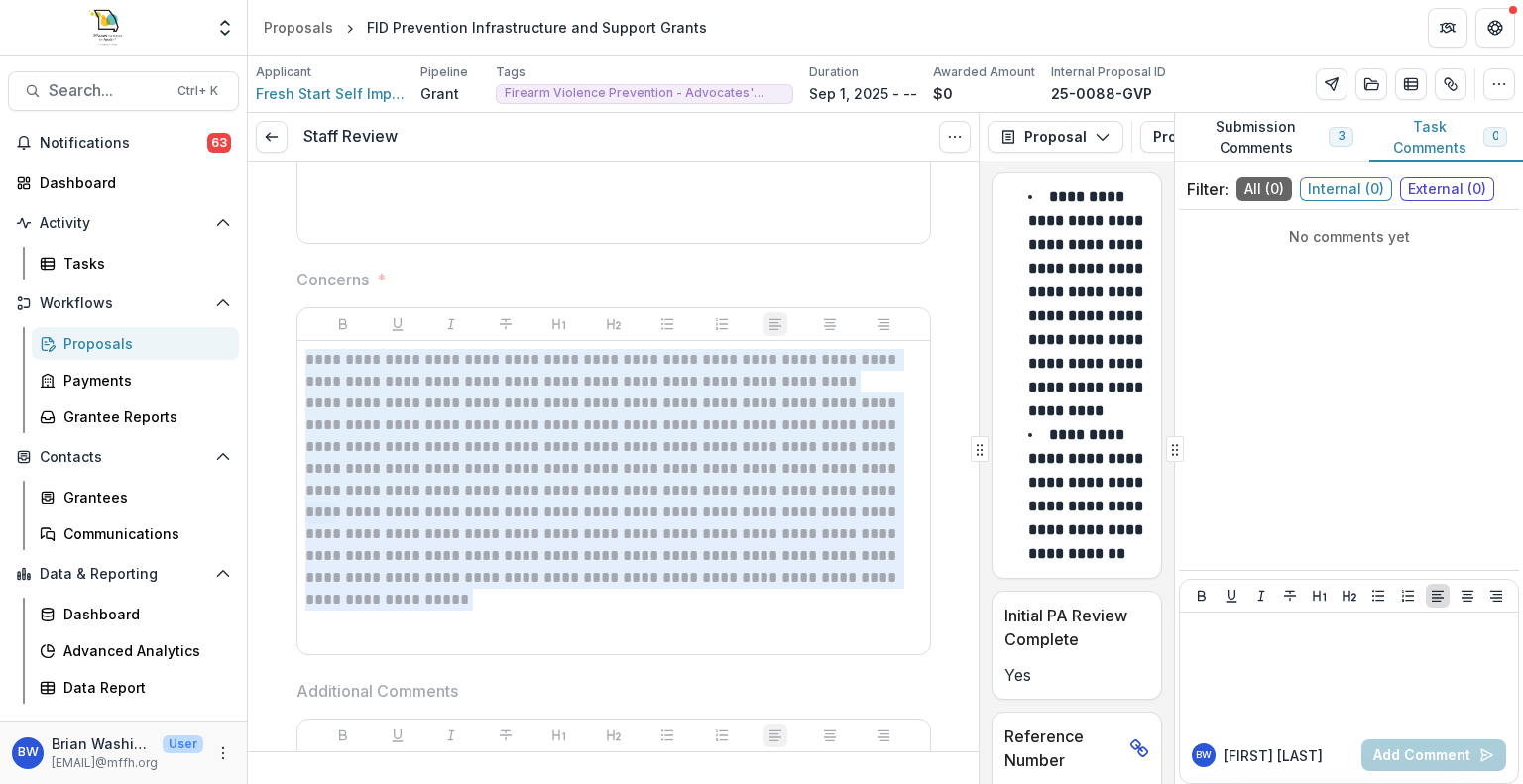 drag, startPoint x: 325, startPoint y: 568, endPoint x: 290, endPoint y: 368, distance: 203.03941 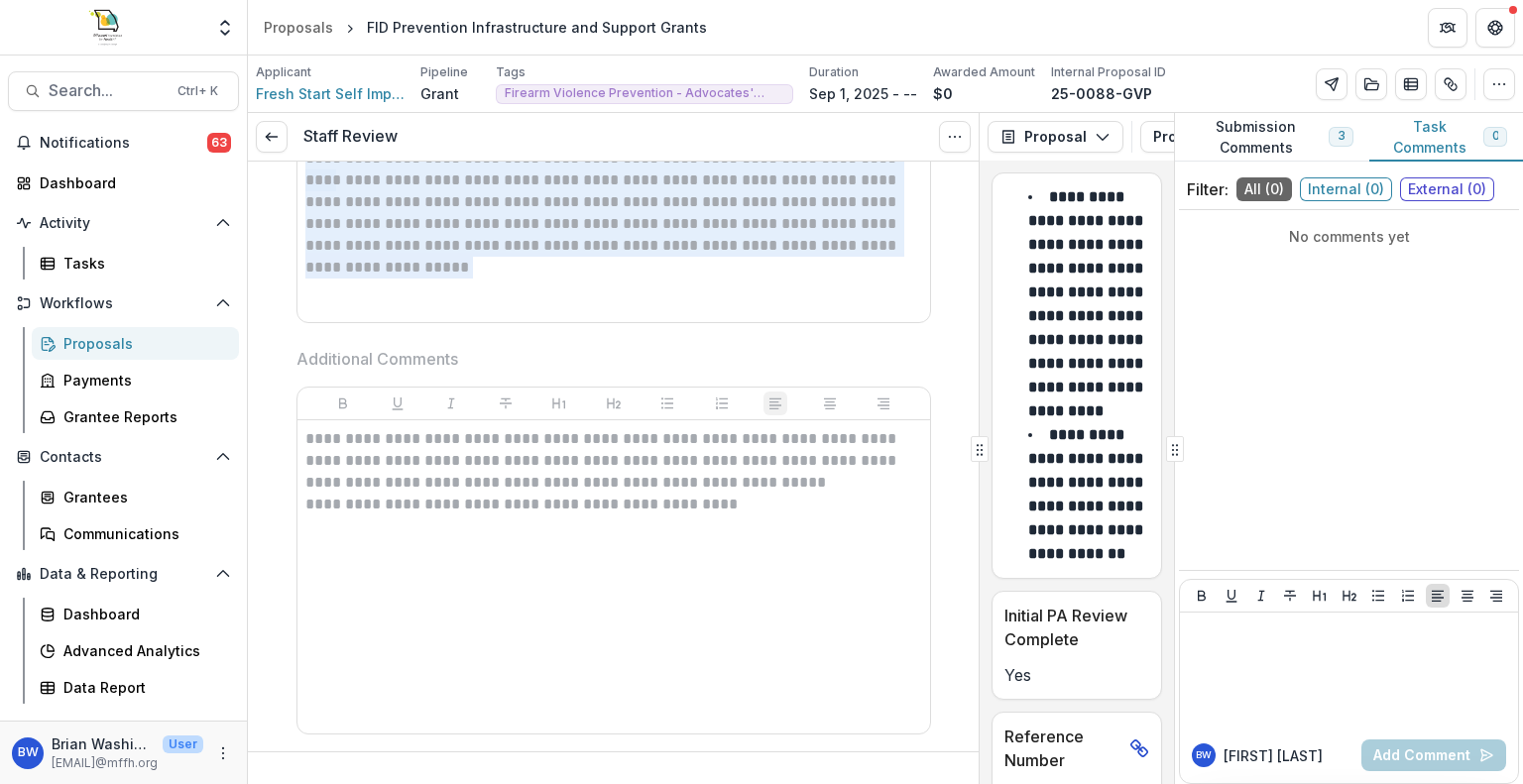 scroll, scrollTop: 1276, scrollLeft: 0, axis: vertical 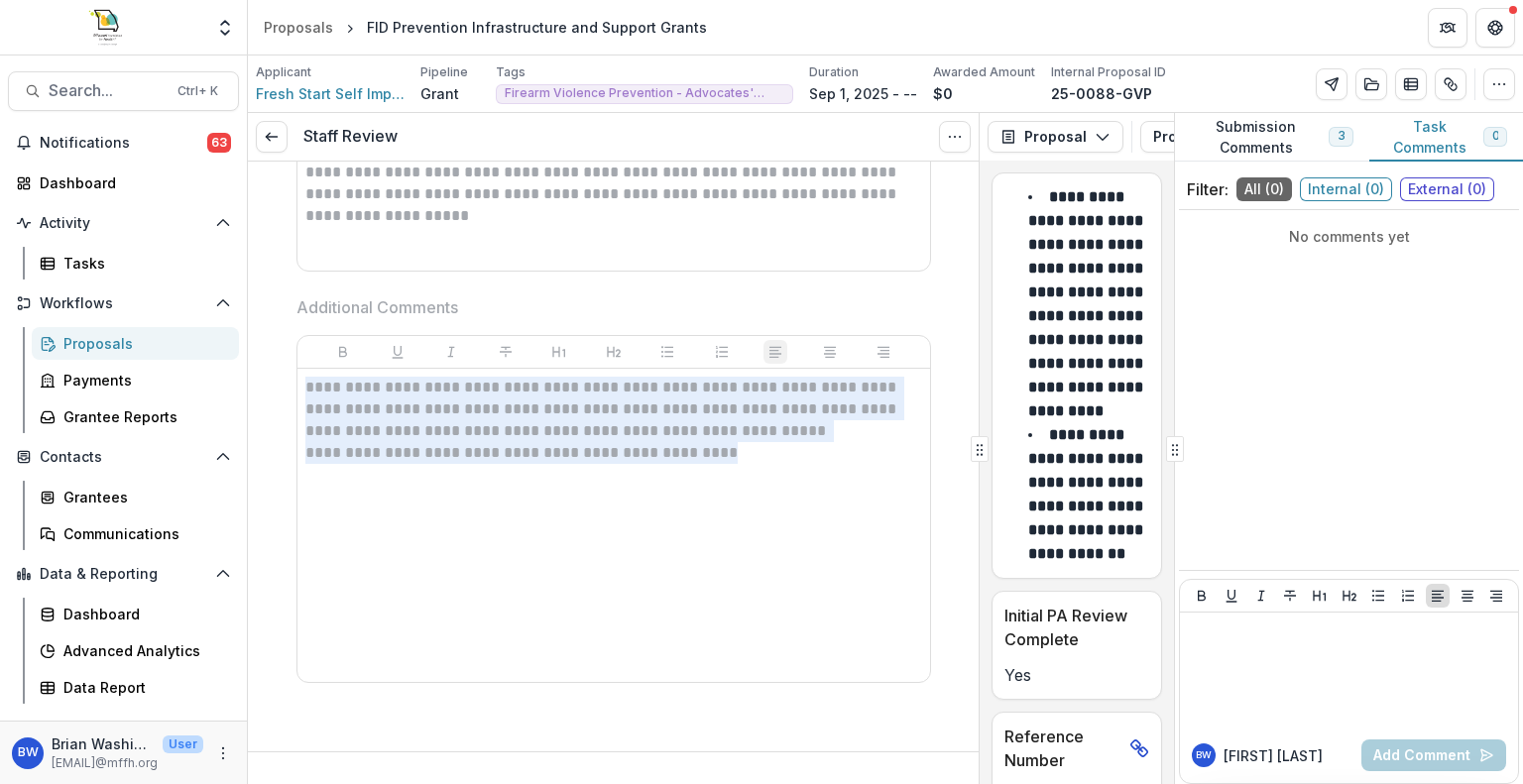 drag, startPoint x: 749, startPoint y: 477, endPoint x: 290, endPoint y: 392, distance: 466.804 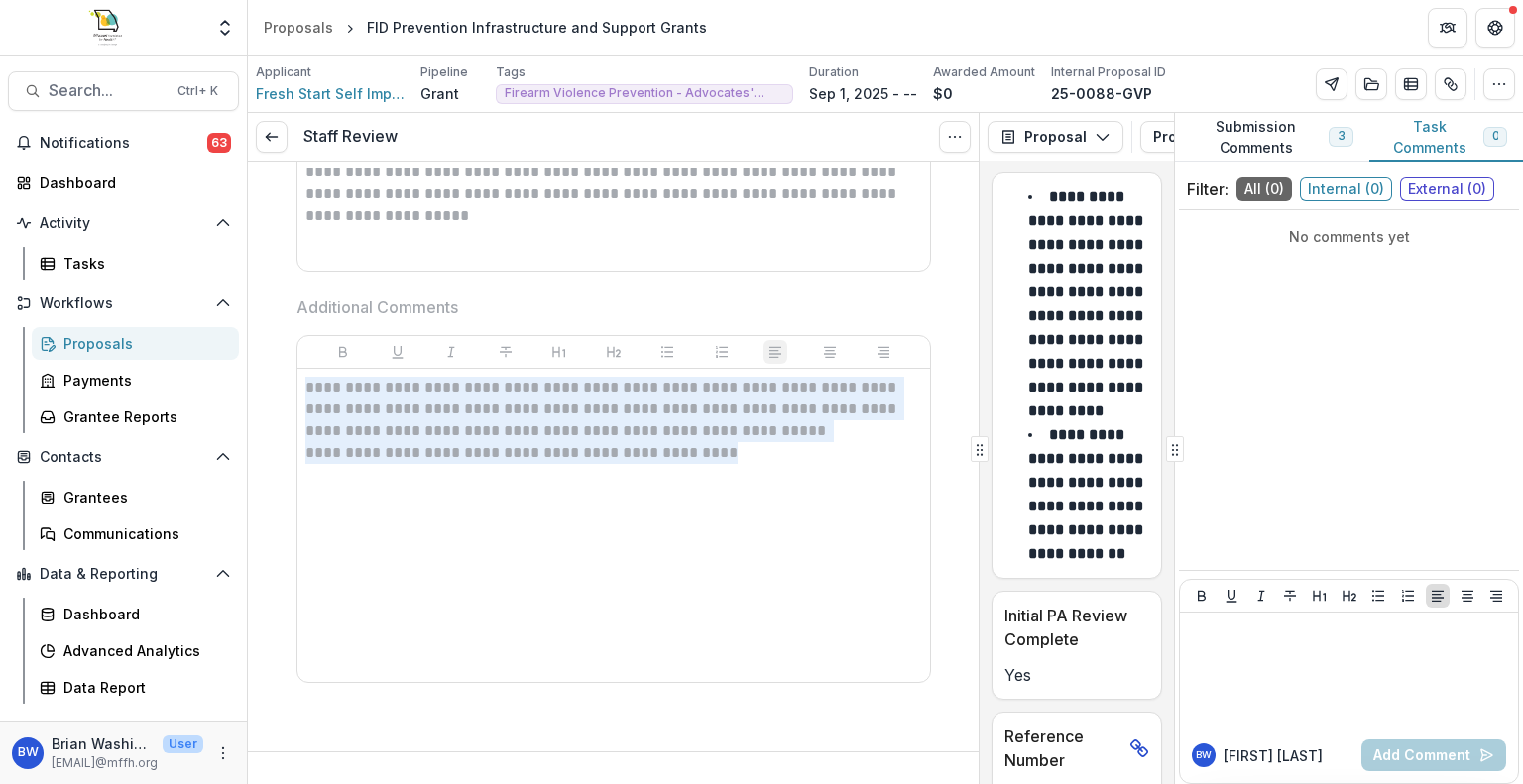 click on "**********" at bounding box center (614, -196) 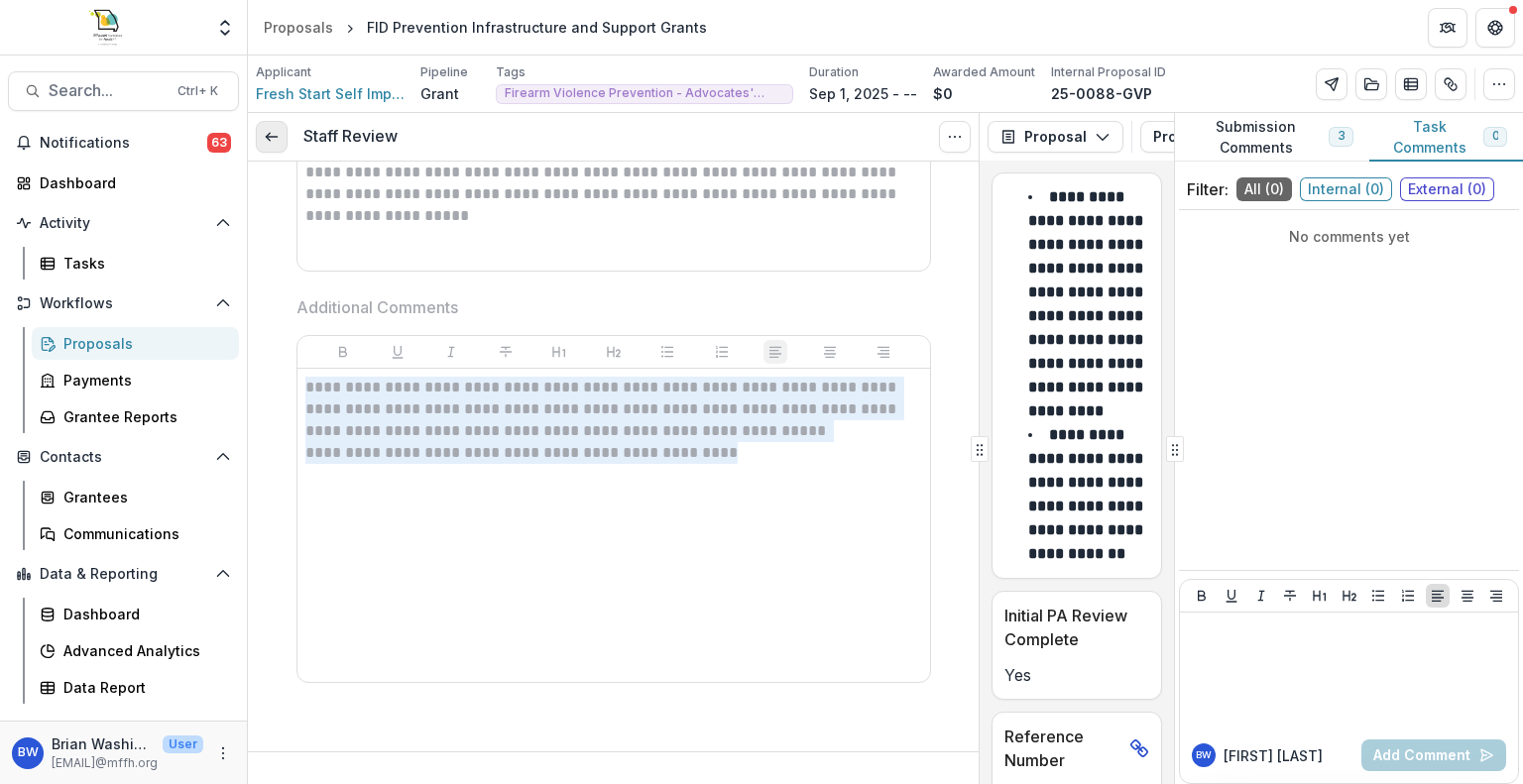 click 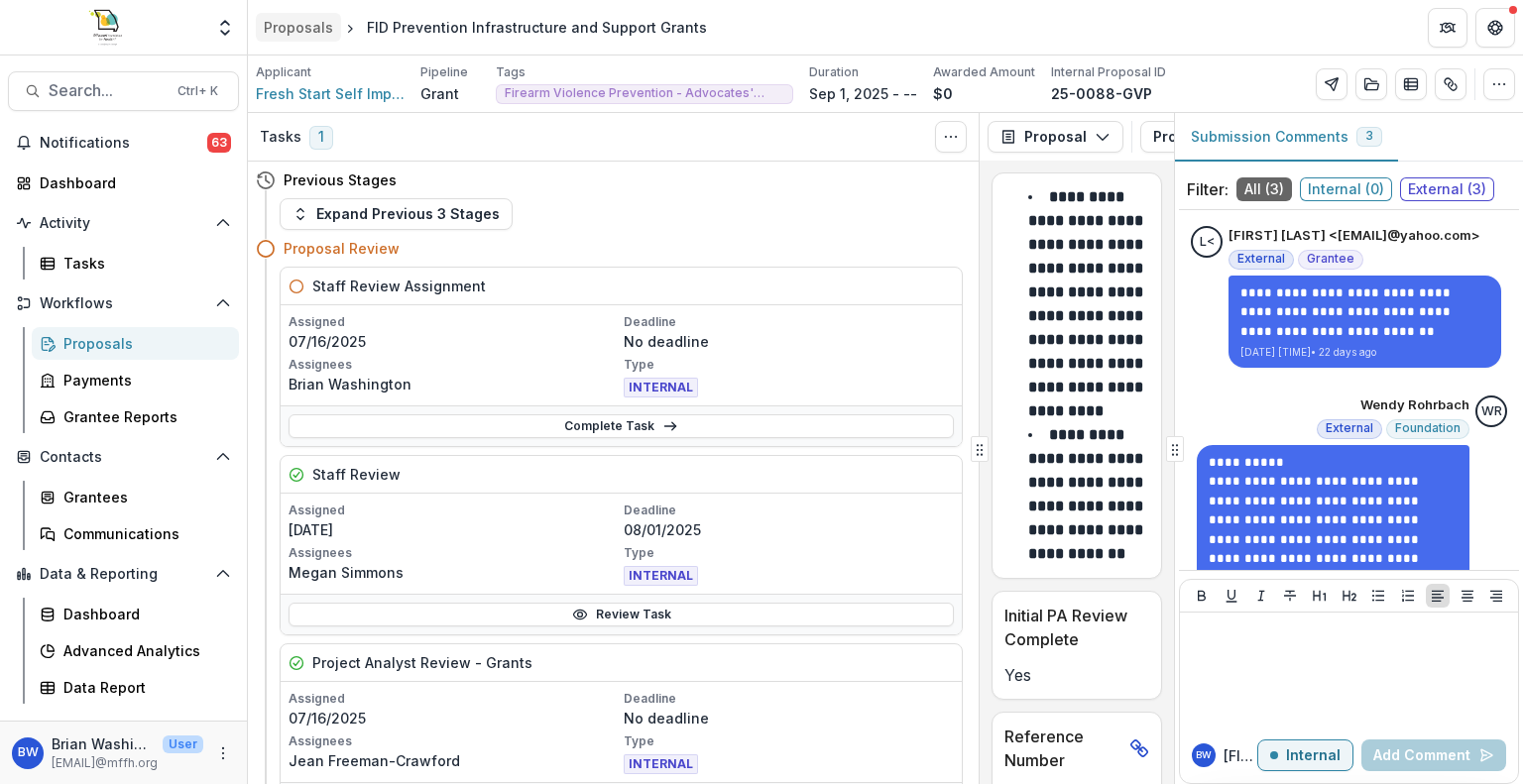 click on "Proposals" at bounding box center [298, 27] 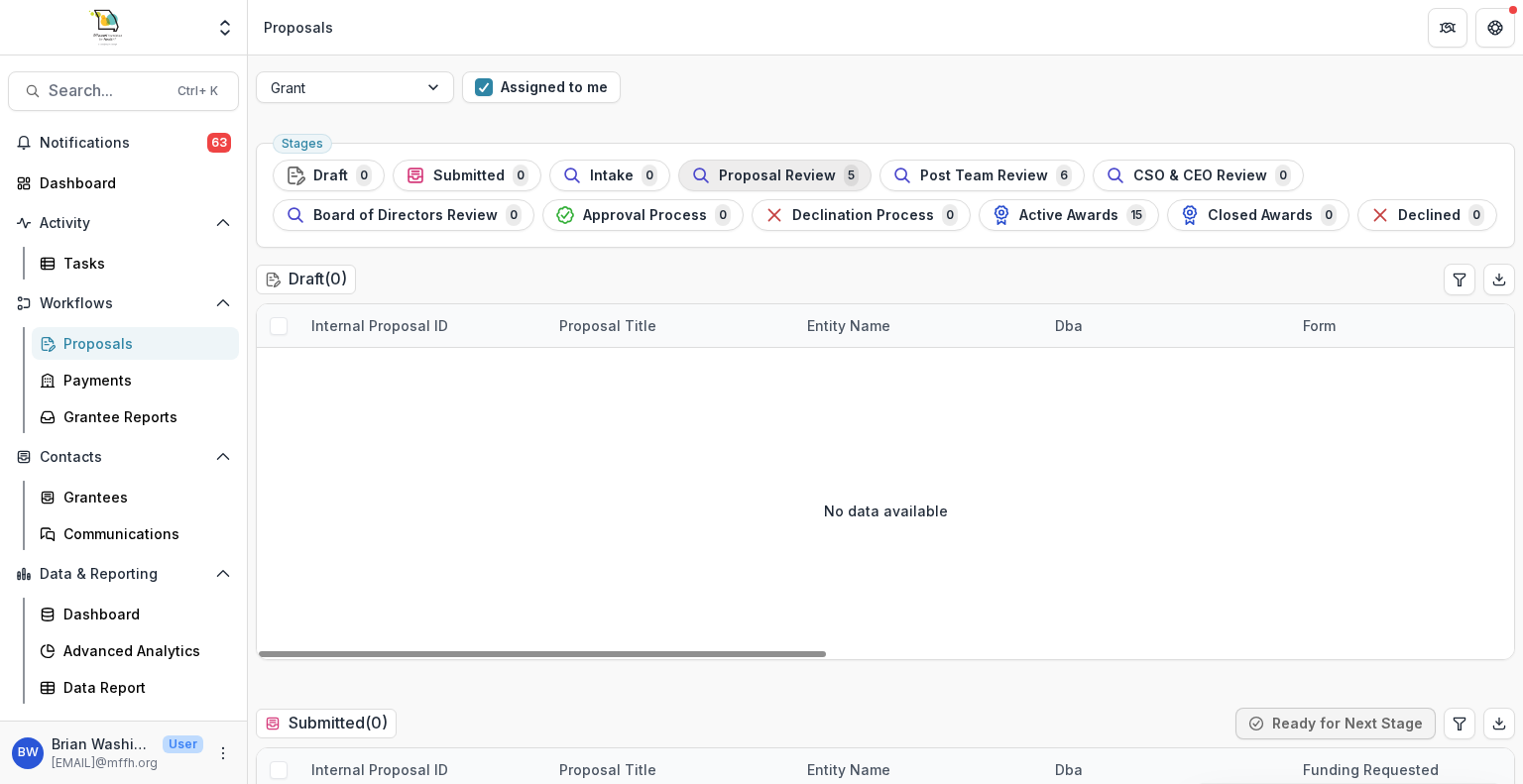 click on "Proposal Review 5" at bounding box center [774, 175] 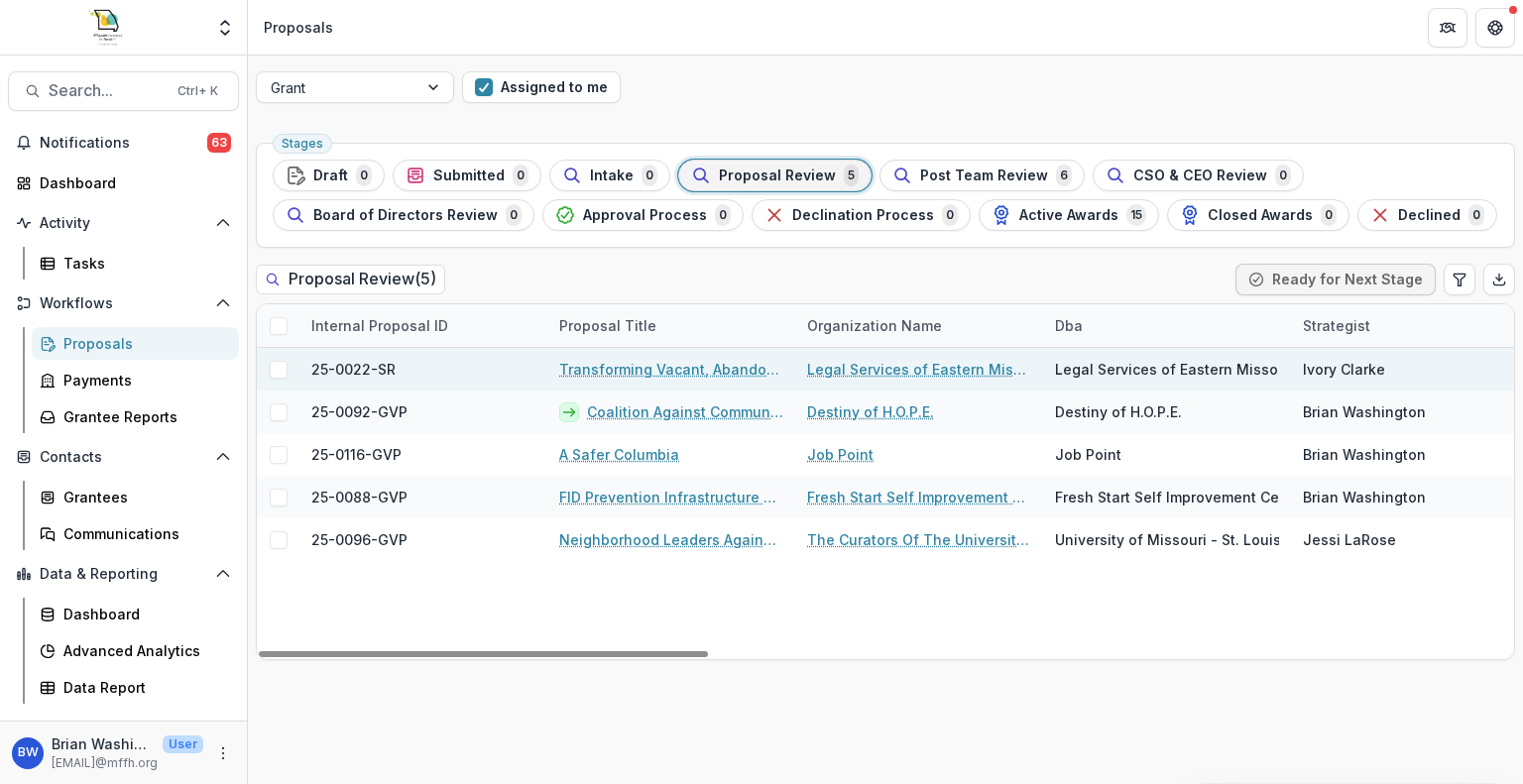 click on "Transforming Vacant, Abandoned, and Deteriorated (VAD) Properties through Court-Supervised Tax Sale & Land Bank Implementation" at bounding box center [671, 369] 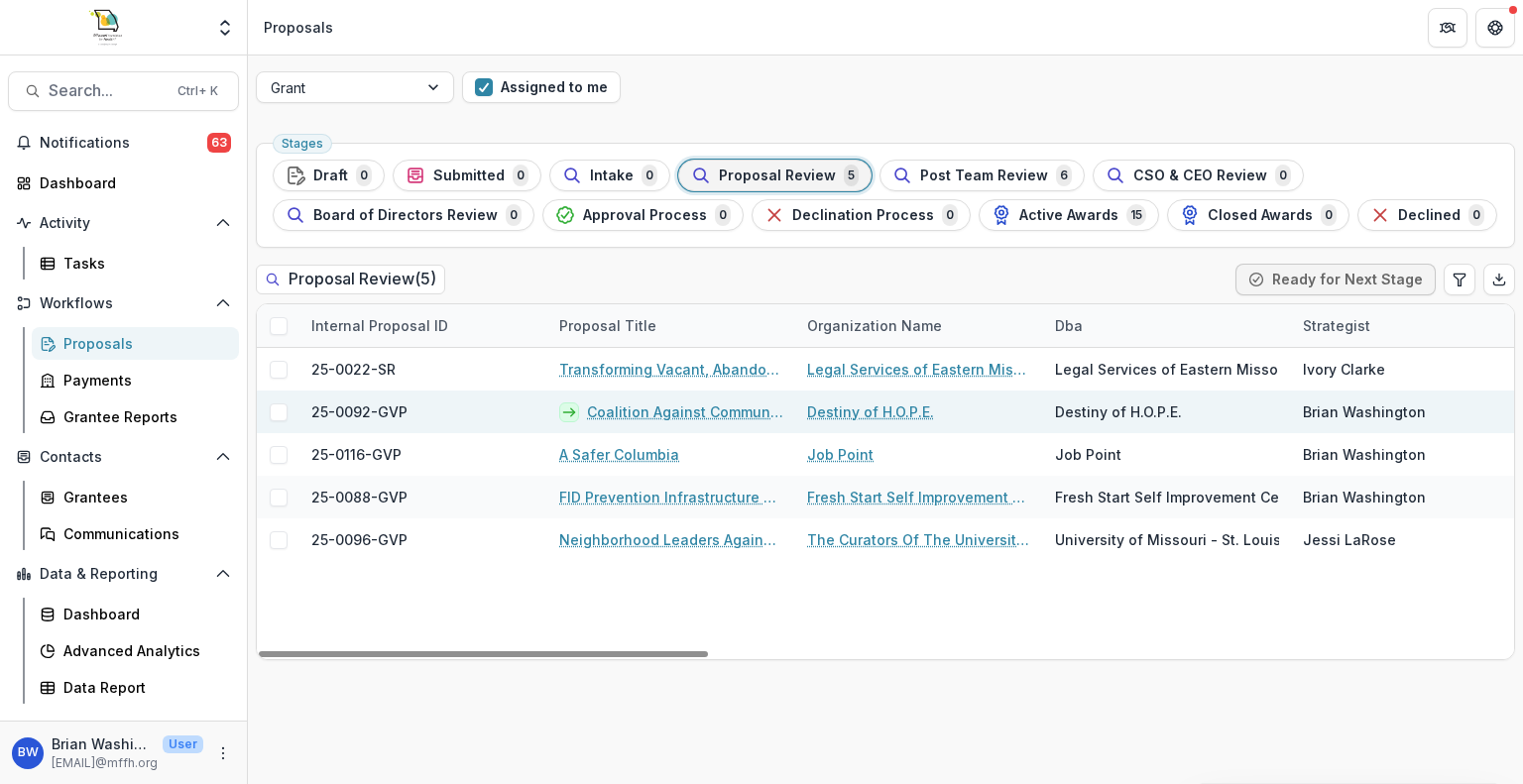 click on "Coalition Against Community Violence - Resource Assessment" at bounding box center [685, 411] 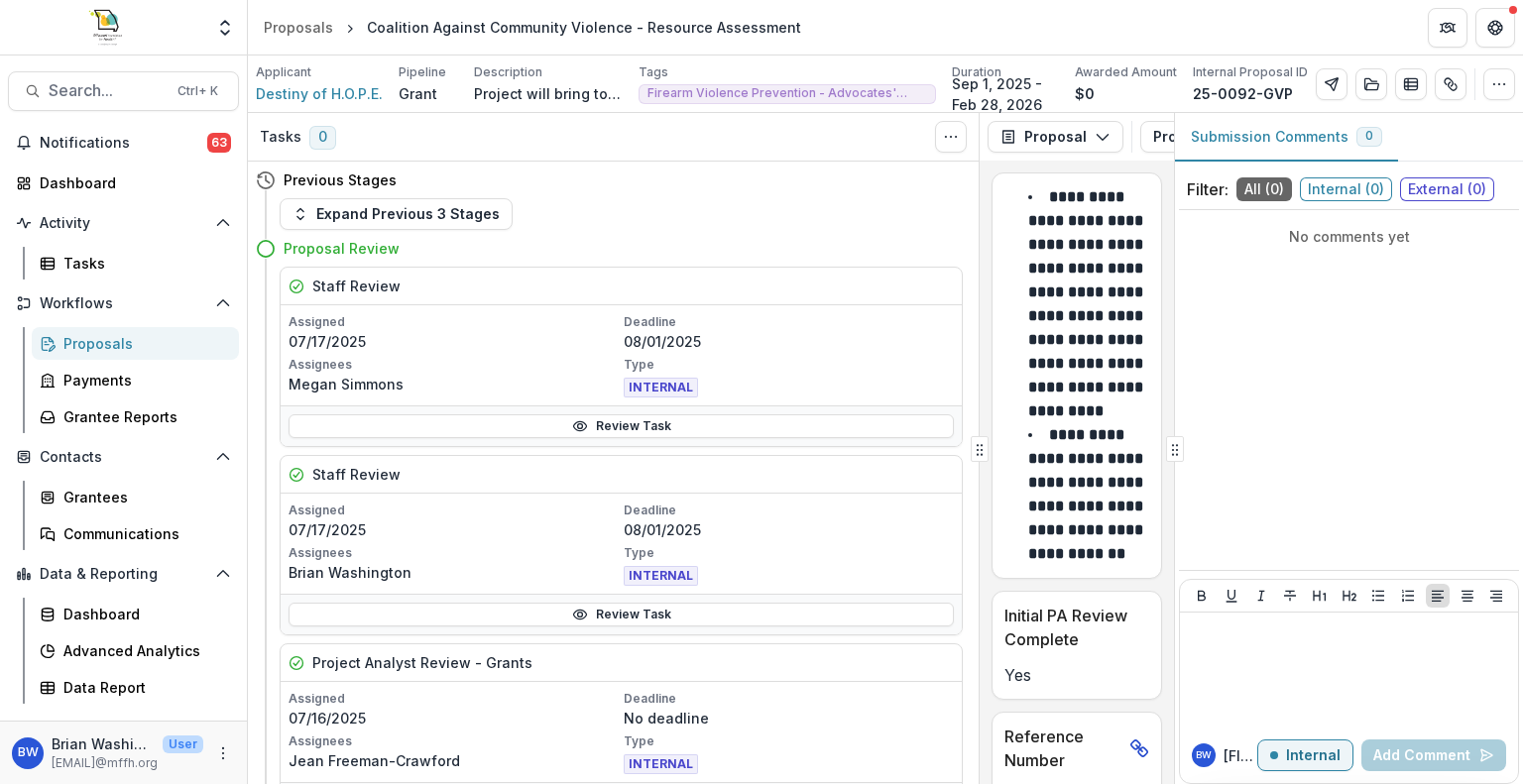 click on "Previous Stages Expand Previous 3 Stages Proposal Review Staff Review Assigned 07/17/2025 Deadline 08/01/2025 Assignees [FIRST] [LAST] Type INTERNAL Review Task Staff Review Assigned 07/17/2025 Deadline 08/01/2025 Assignees [FIRST] [LAST] Type INTERNAL Review Task Project Analyst Review - Grants Assigned 07/16/2025 Deadline No deadline Assignees [FIRST] [LAST] Type INTERNAL Review Task Staff Review Assigned 07/17/2025 Deadline 08/01/2025 Assignees [FIRST] [LAST] Type INTERNAL Review Task Staff Review Assigned 07/17/2025 Deadline 08/01/2025 Assignees [FIRST] [LAST] Type INTERNAL Review Task Staff Review Assignment Assigned 07/16/2025 Deadline No deadline Assignees [FIRST] [LAST] Type INTERNAL Review Task Add Internal Reviewer Add External Reviewers Post Team Review Recommendation Incomplete Acct Final Budget Review - Grants2 Incomplete PA Final Budget Review - Grants Incomplete CSO & CEO Review CSO Review Incomplete Board of Directors Review Approval Process Dynamic Reporting Schedule Incomplete" at bounding box center [613, 473] 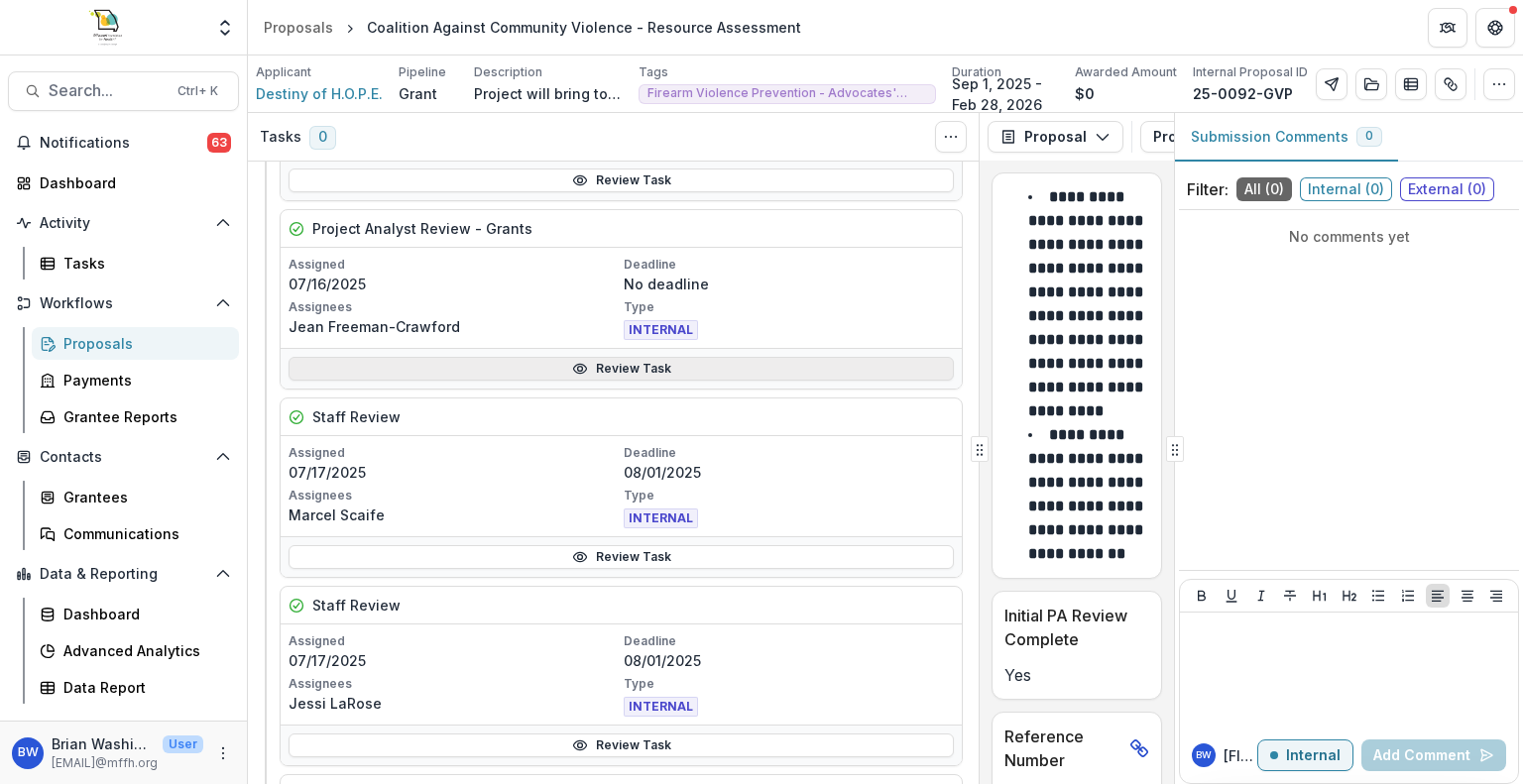 scroll, scrollTop: 496, scrollLeft: 0, axis: vertical 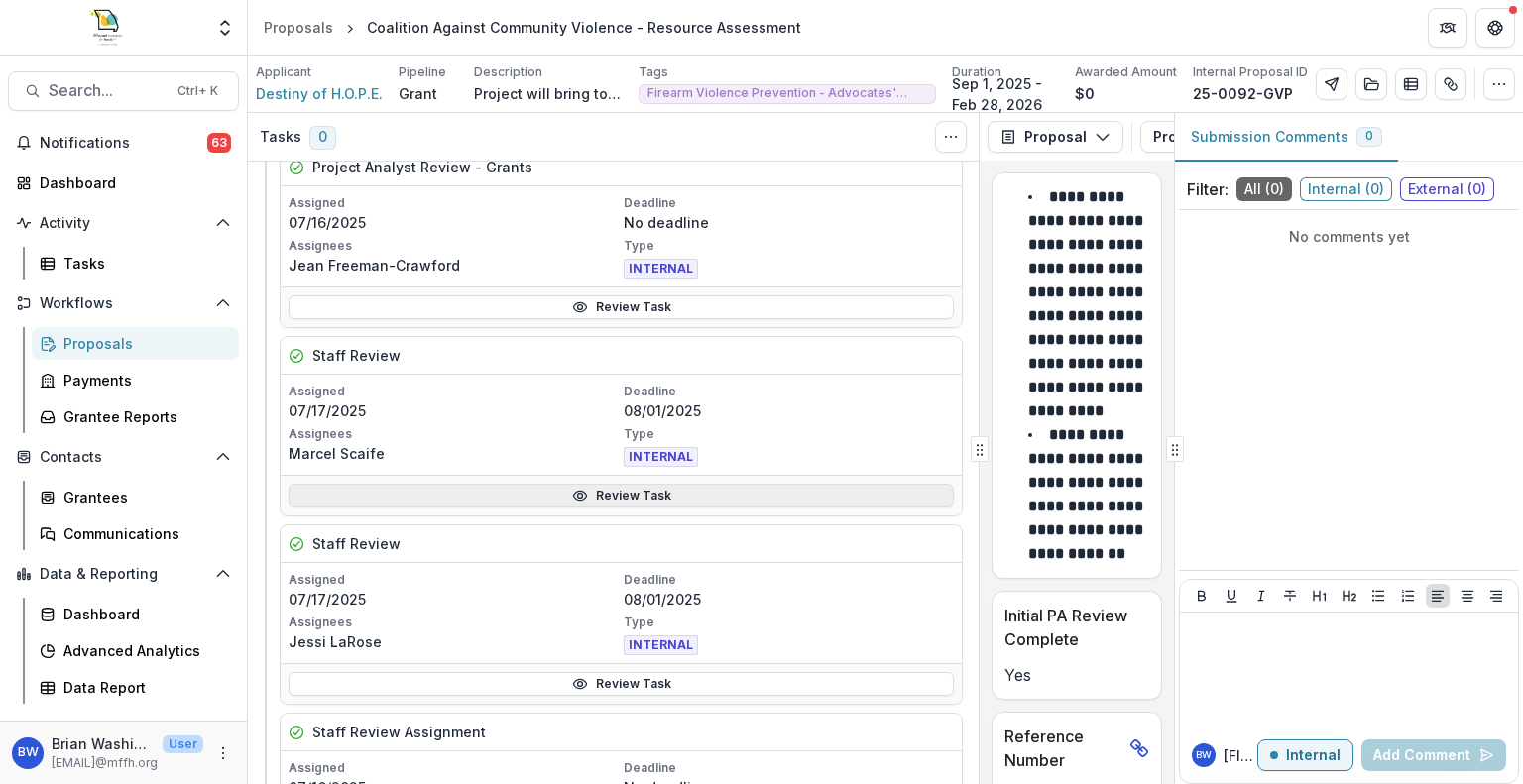 click 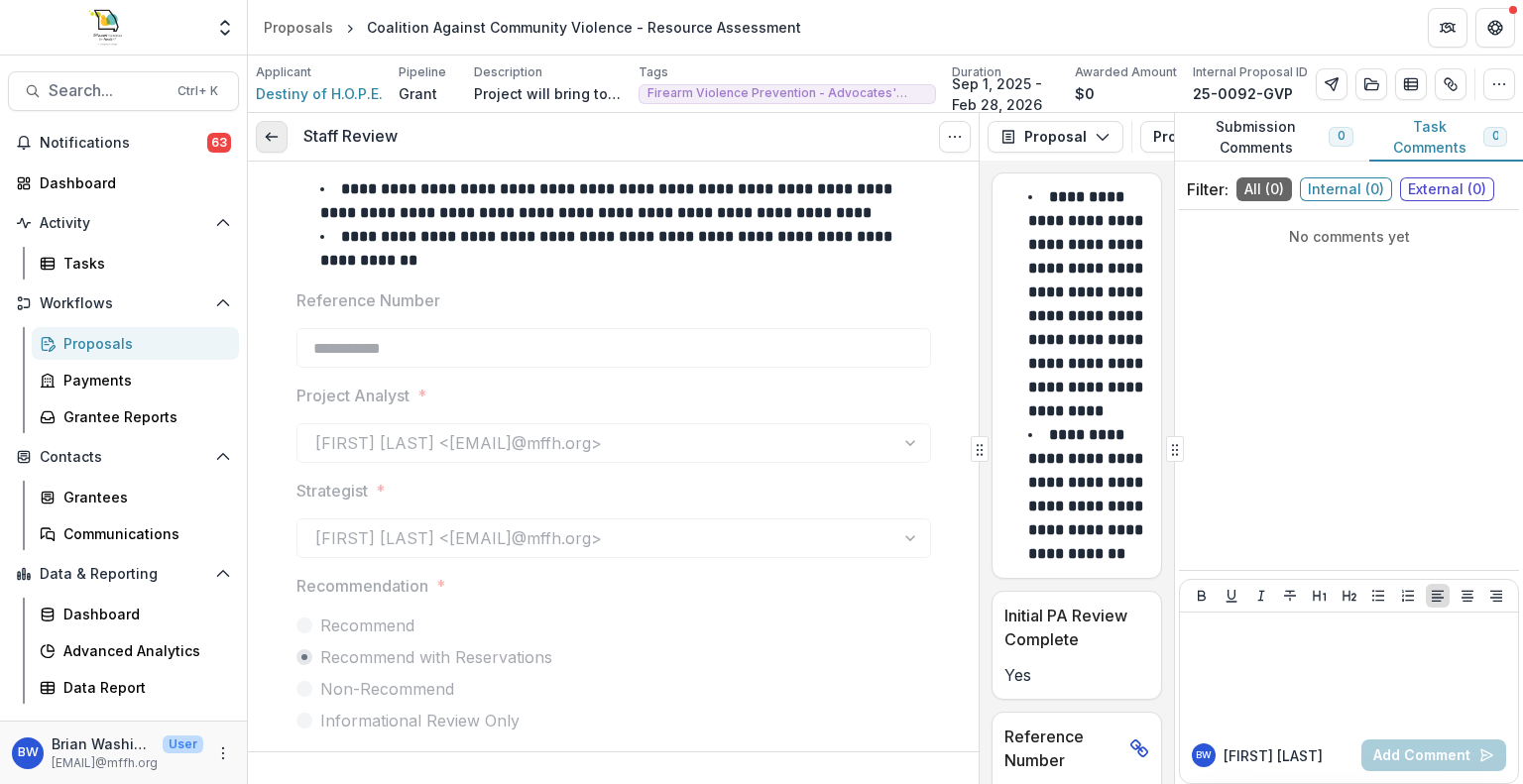 click 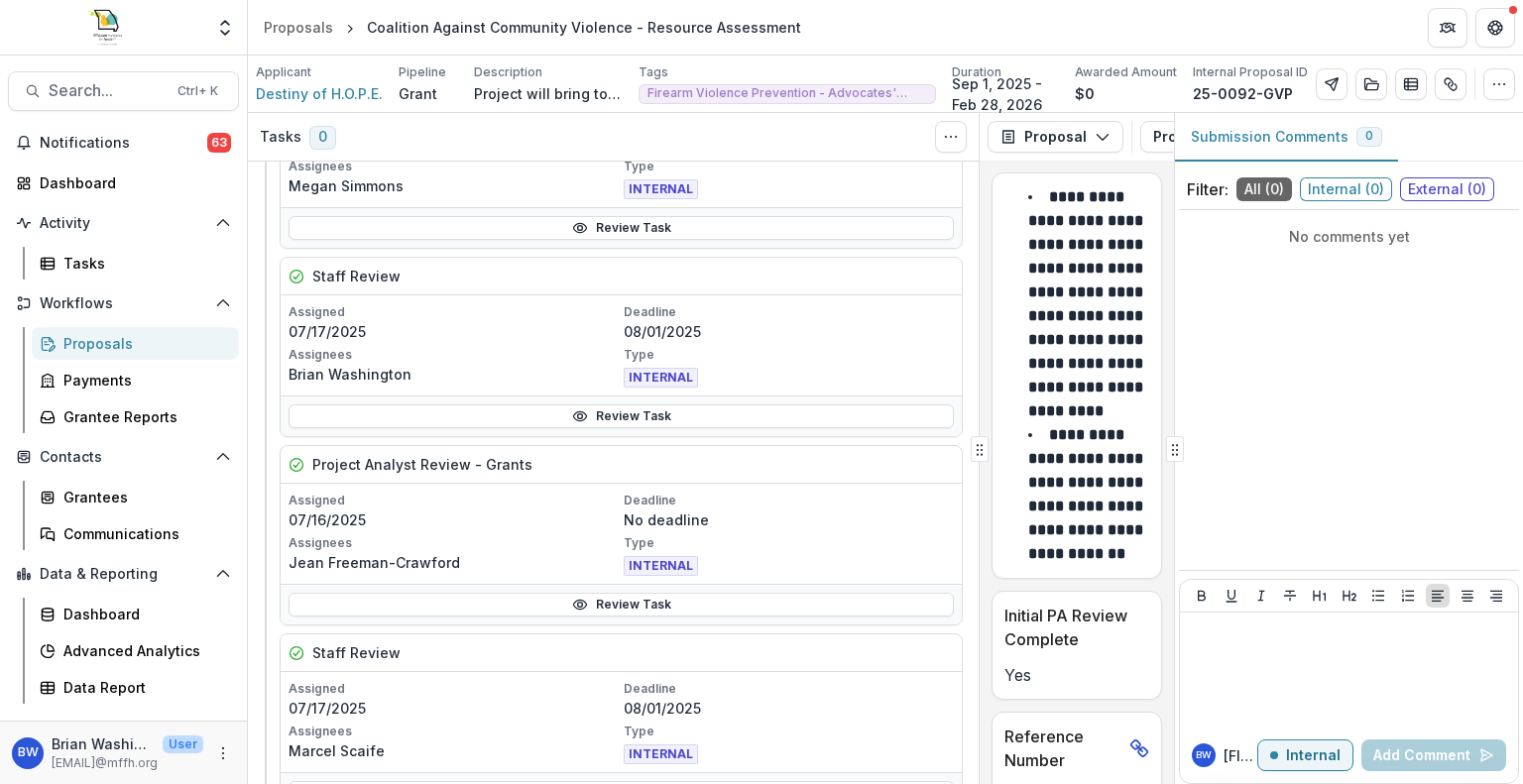 scroll, scrollTop: 297, scrollLeft: 0, axis: vertical 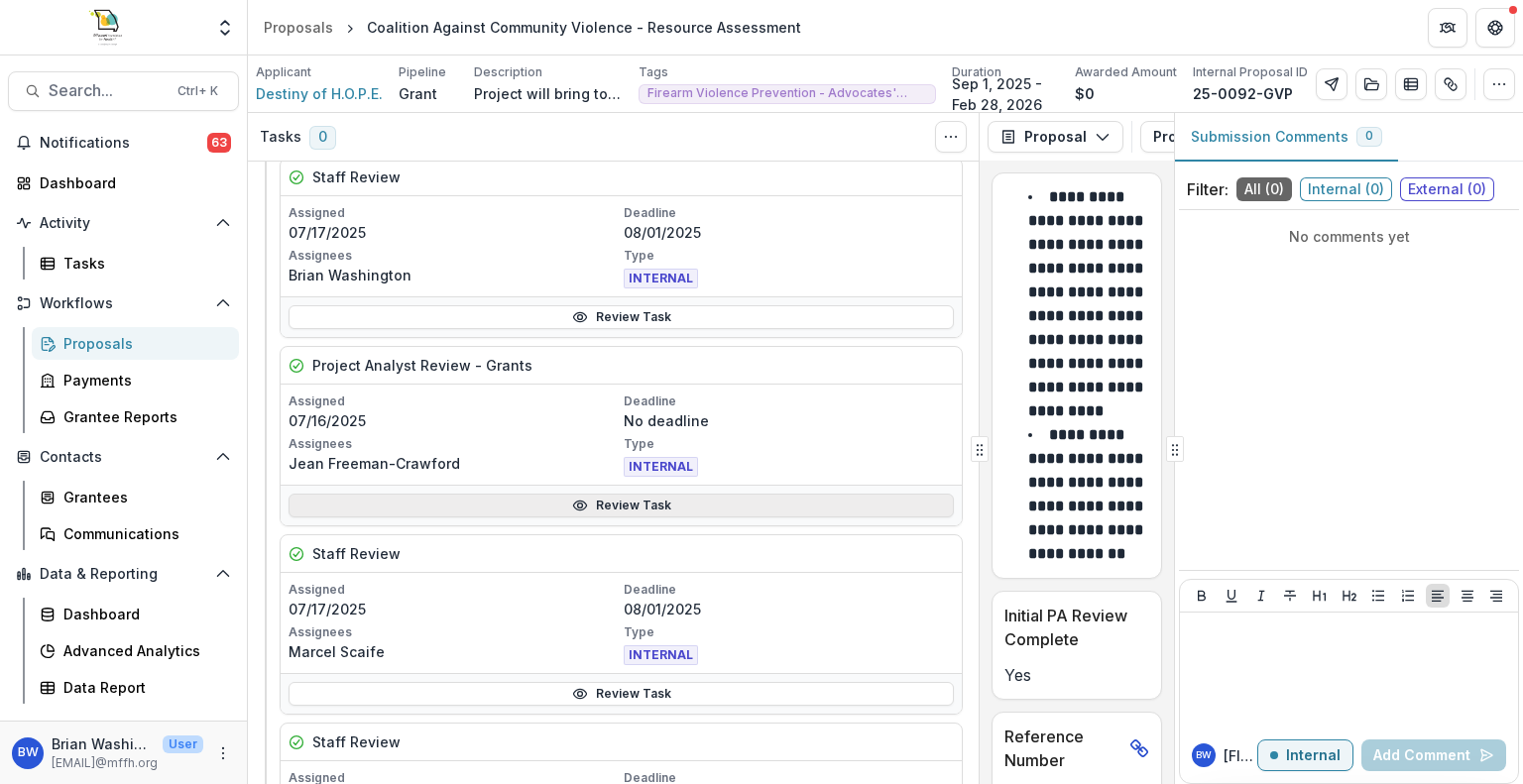 click 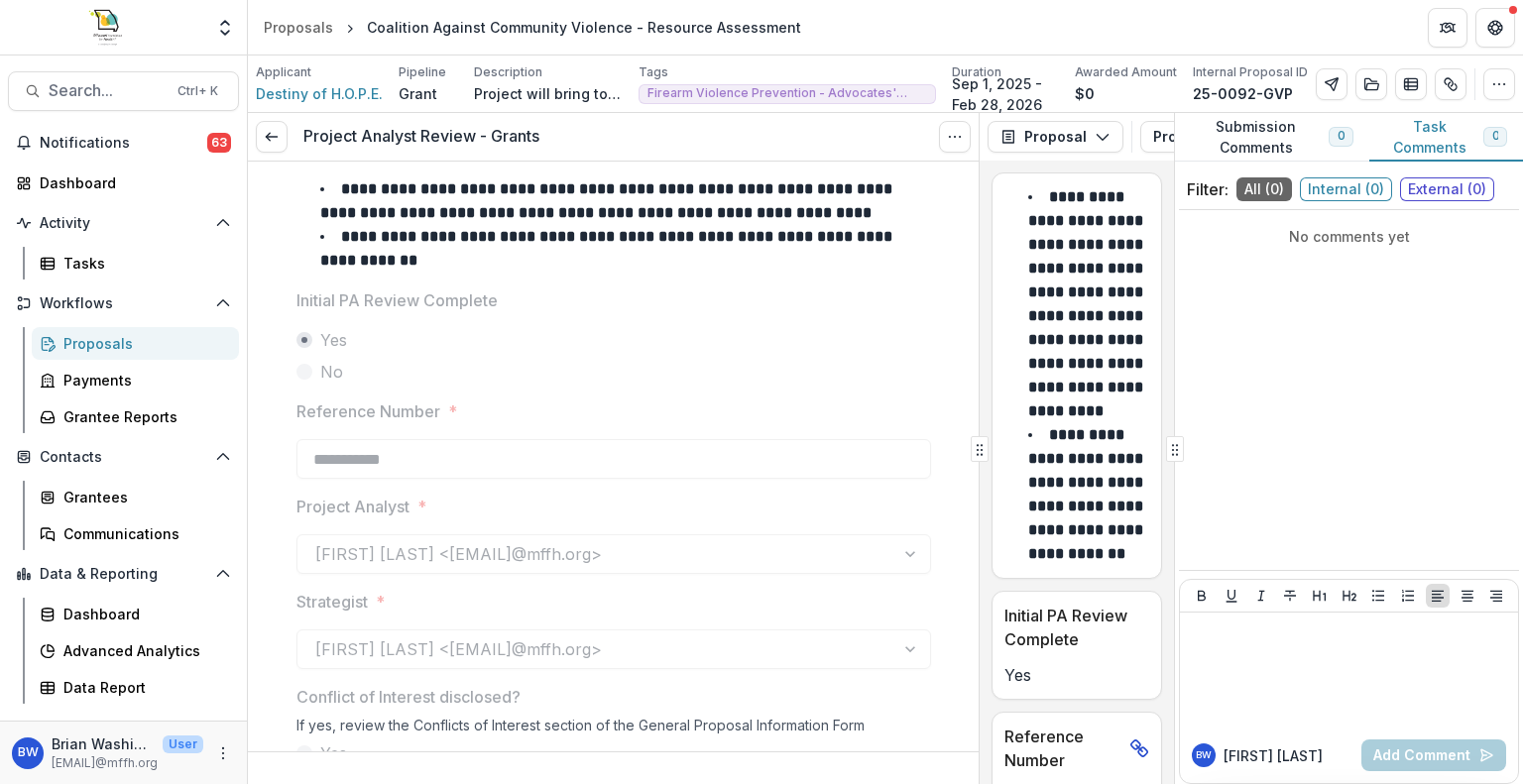 type on "*******" 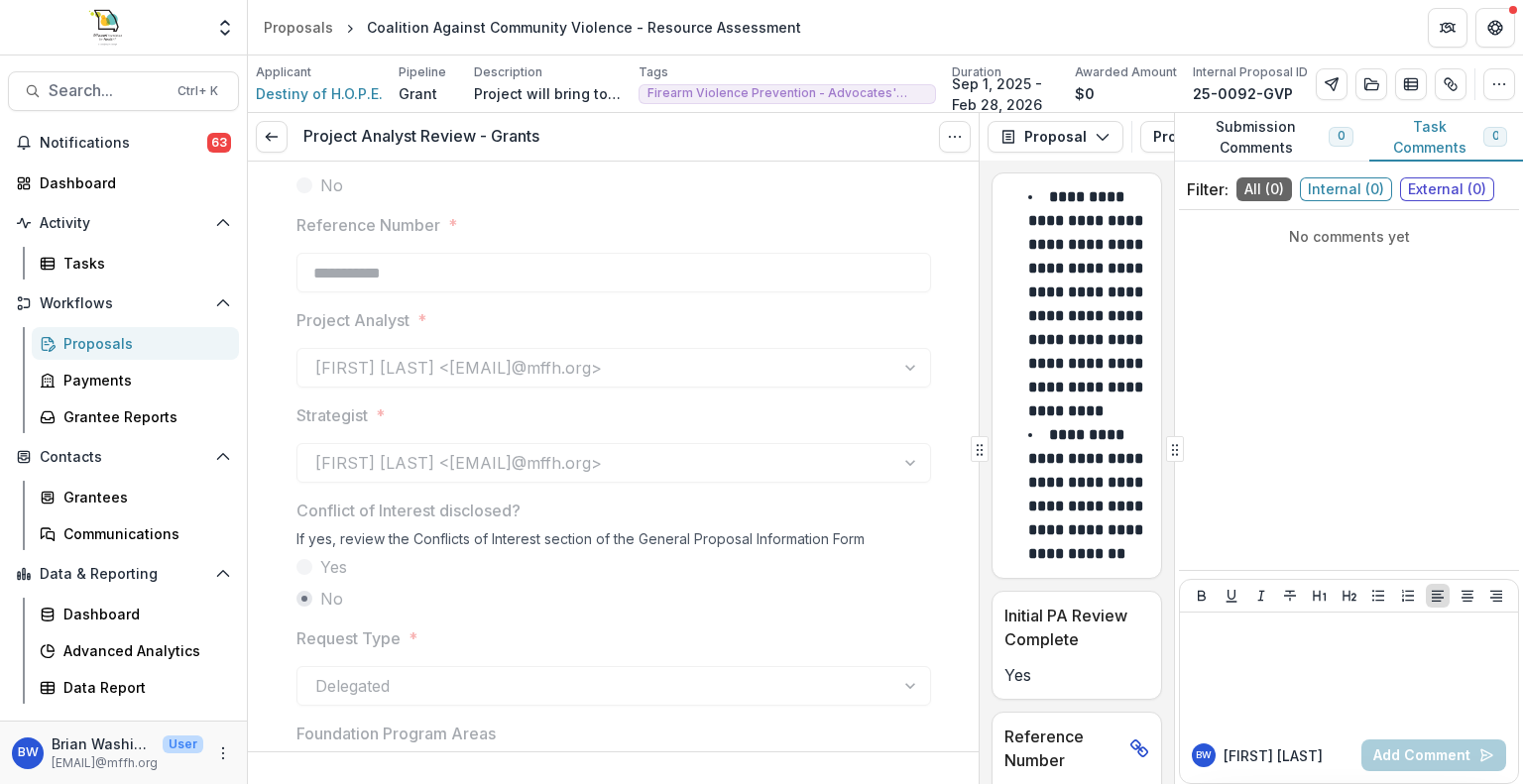 scroll, scrollTop: 198, scrollLeft: 0, axis: vertical 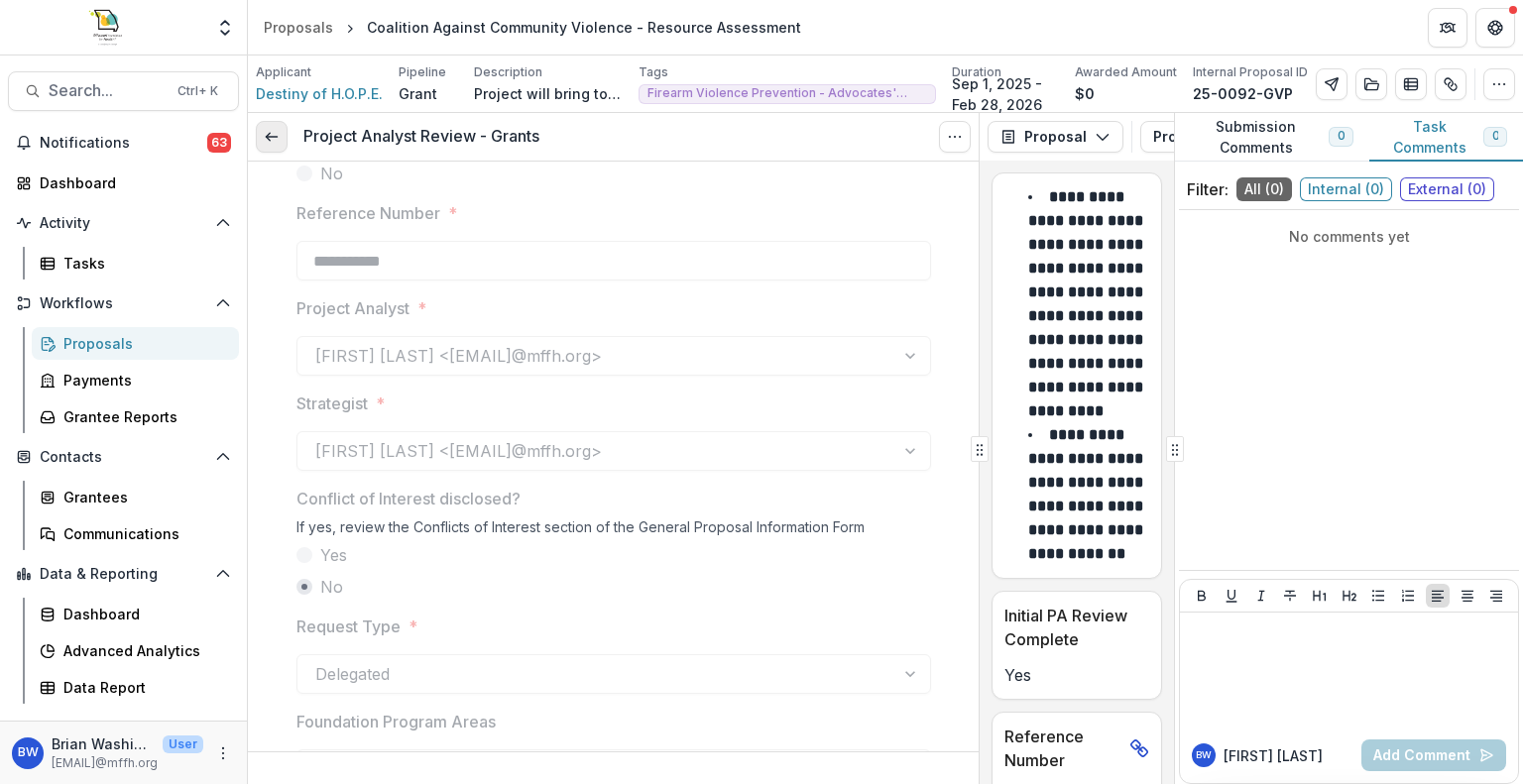 click at bounding box center (272, 137) 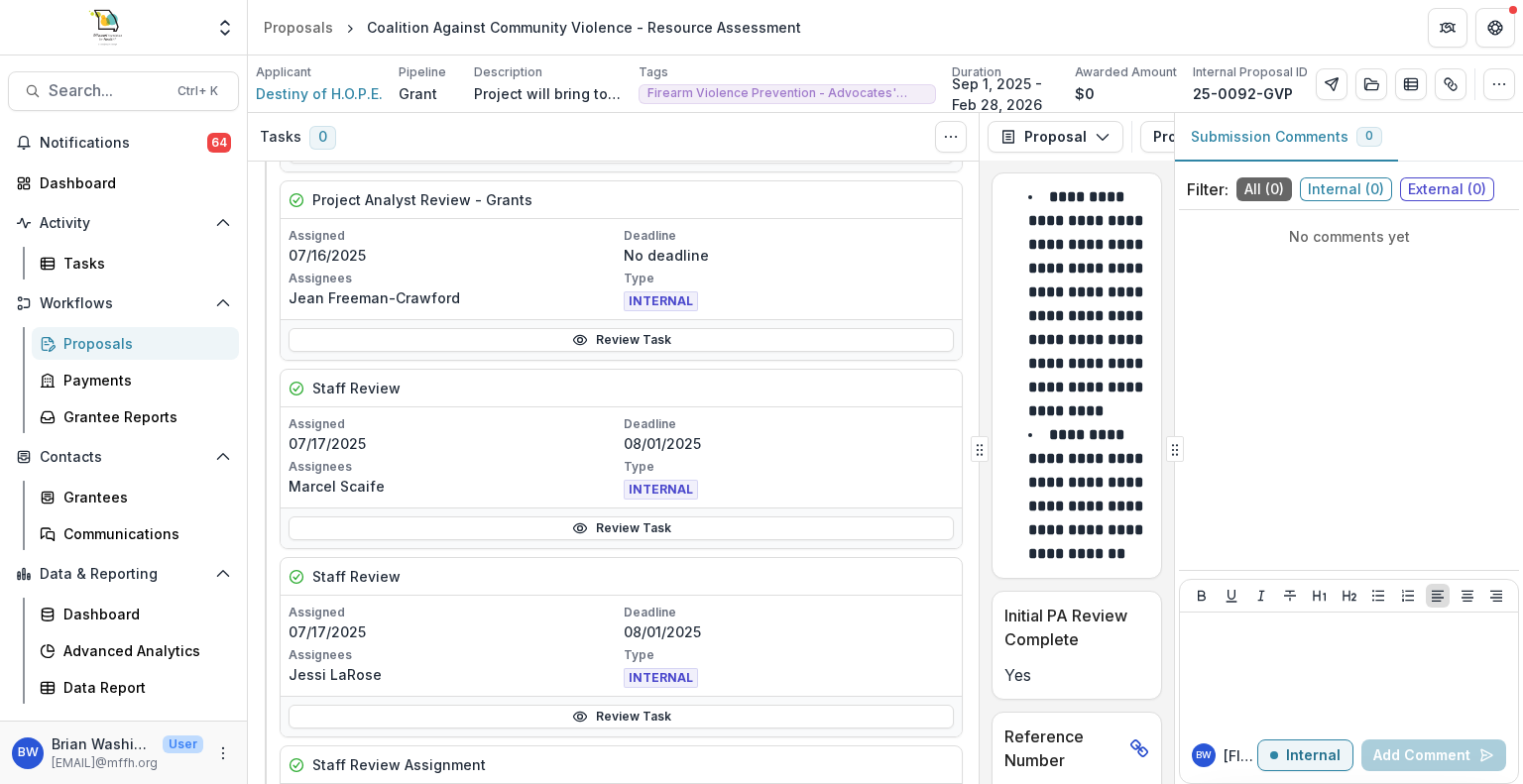 scroll, scrollTop: 496, scrollLeft: 0, axis: vertical 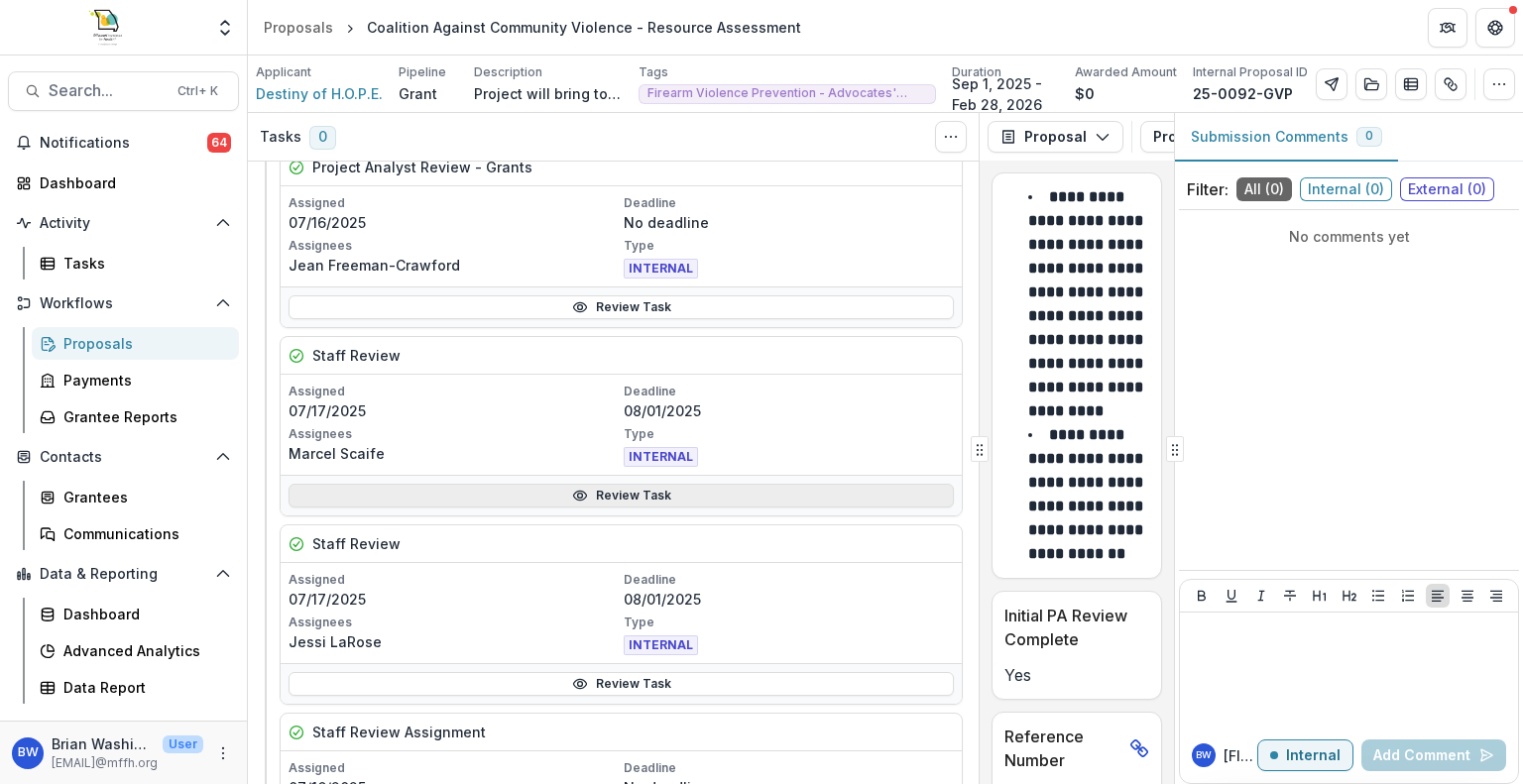 click on "Review Task" at bounding box center [621, 496] 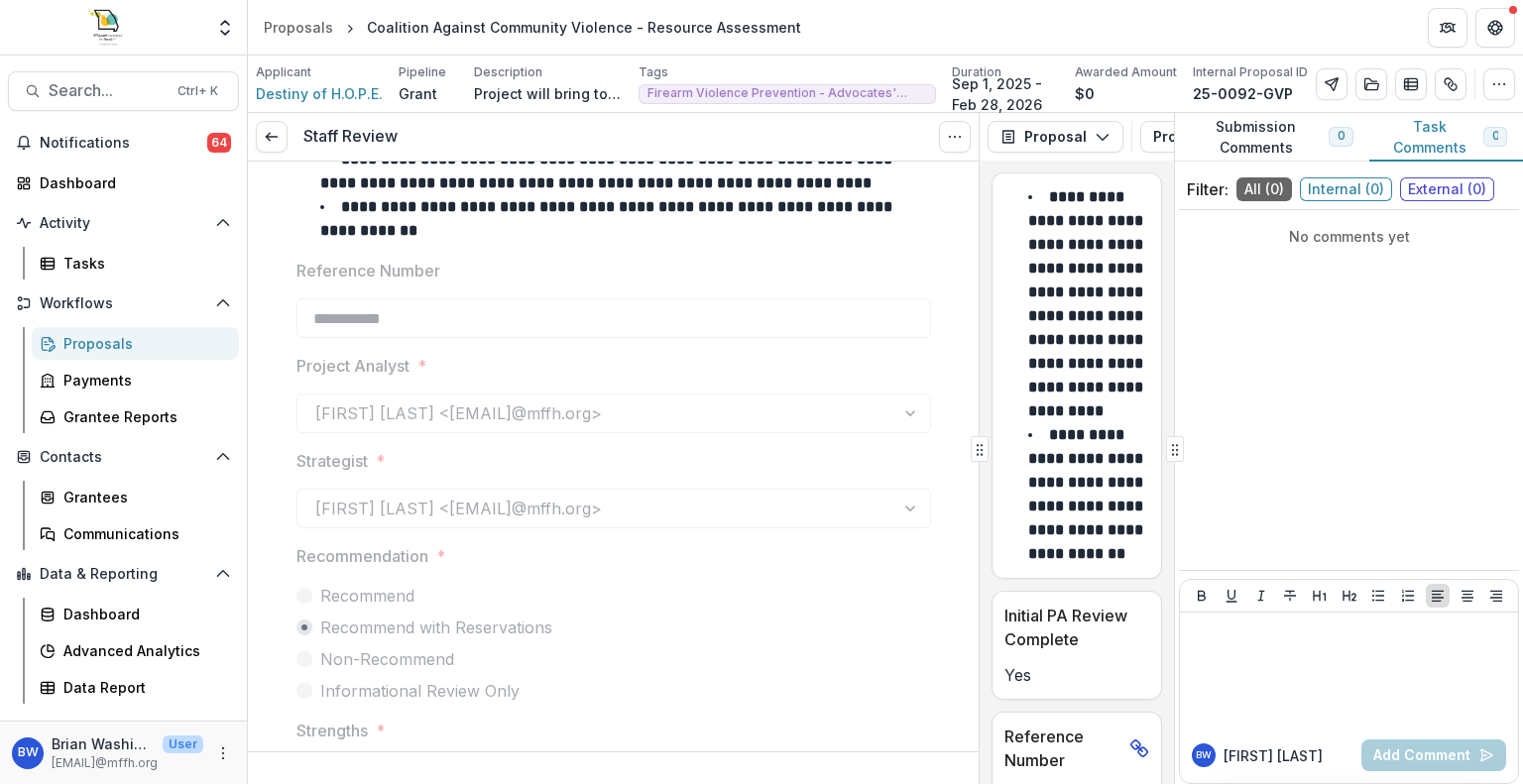 scroll, scrollTop: 0, scrollLeft: 0, axis: both 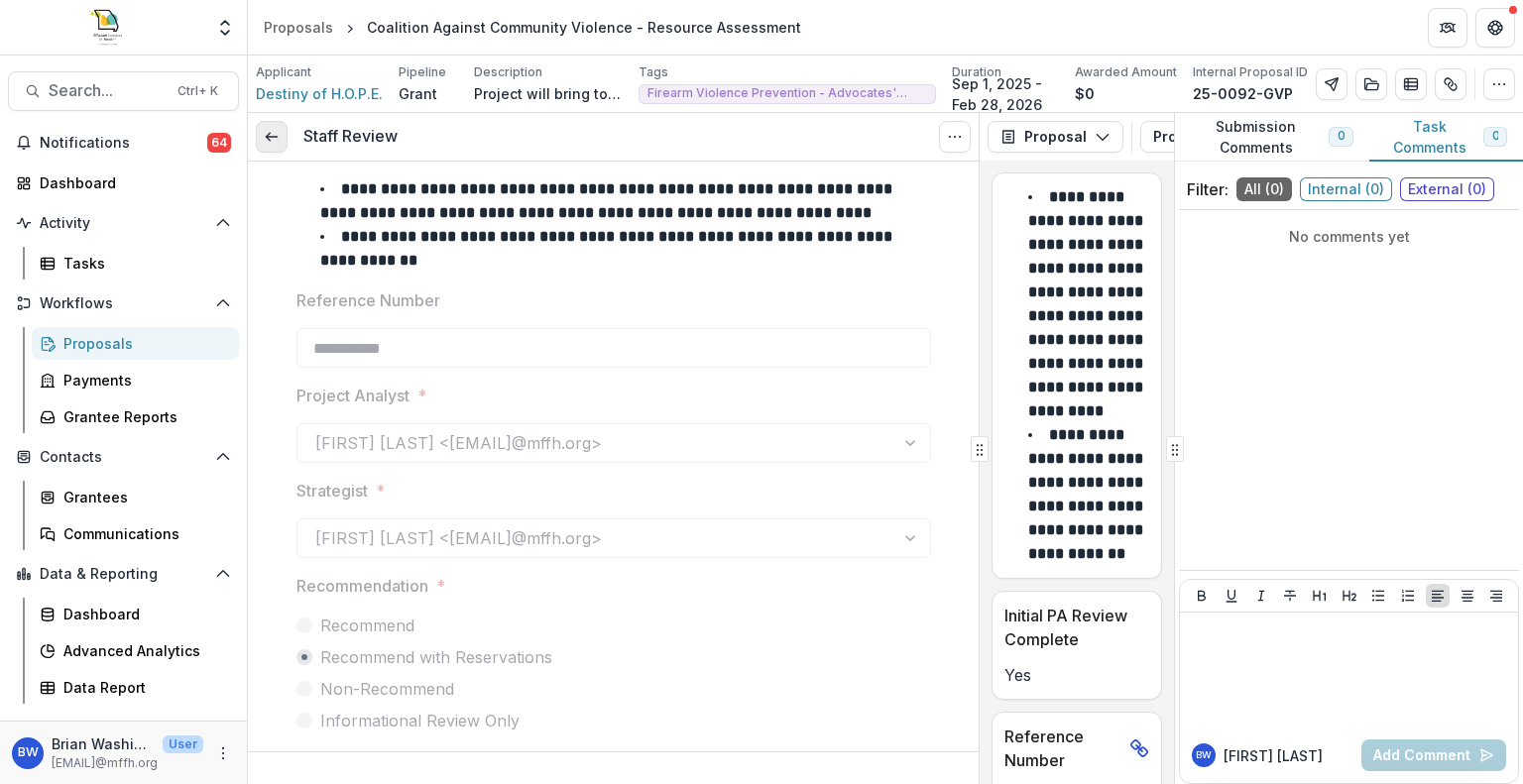 click 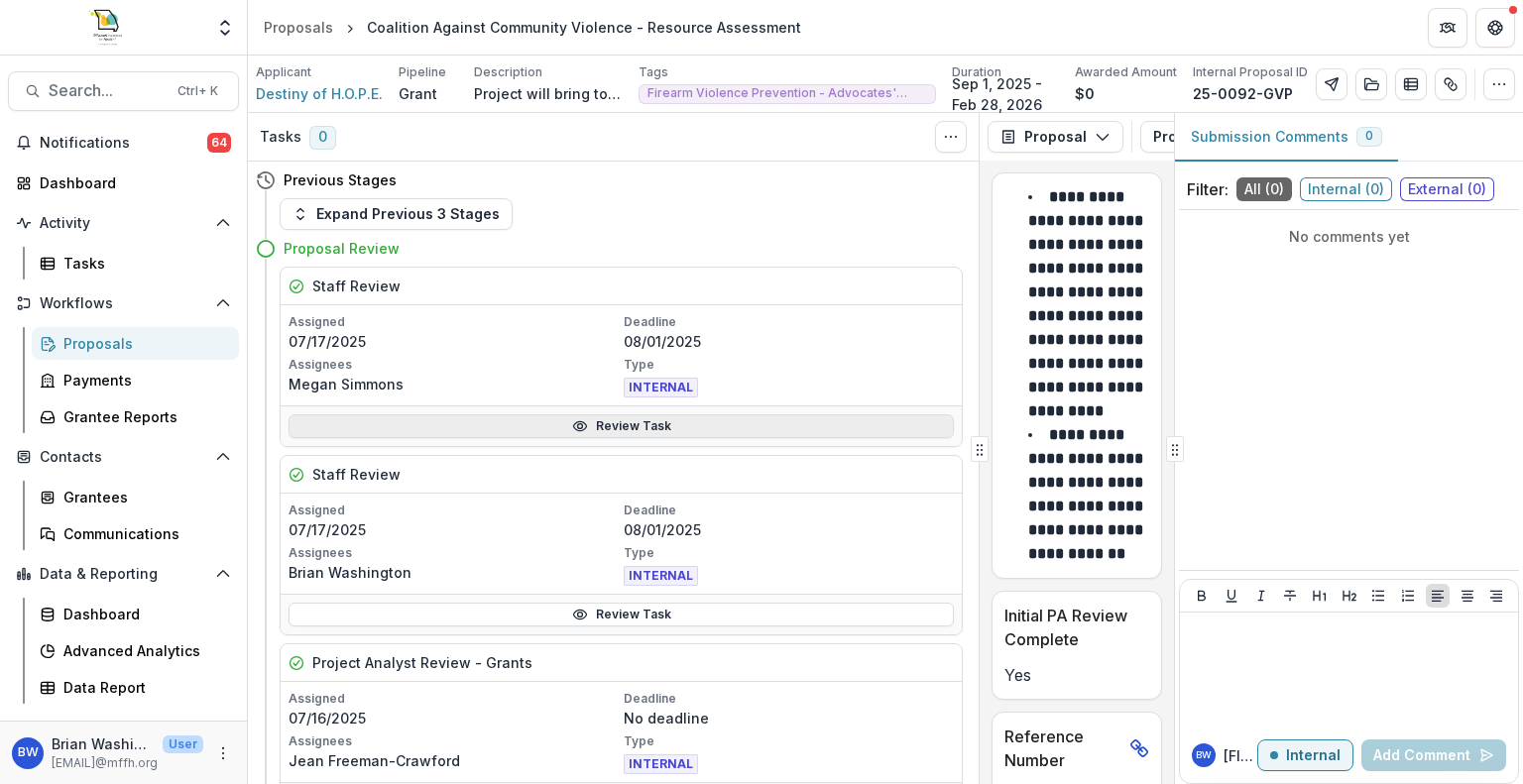 click on "Review Task" at bounding box center [621, 426] 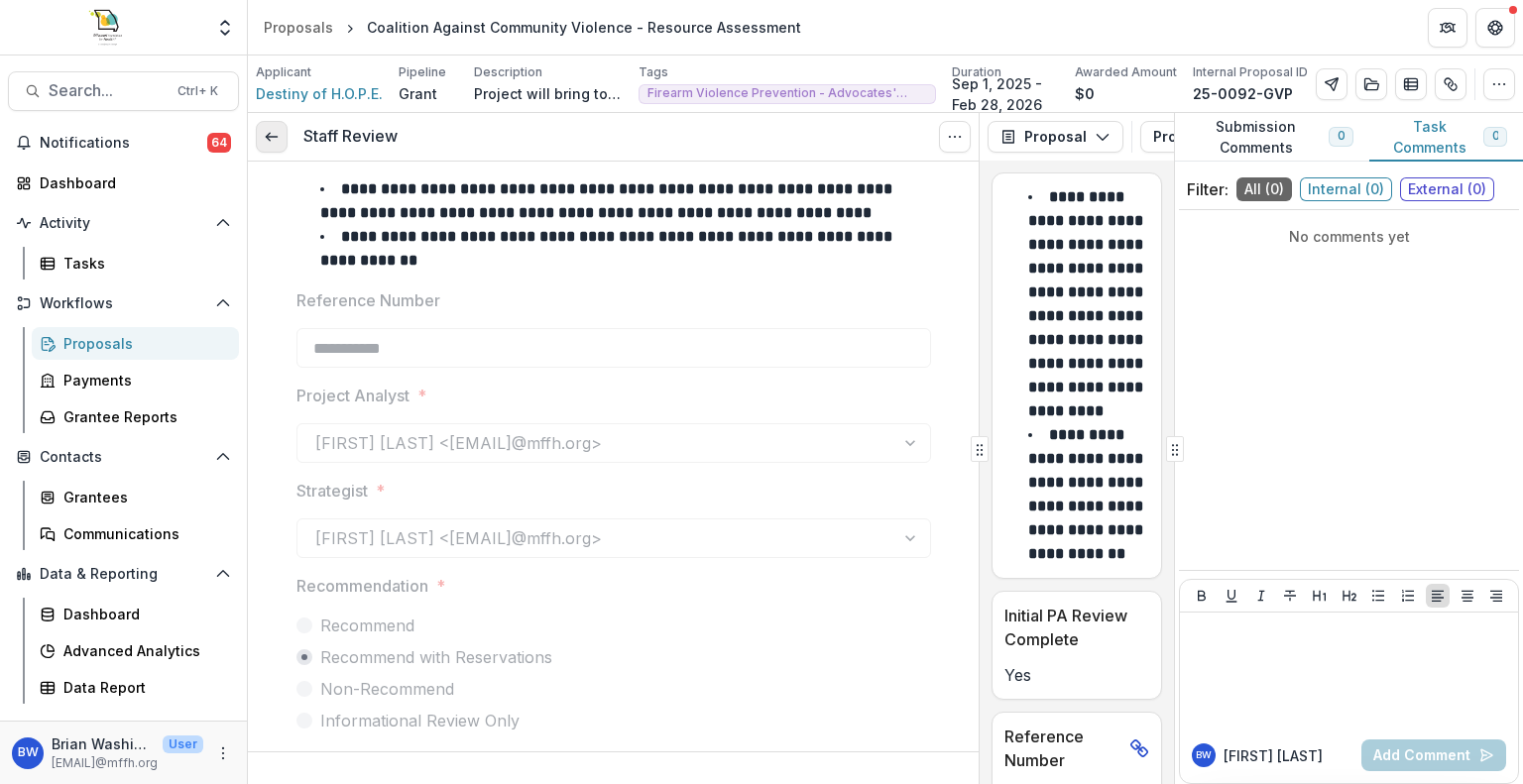 click 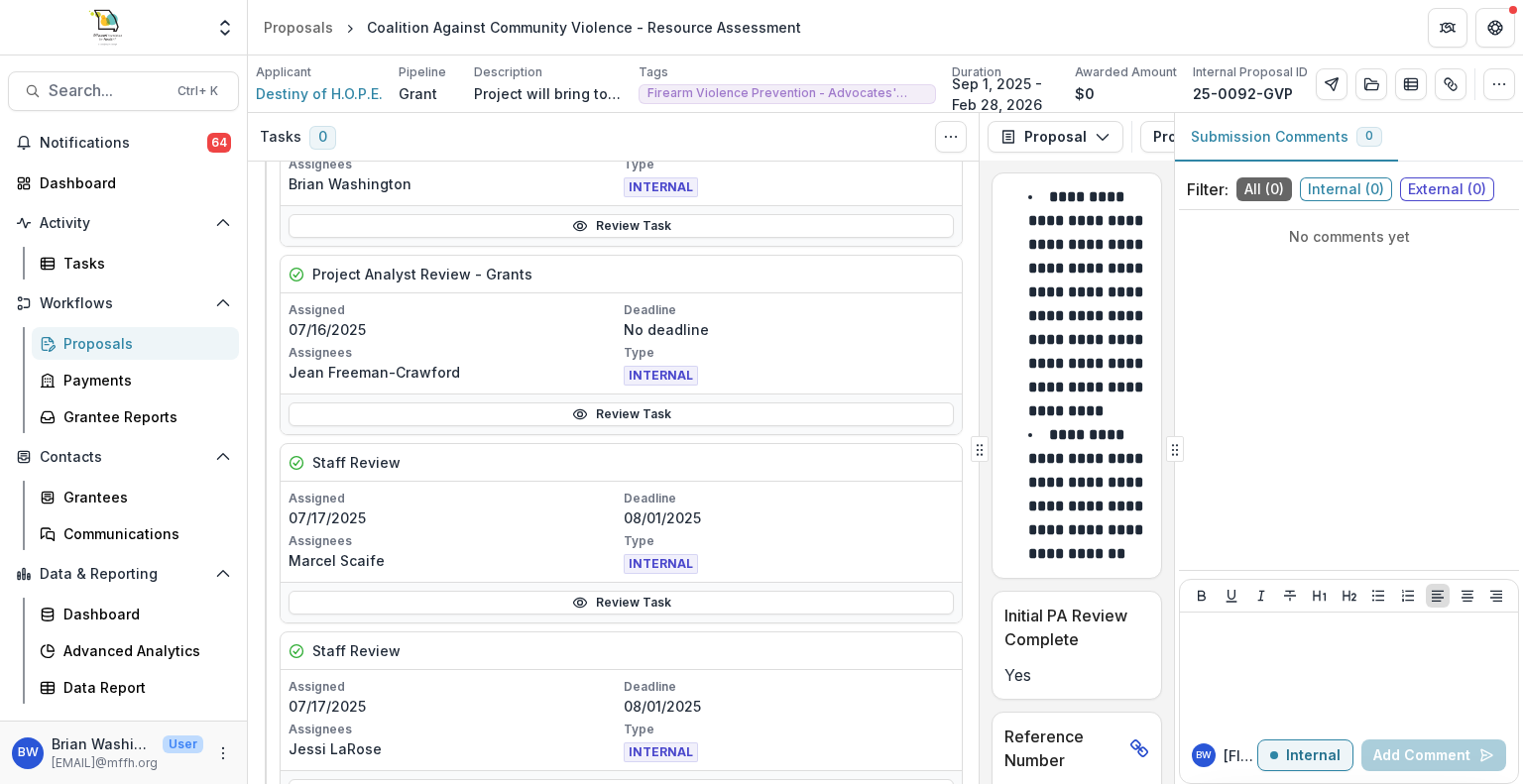 scroll, scrollTop: 396, scrollLeft: 0, axis: vertical 